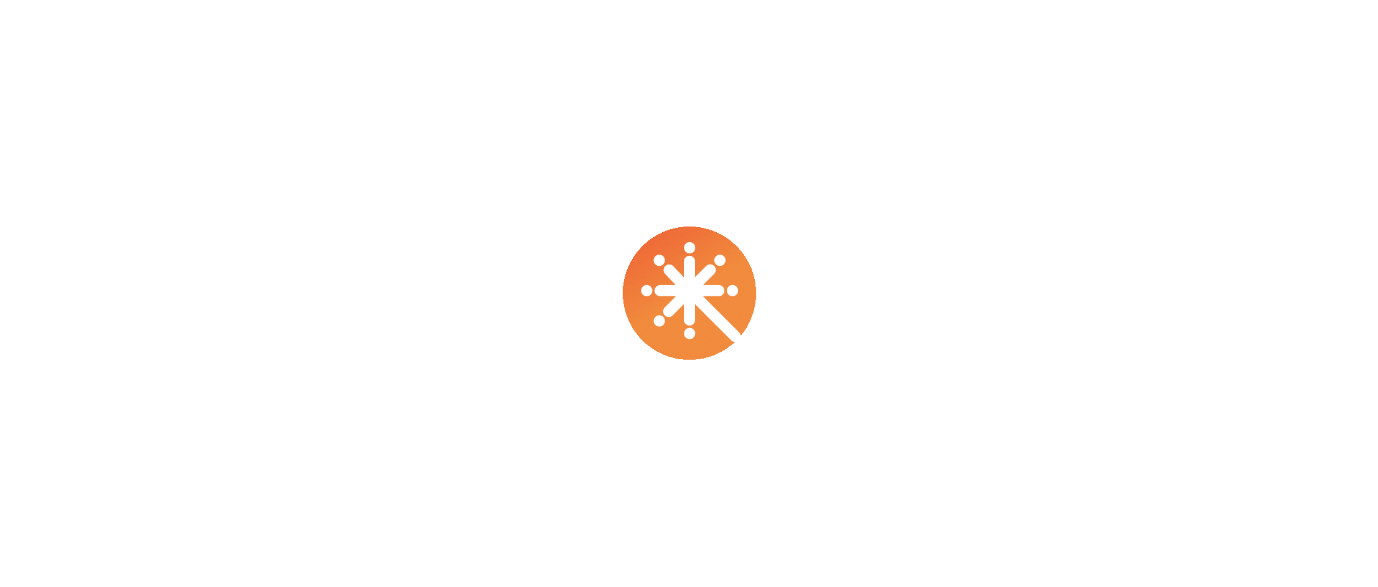 scroll, scrollTop: 0, scrollLeft: 0, axis: both 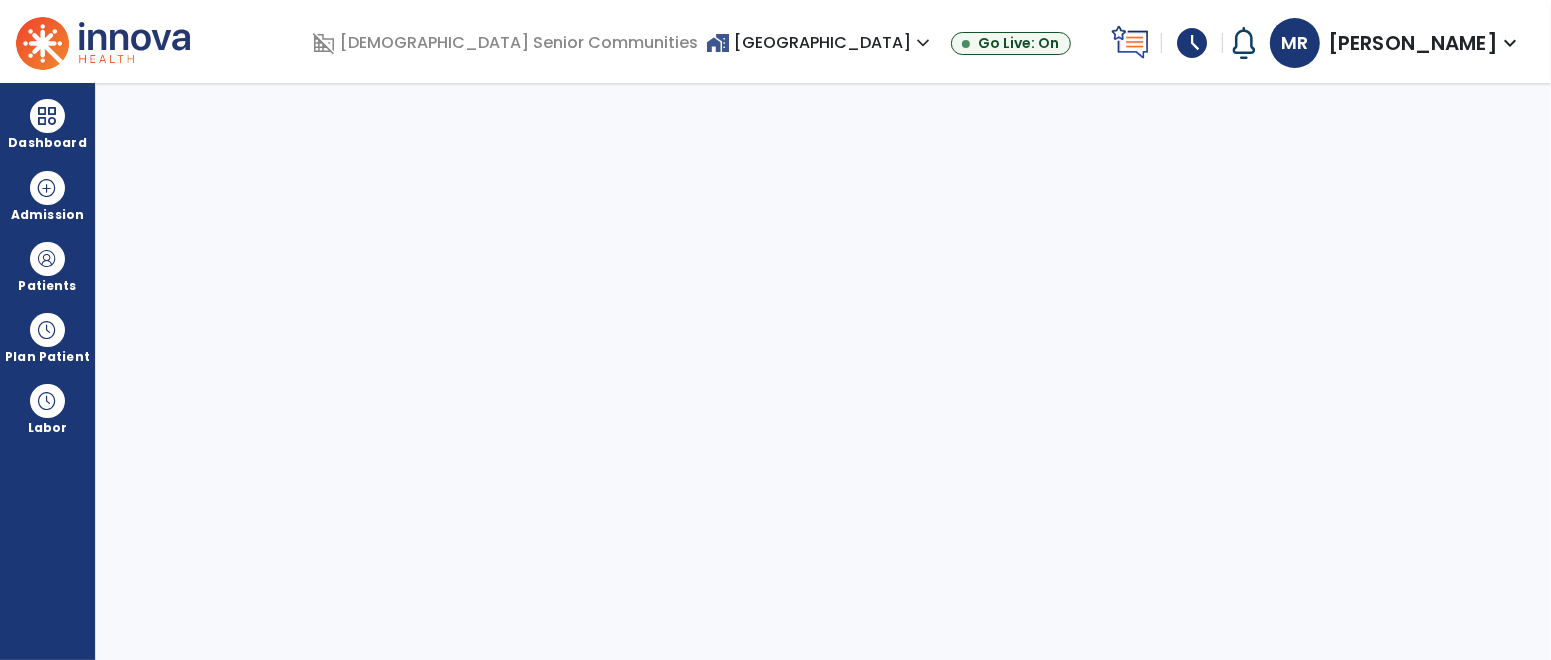 select on "****" 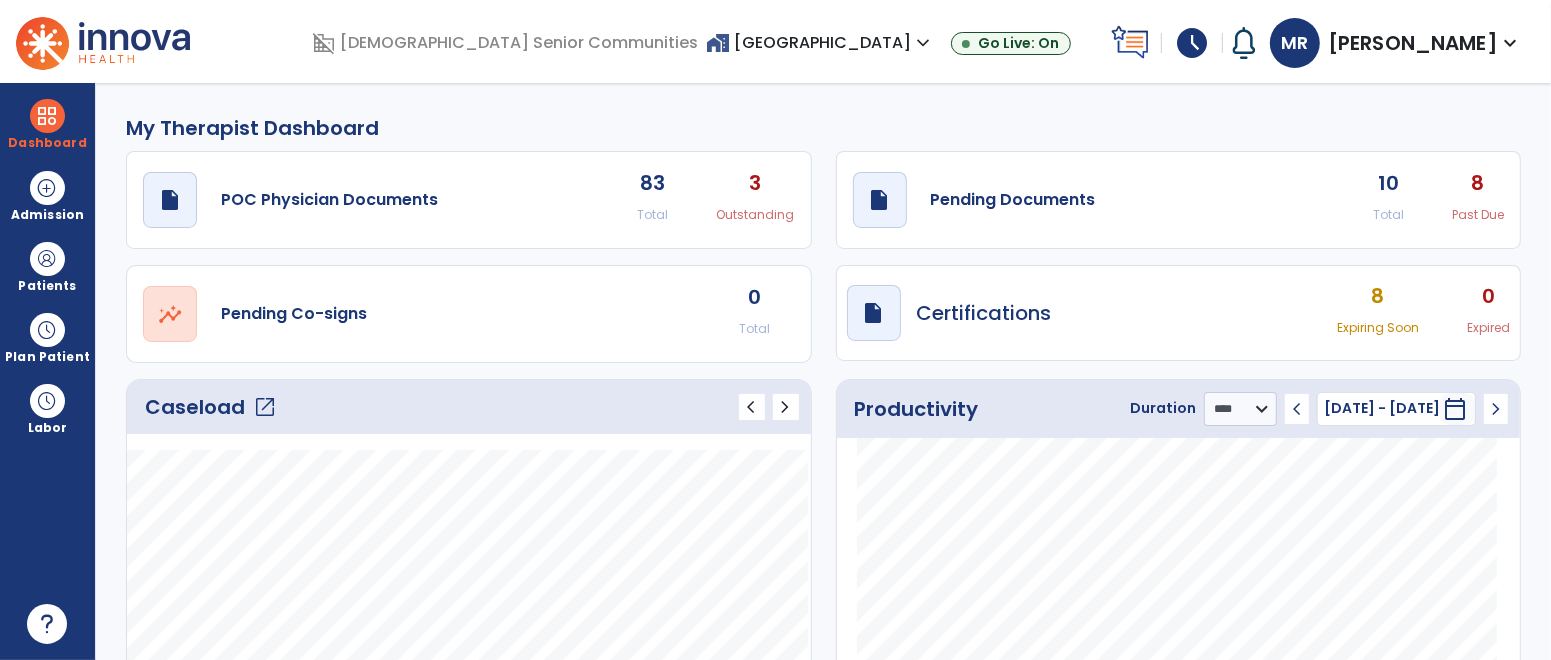 click on "10" 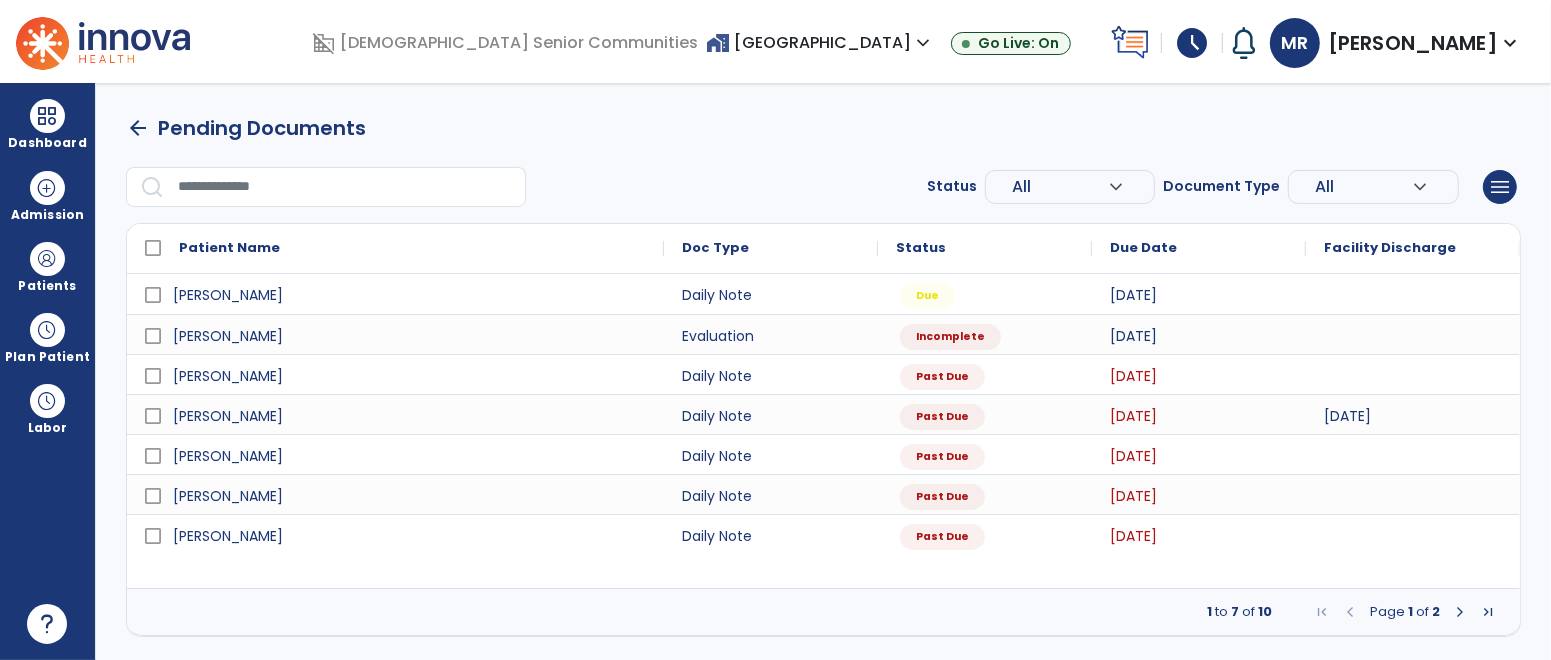 click at bounding box center [1460, 612] 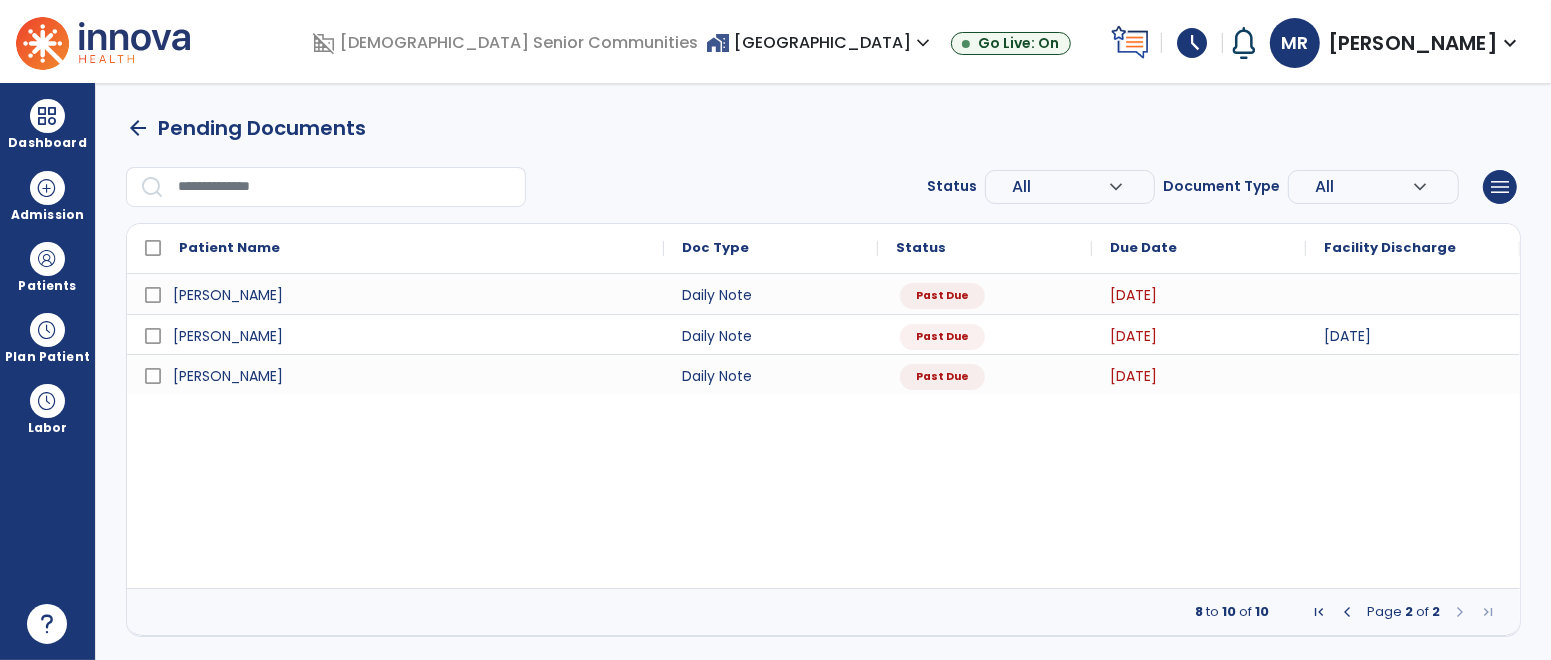 click at bounding box center [1347, 612] 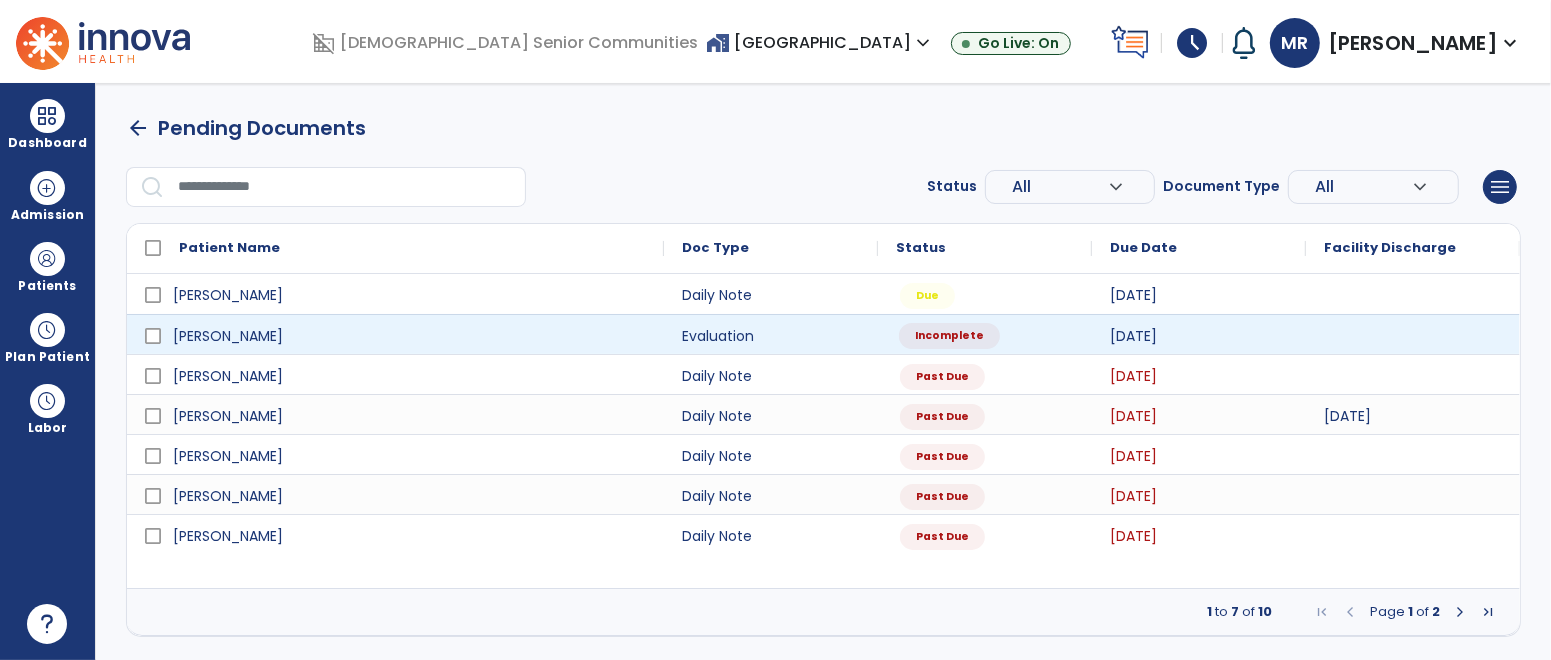 click on "Incomplete" at bounding box center (985, 334) 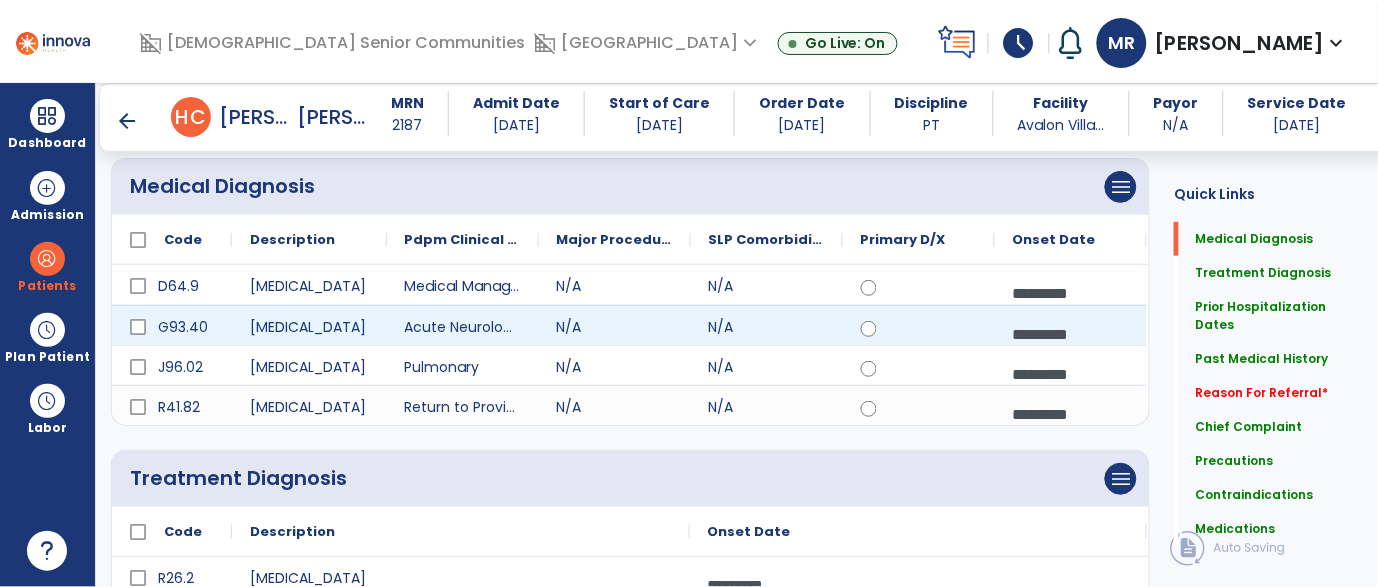 scroll, scrollTop: 188, scrollLeft: 0, axis: vertical 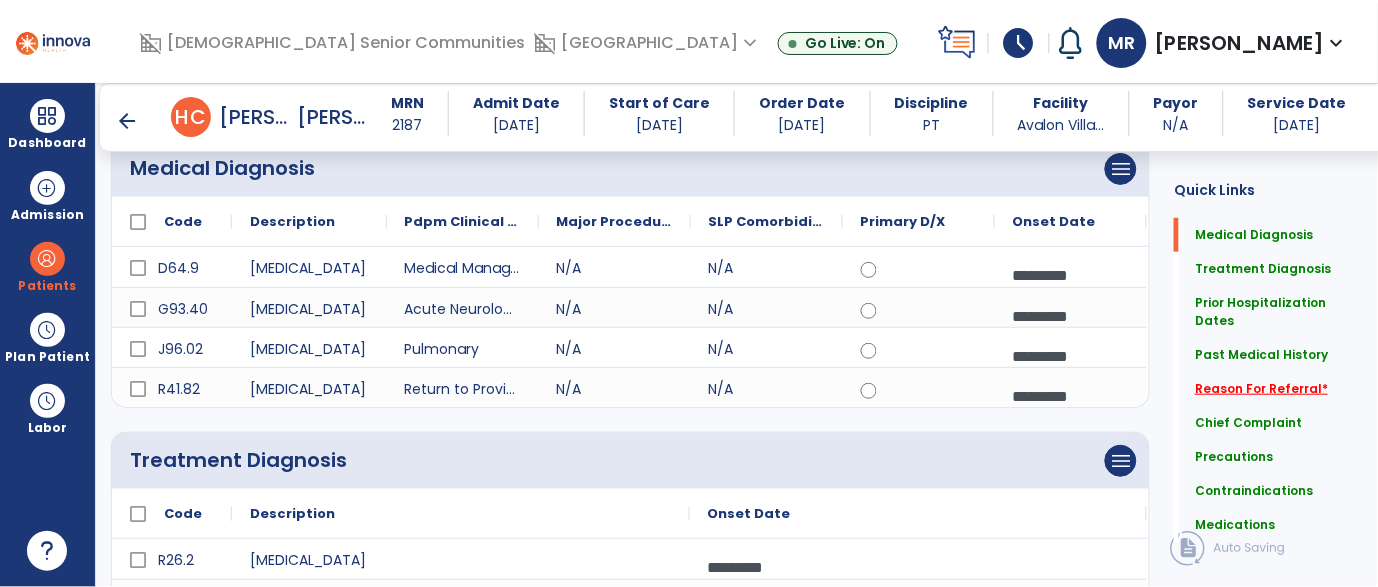 click on "Reason For Referral   *" 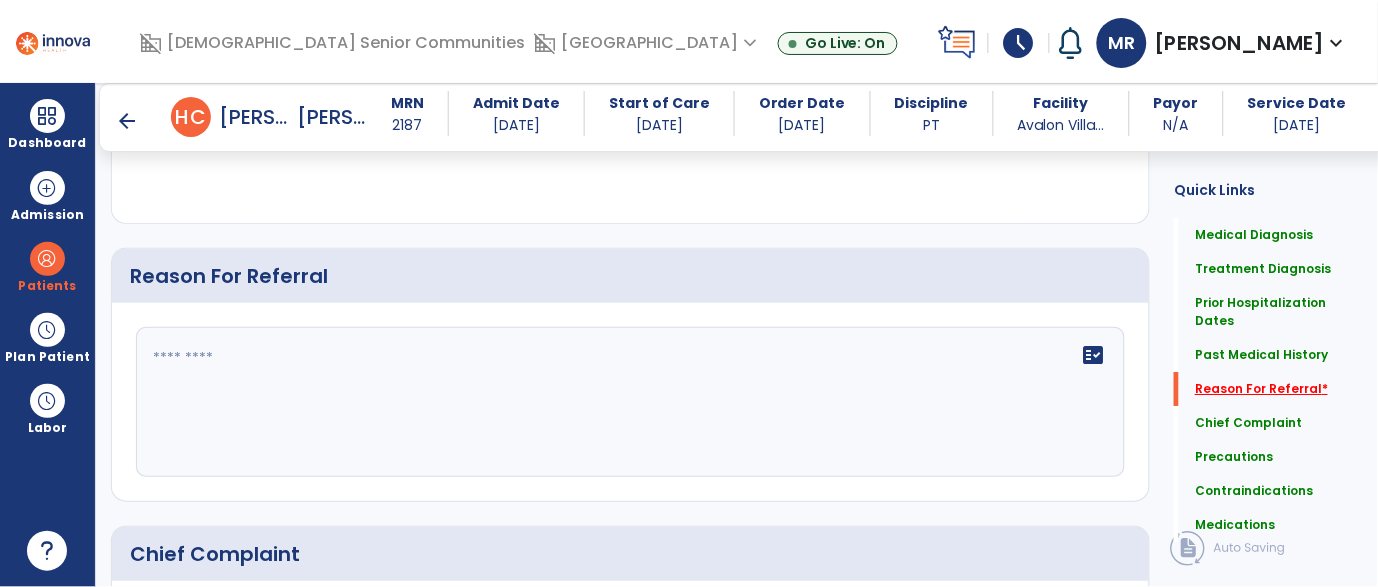 scroll, scrollTop: 1314, scrollLeft: 0, axis: vertical 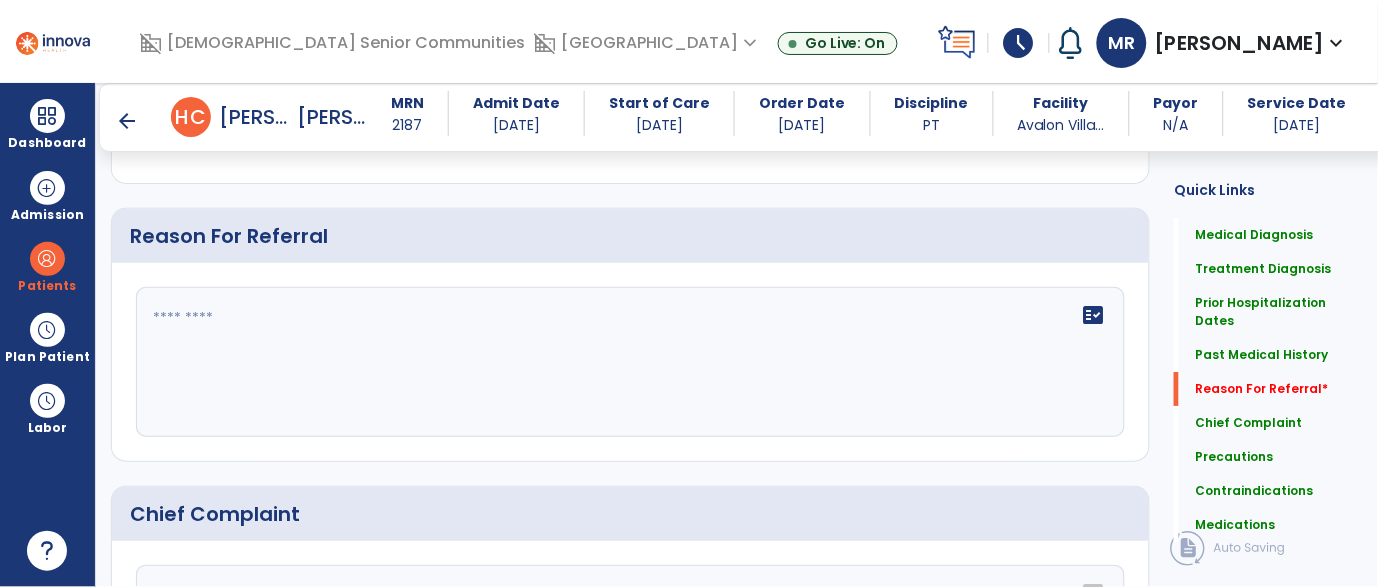 click 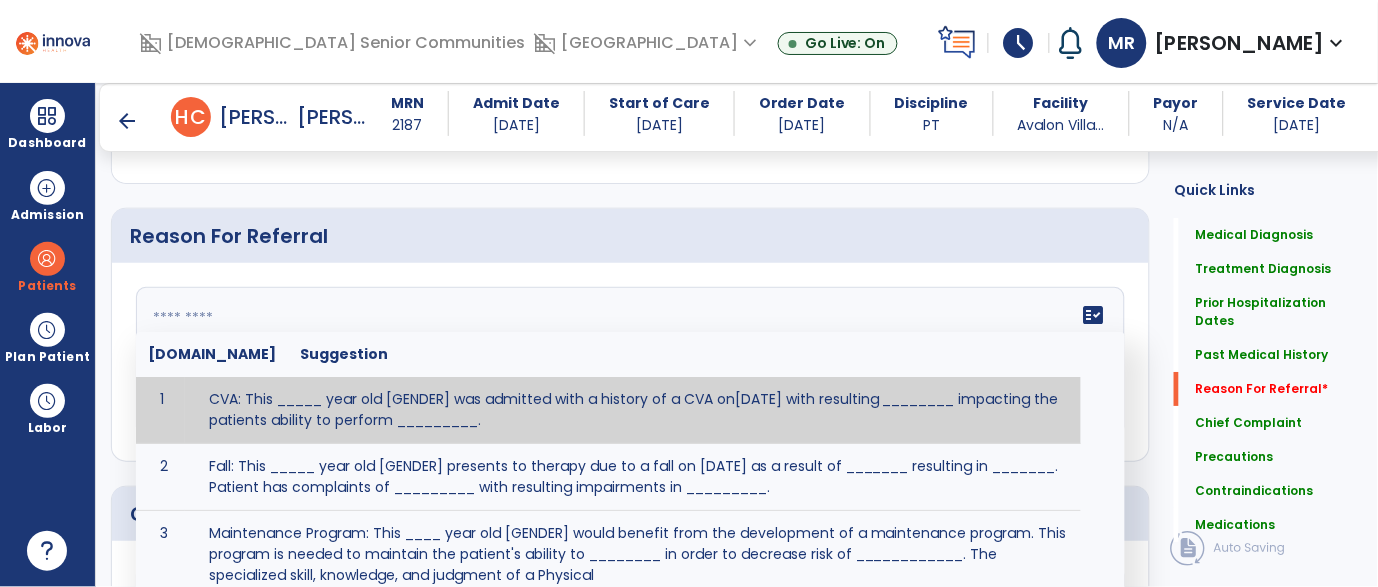 paste on "**********" 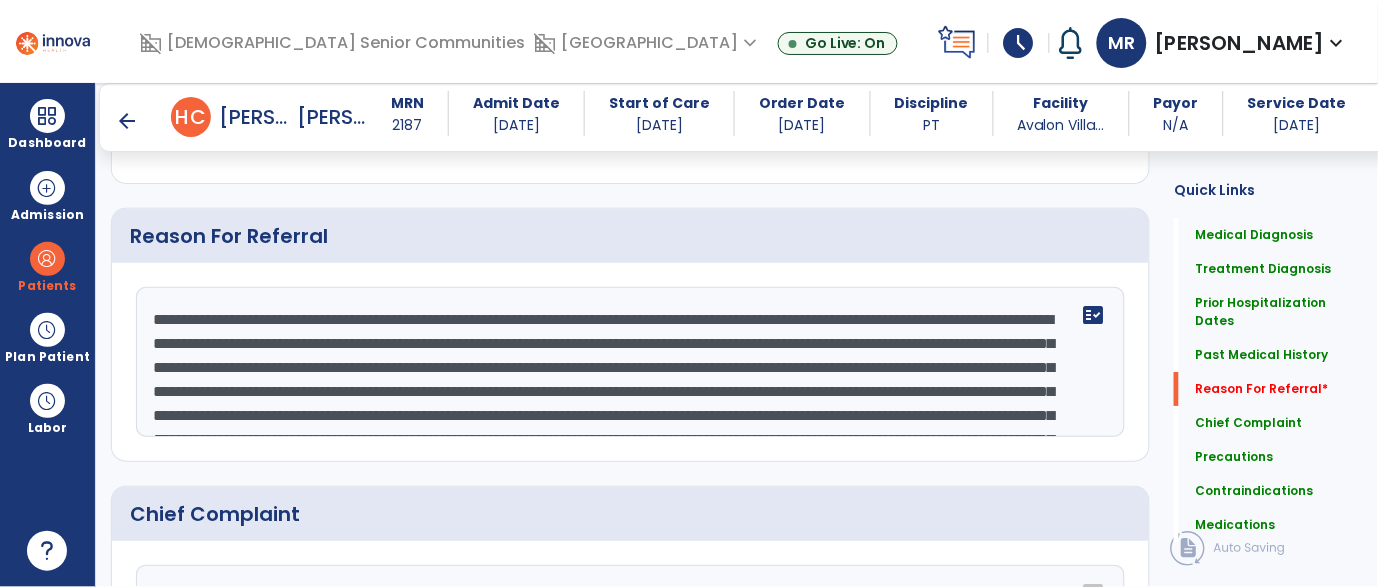 scroll, scrollTop: 87, scrollLeft: 0, axis: vertical 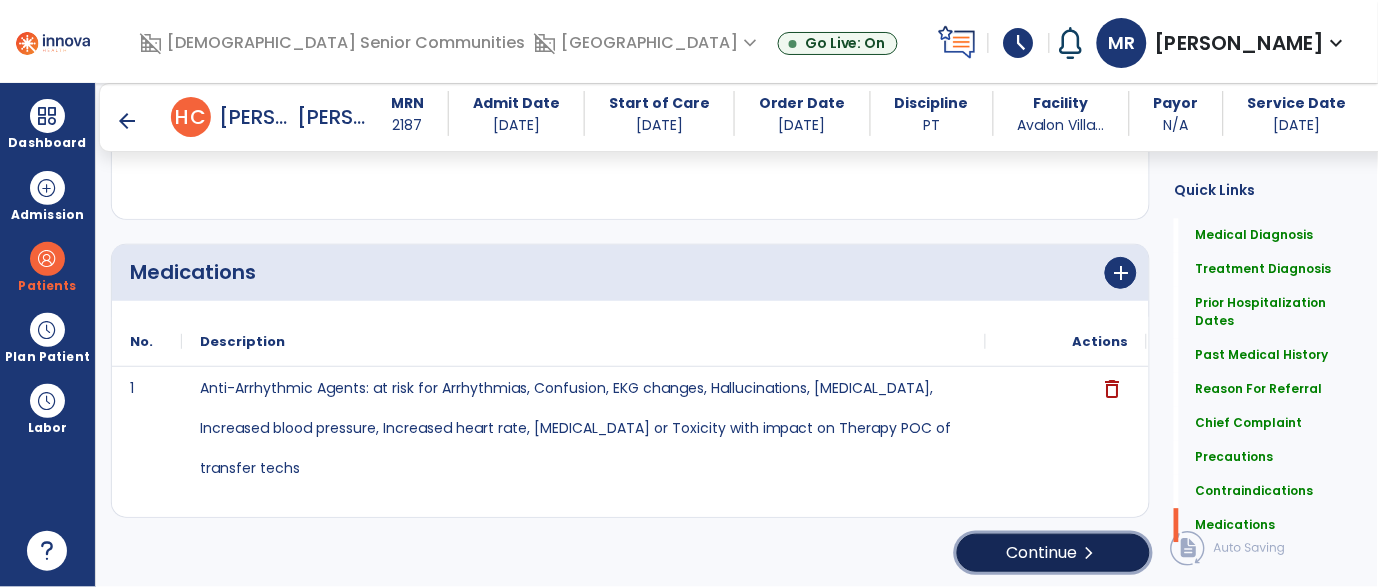 click on "Continue  chevron_right" 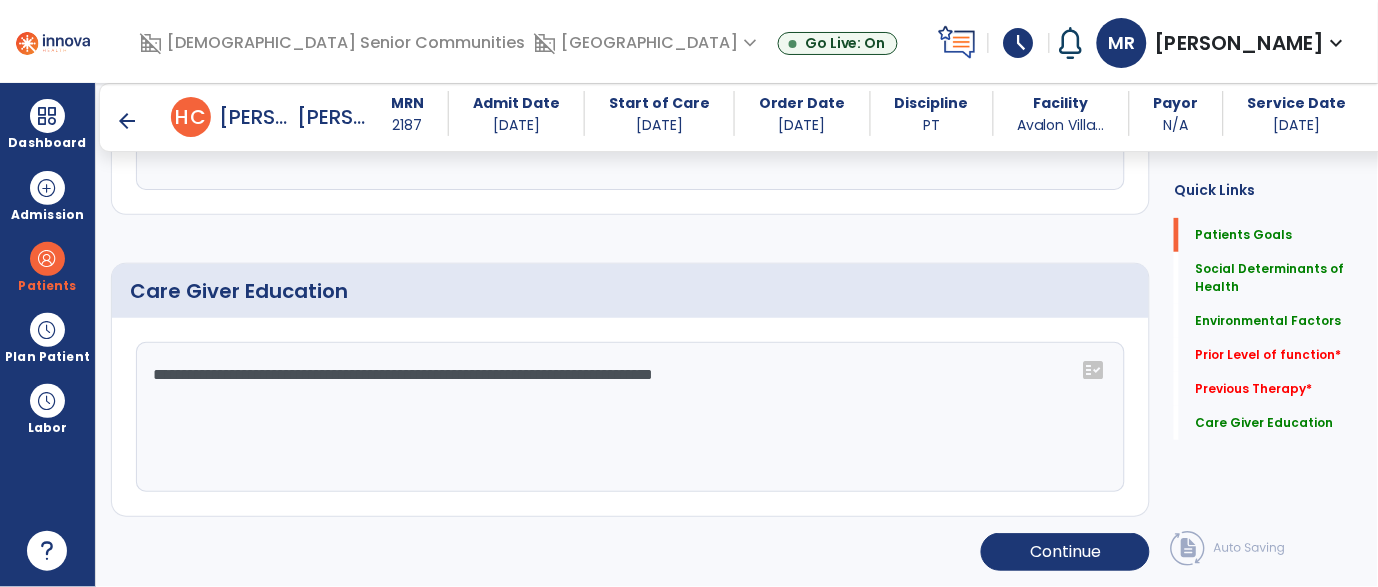scroll, scrollTop: 116, scrollLeft: 0, axis: vertical 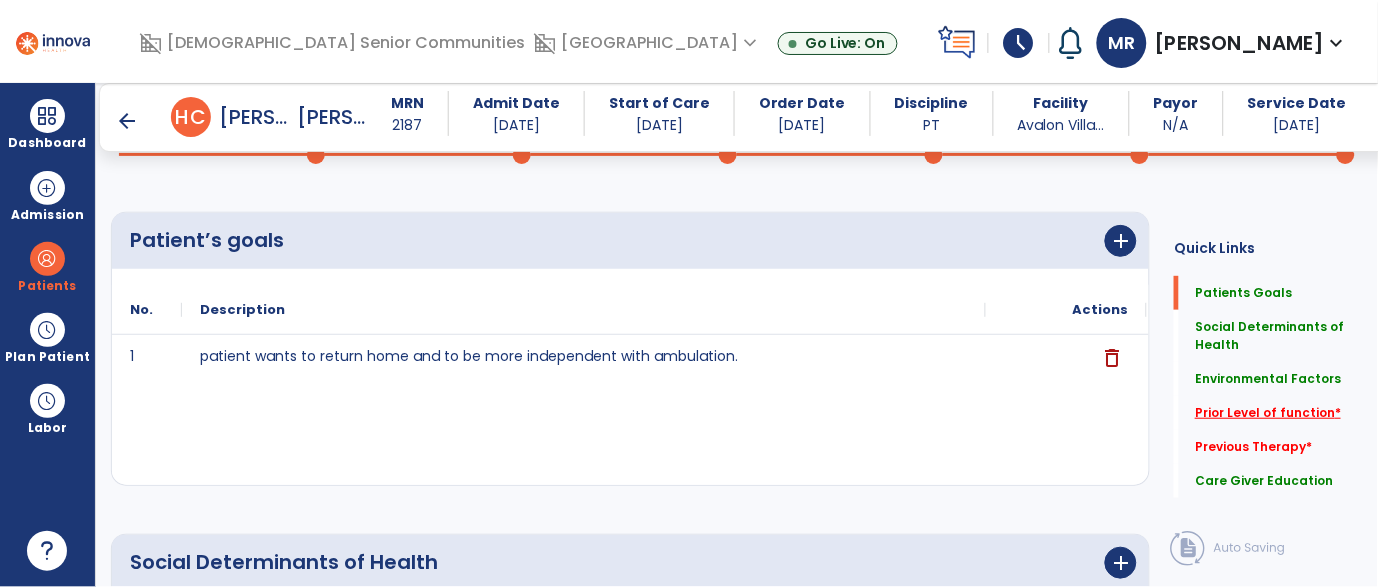 click on "Prior Level of function   *" 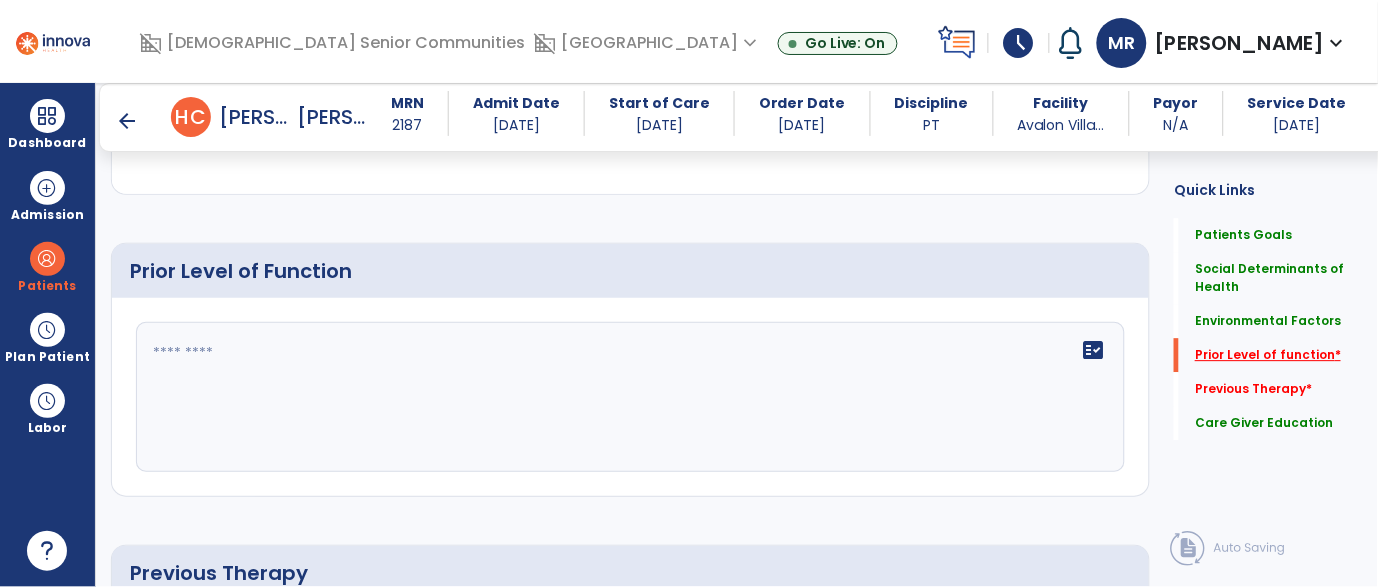 scroll, scrollTop: 1113, scrollLeft: 0, axis: vertical 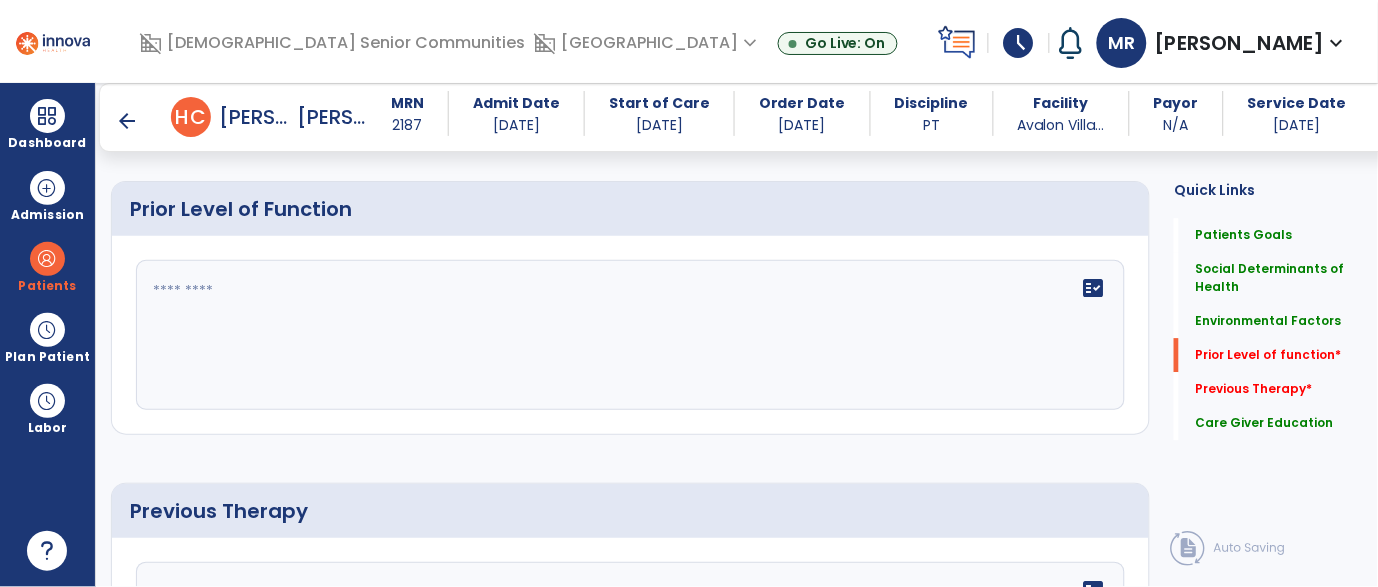 click 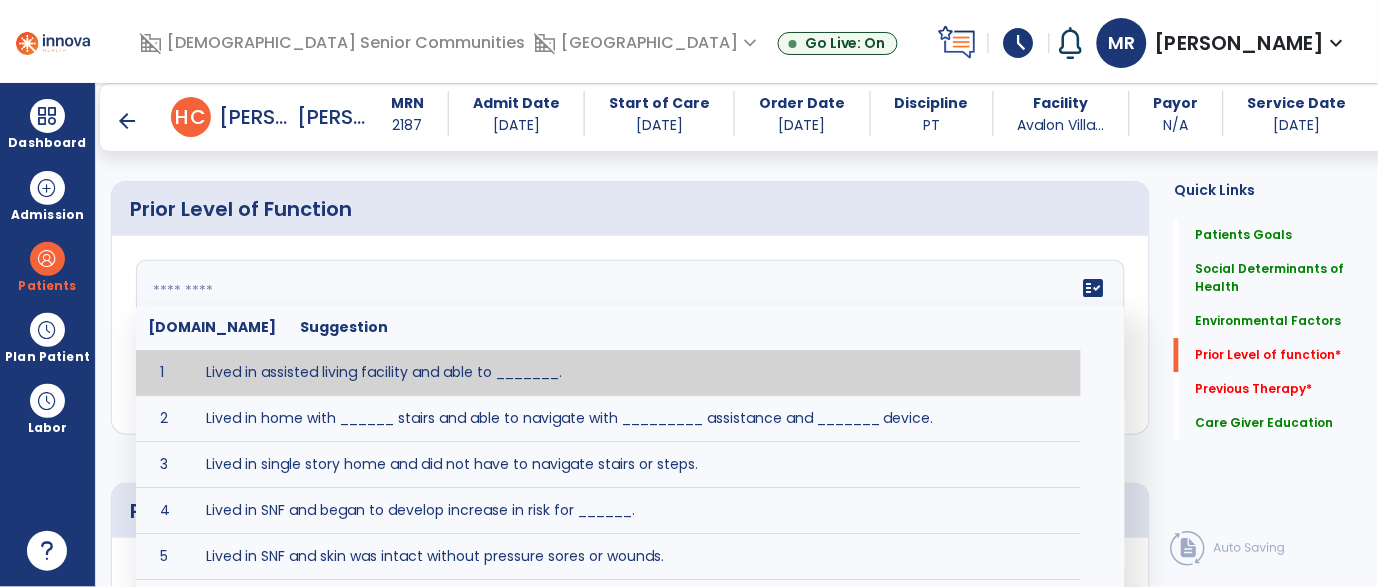 paste on "**********" 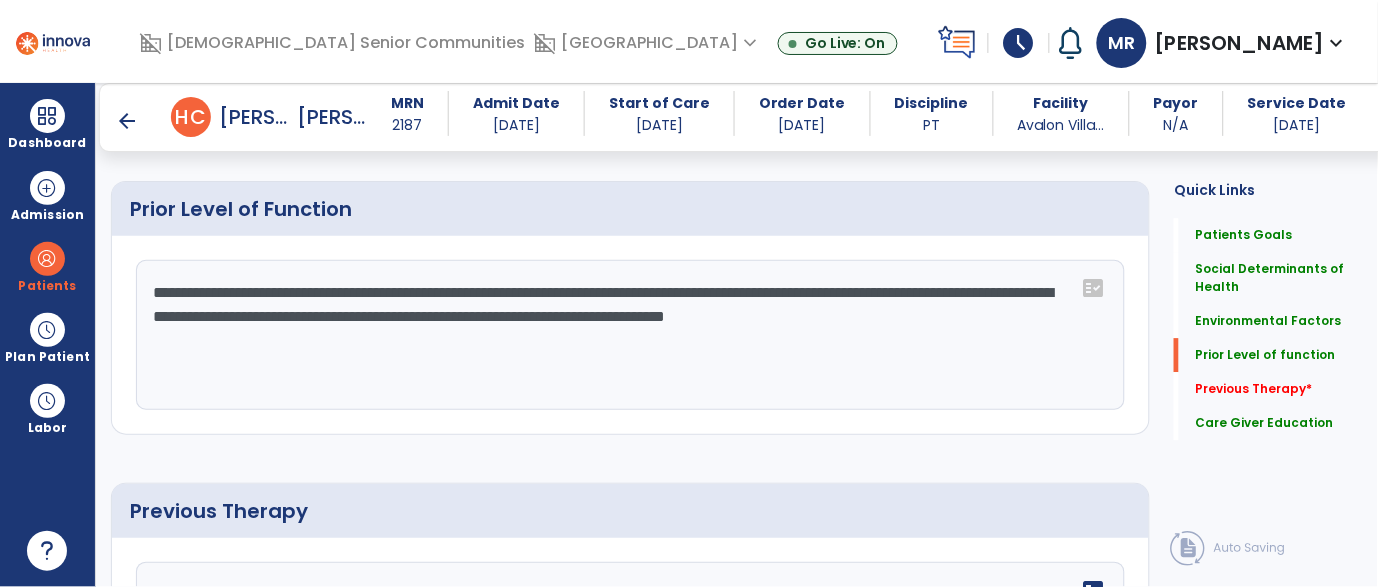 click on "**********" 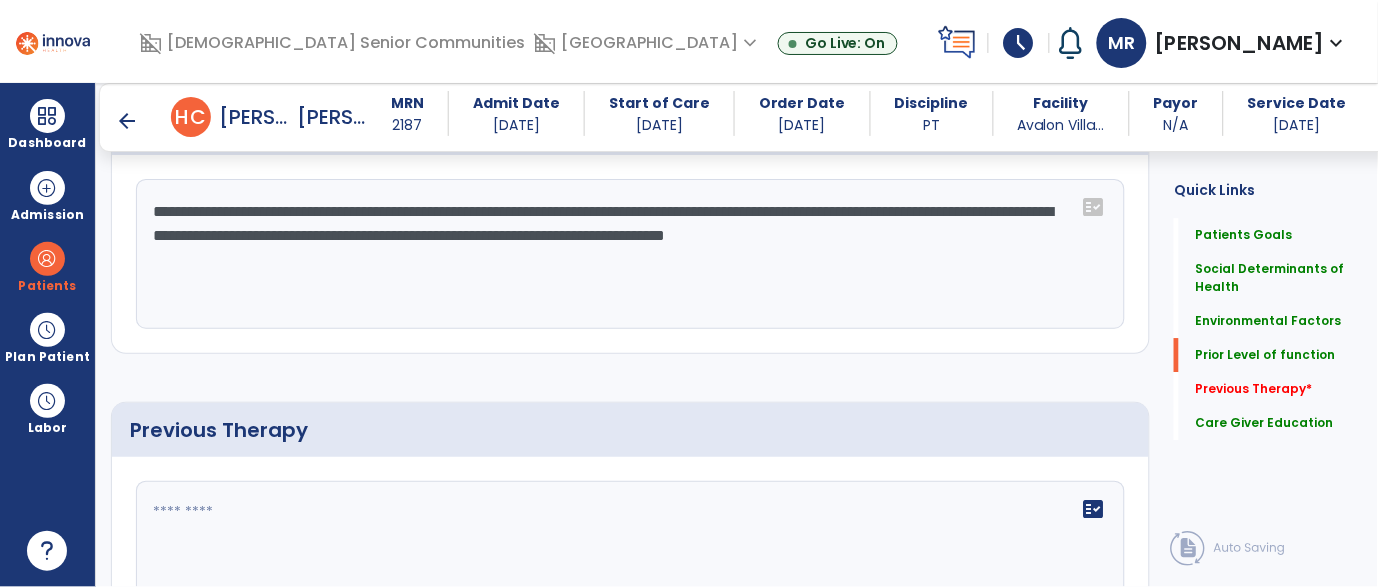 scroll, scrollTop: 1247, scrollLeft: 0, axis: vertical 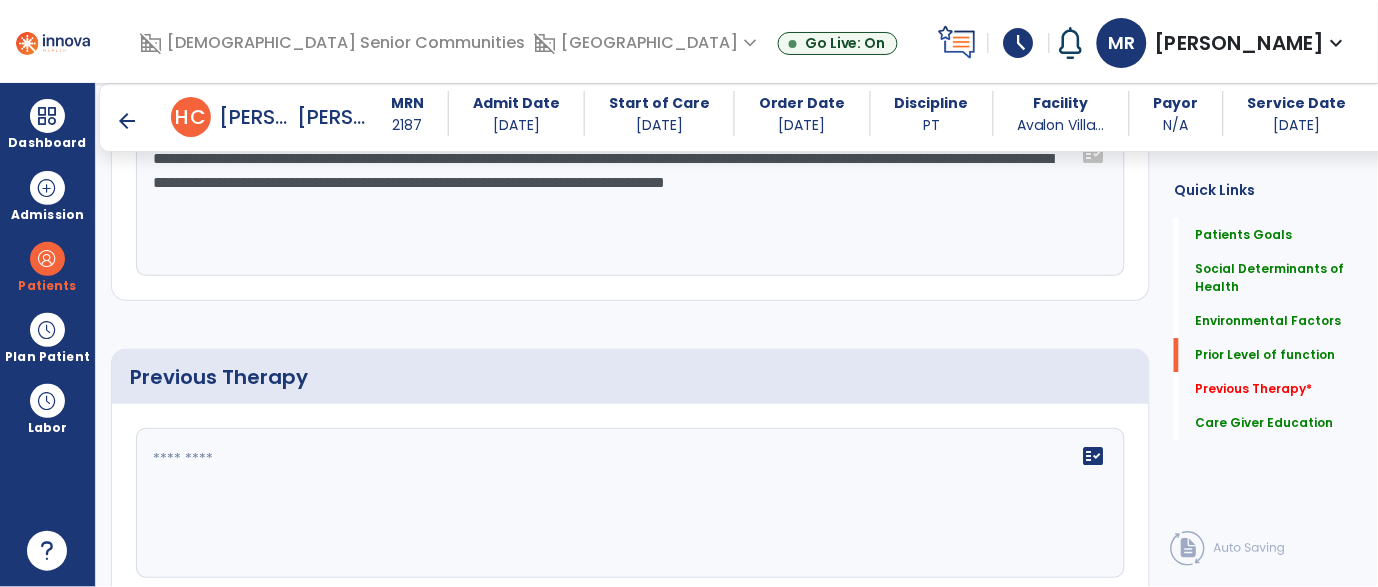 type on "**********" 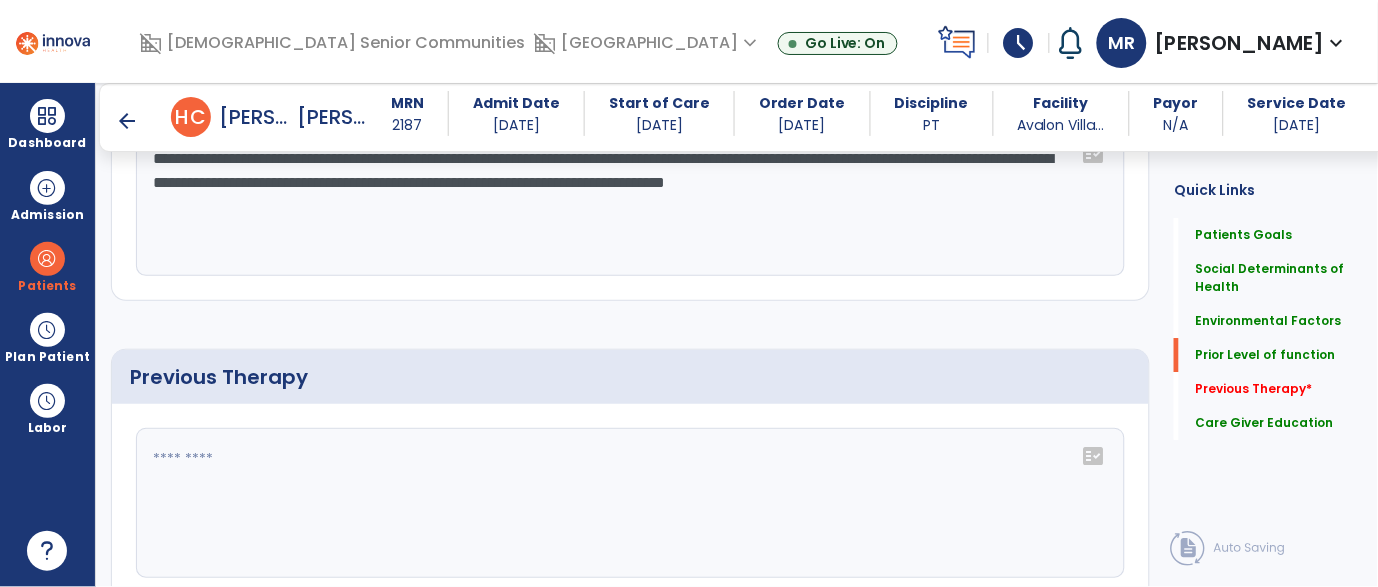 click 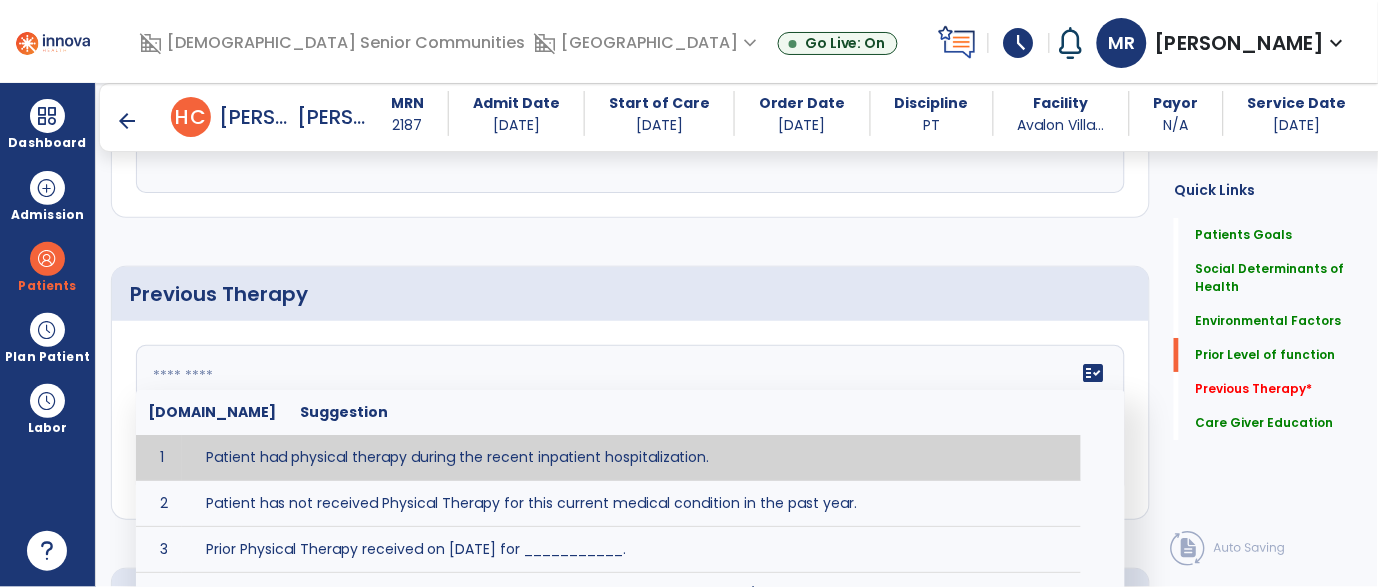 scroll, scrollTop: 1331, scrollLeft: 0, axis: vertical 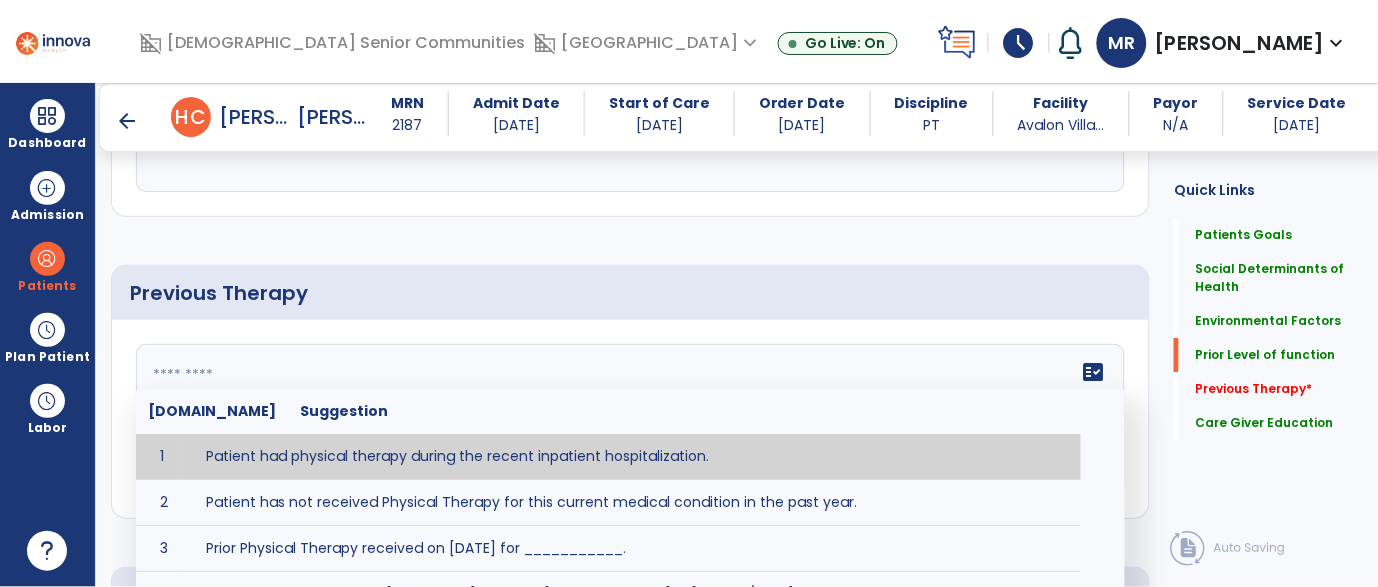 type on "**********" 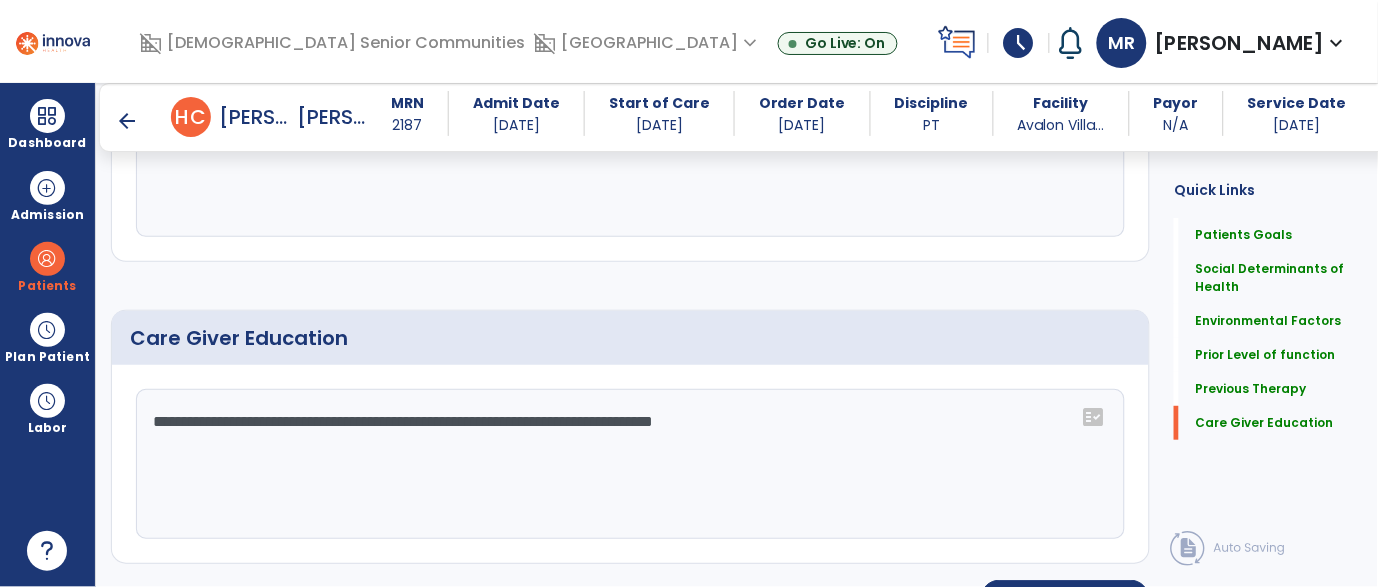 scroll, scrollTop: 1634, scrollLeft: 0, axis: vertical 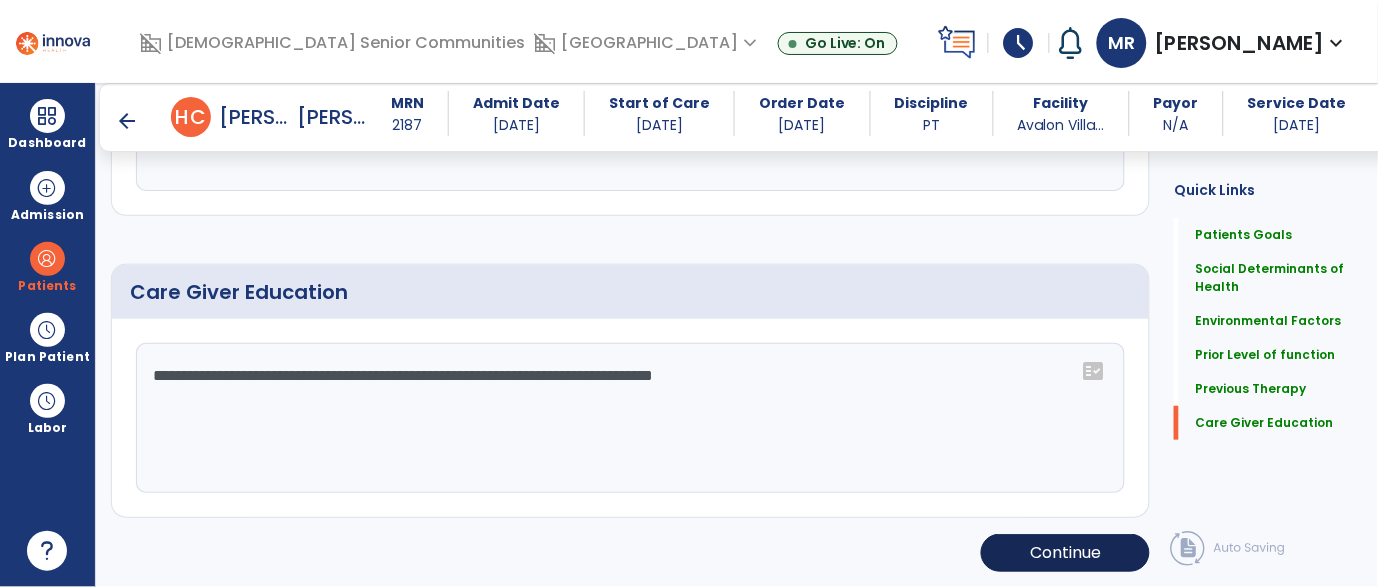 click on "Continue" 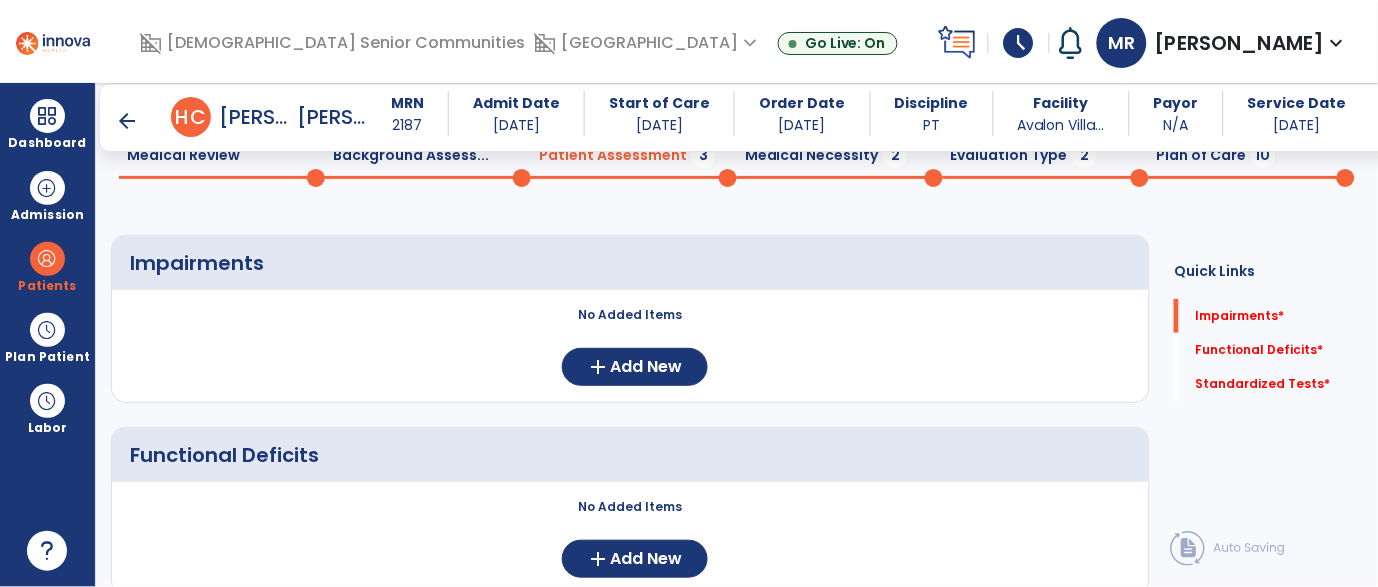 scroll, scrollTop: 97, scrollLeft: 0, axis: vertical 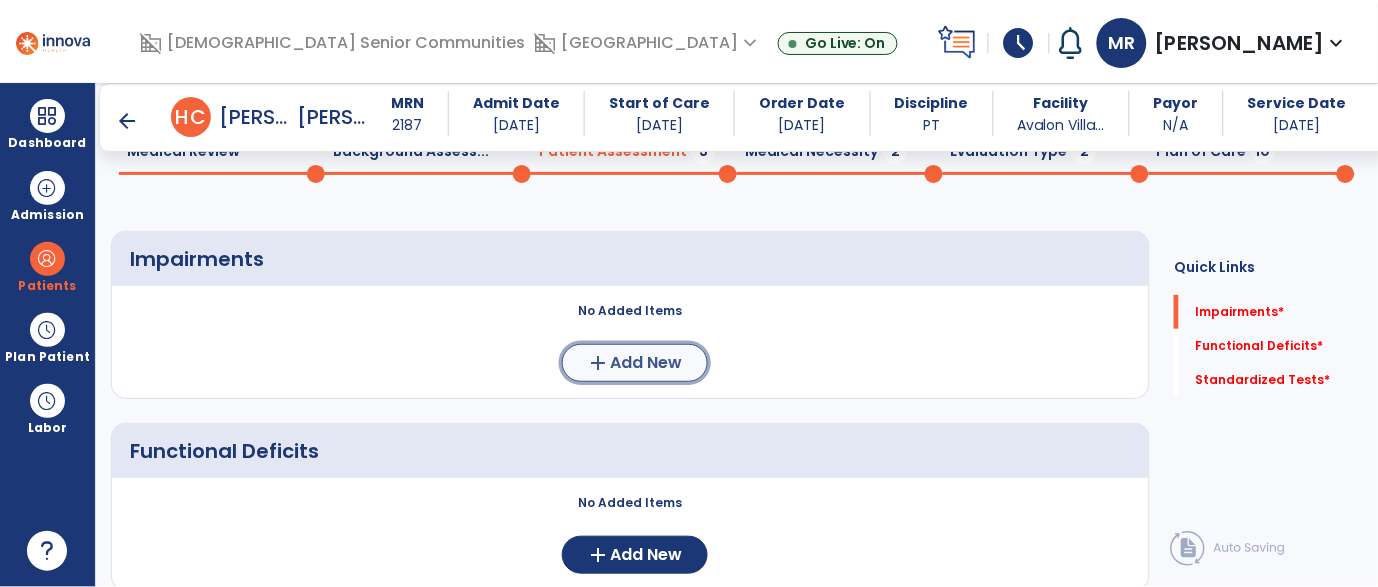 click on "Add New" 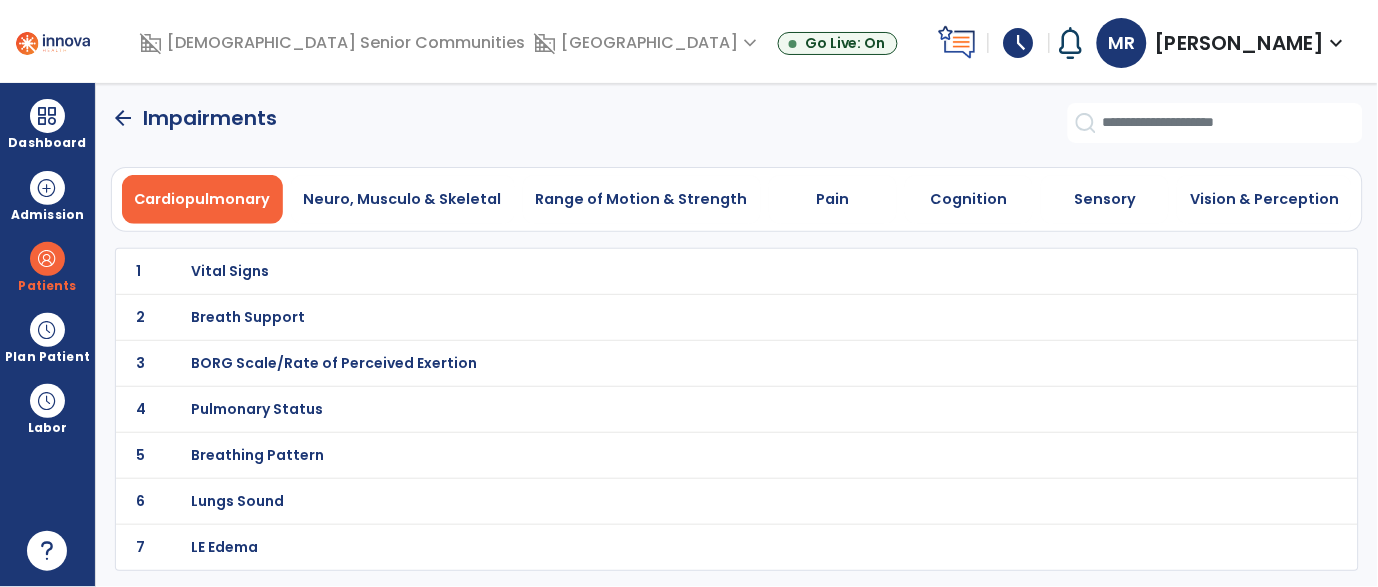 scroll, scrollTop: 0, scrollLeft: 0, axis: both 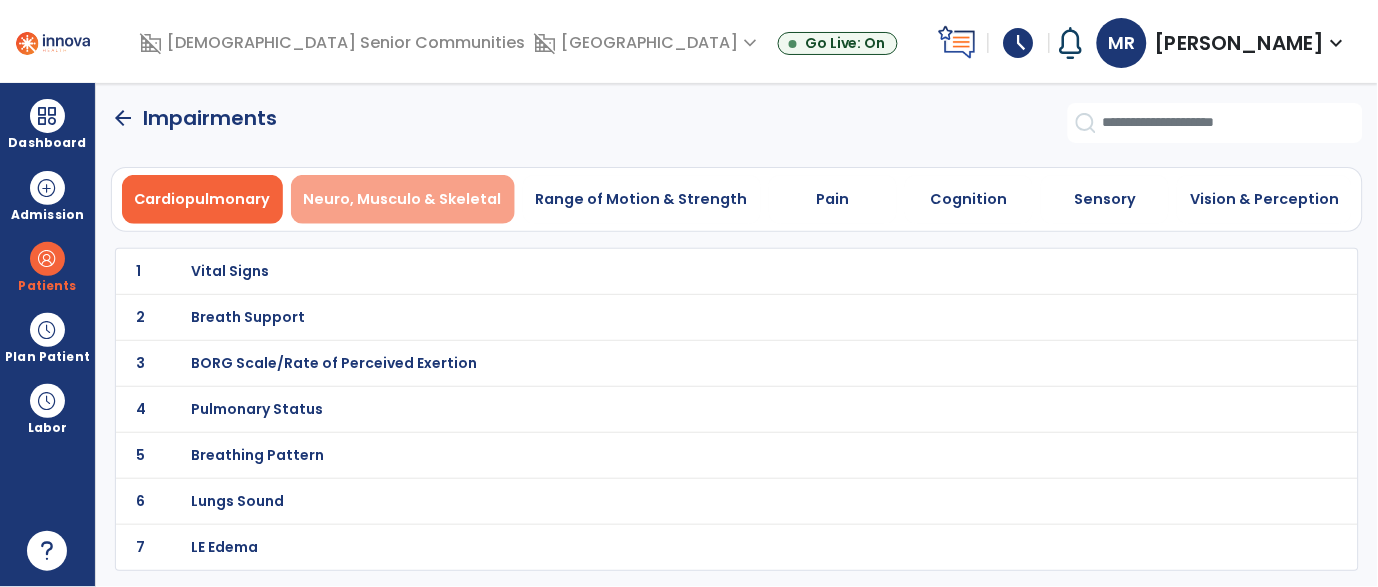 click on "Neuro, Musculo & Skeletal" at bounding box center [403, 199] 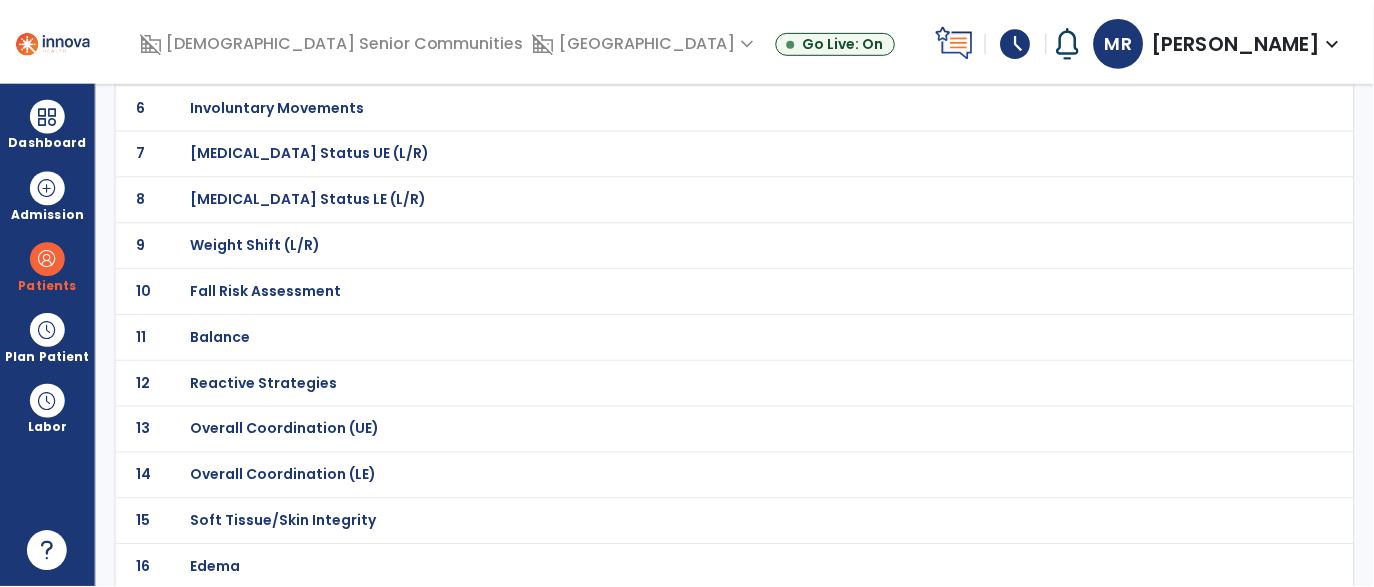 scroll, scrollTop: 398, scrollLeft: 0, axis: vertical 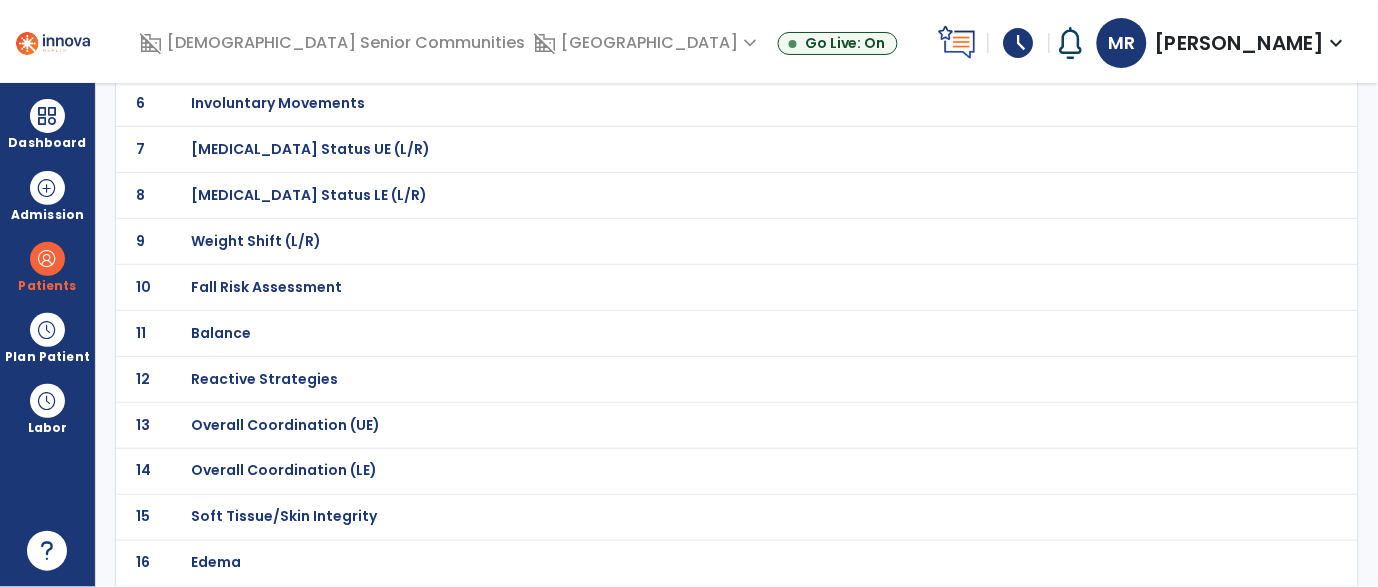 click on "Balance" at bounding box center (693, -127) 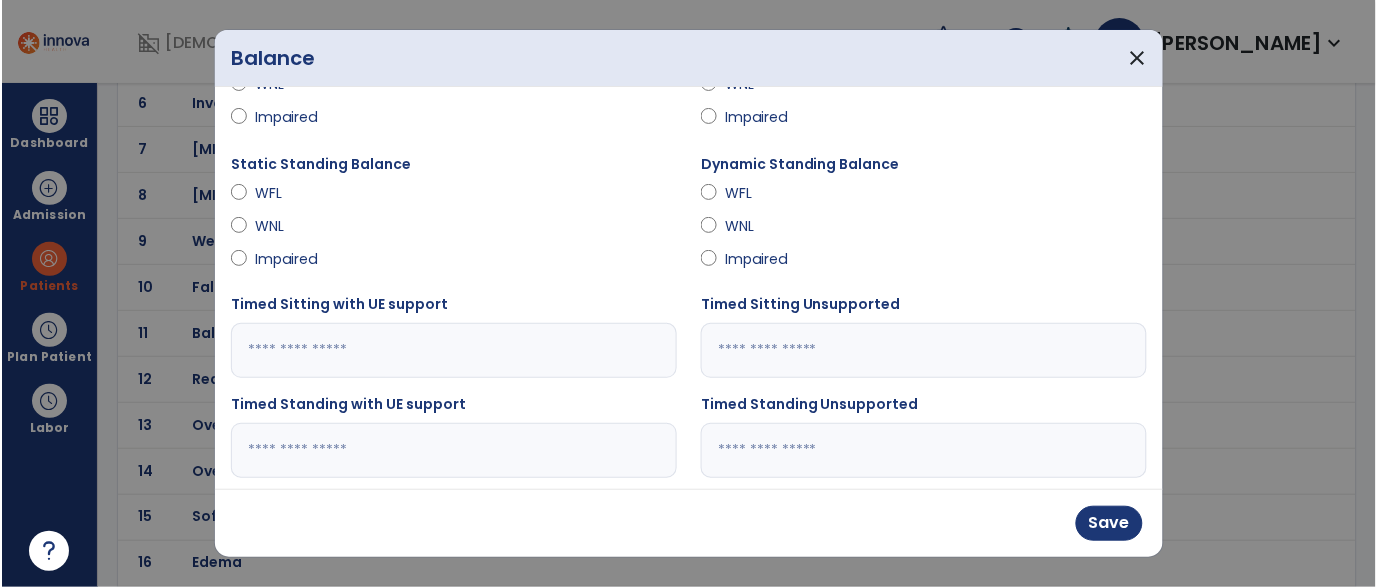 scroll, scrollTop: 95, scrollLeft: 0, axis: vertical 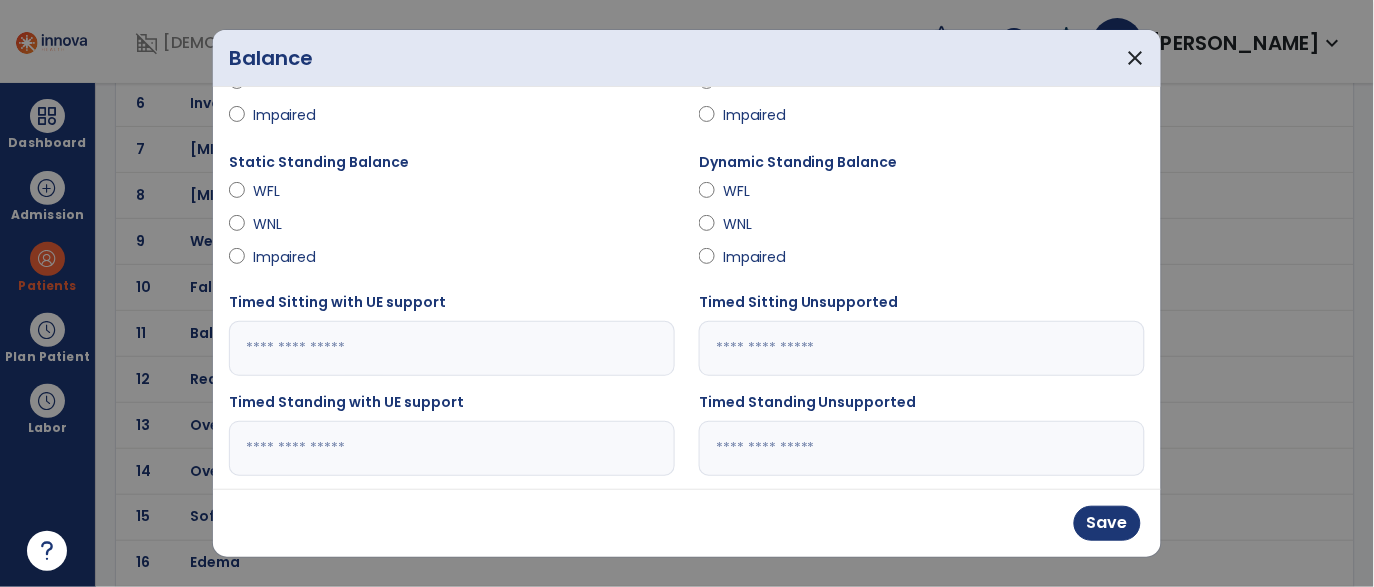 click at bounding box center (922, 448) 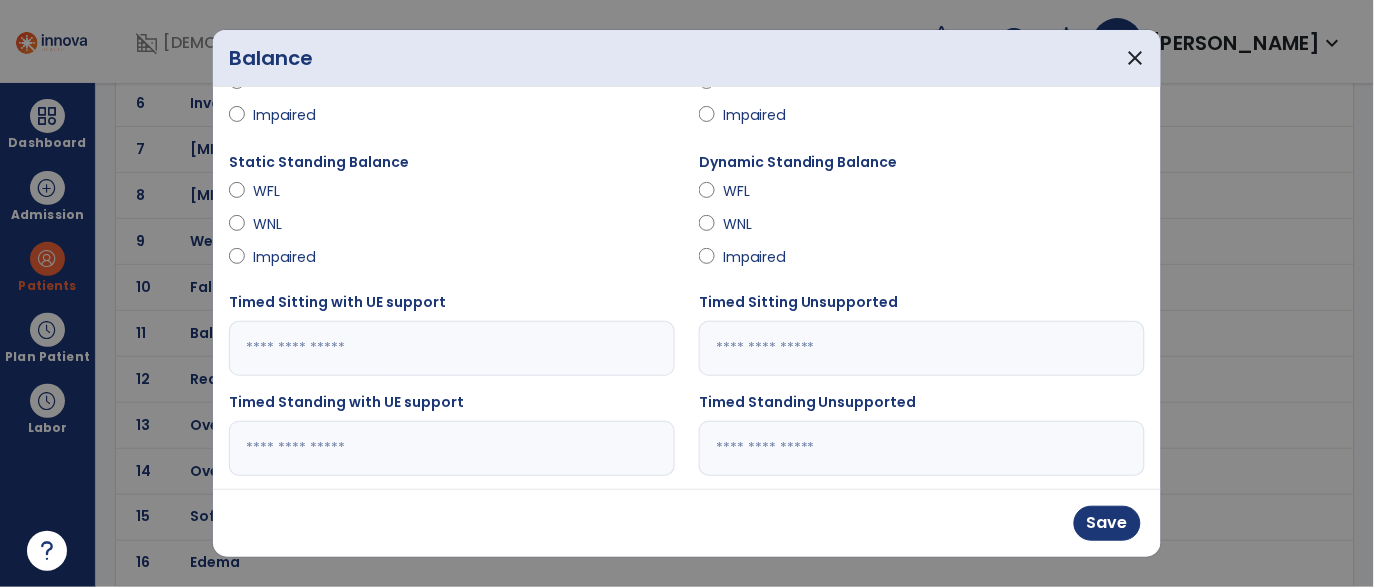 type on "**" 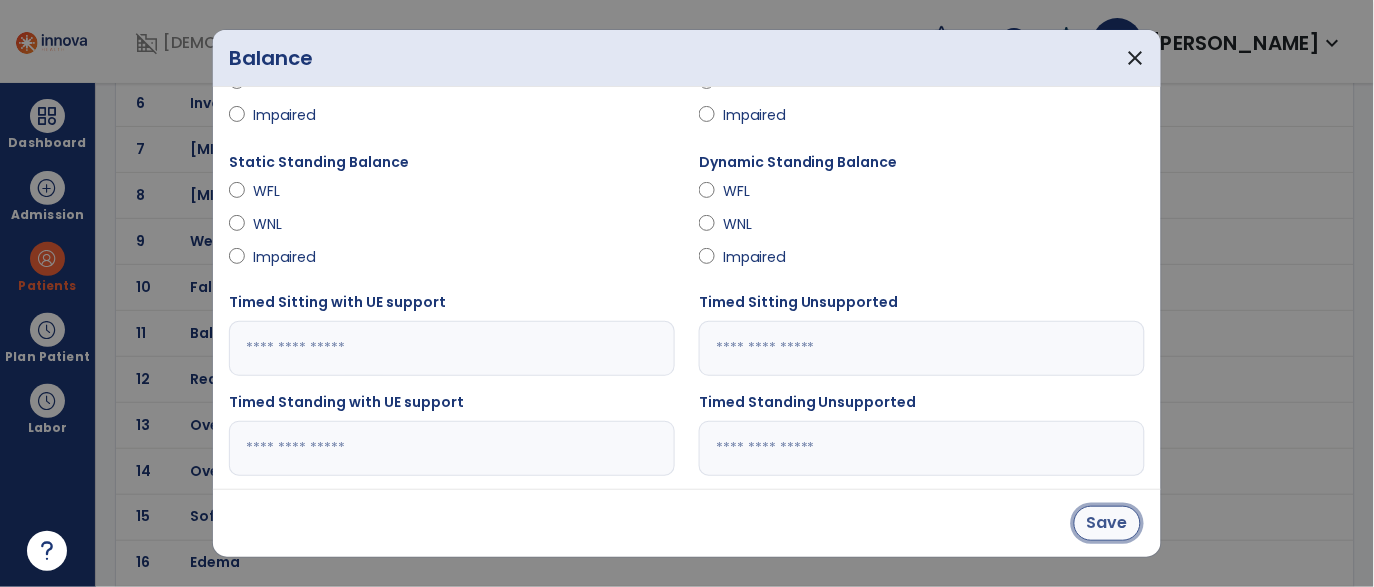 click on "Save" at bounding box center [1107, 523] 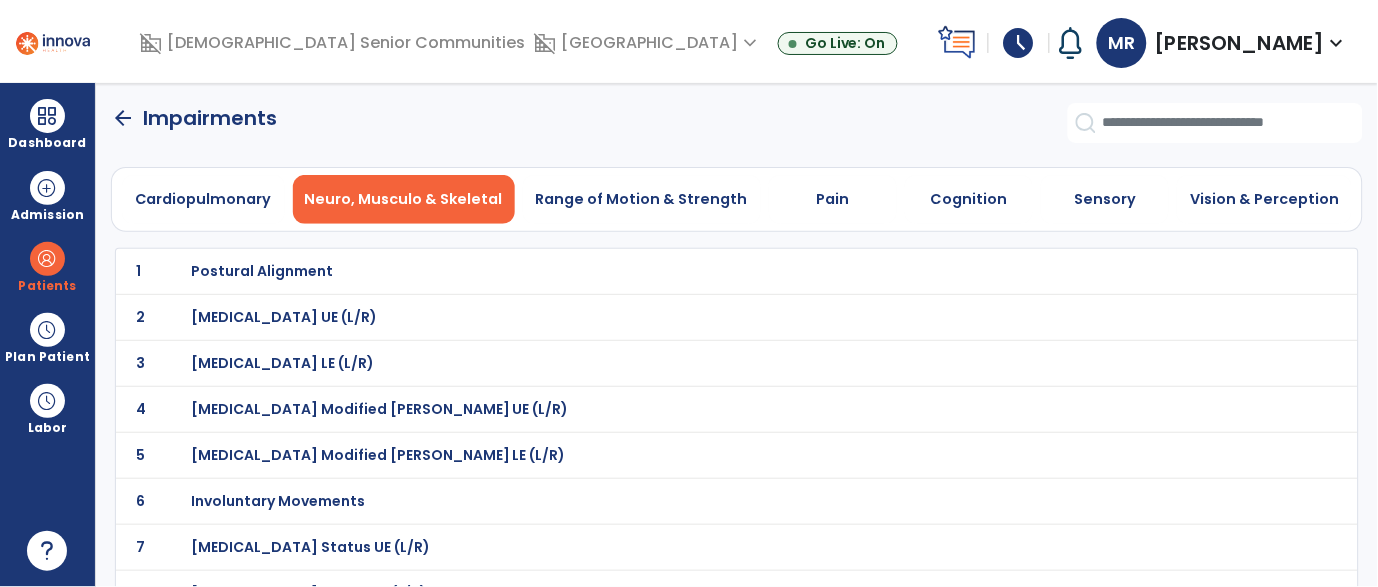 scroll, scrollTop: 2, scrollLeft: 0, axis: vertical 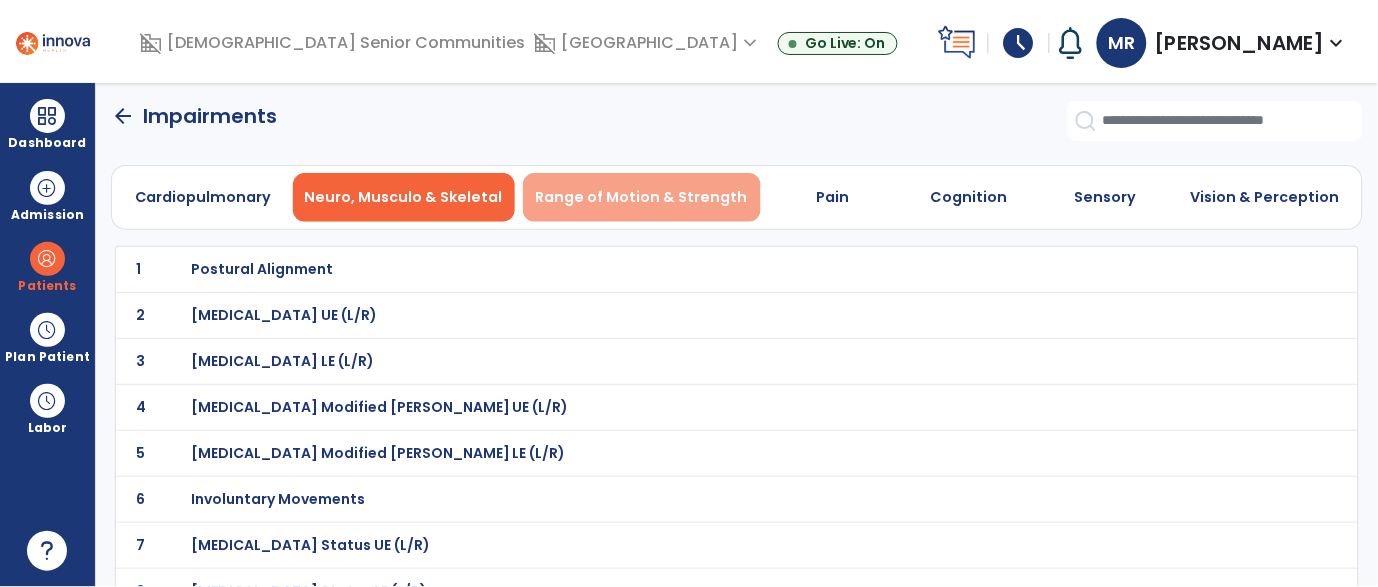 click on "Range of Motion & Strength" at bounding box center (642, 197) 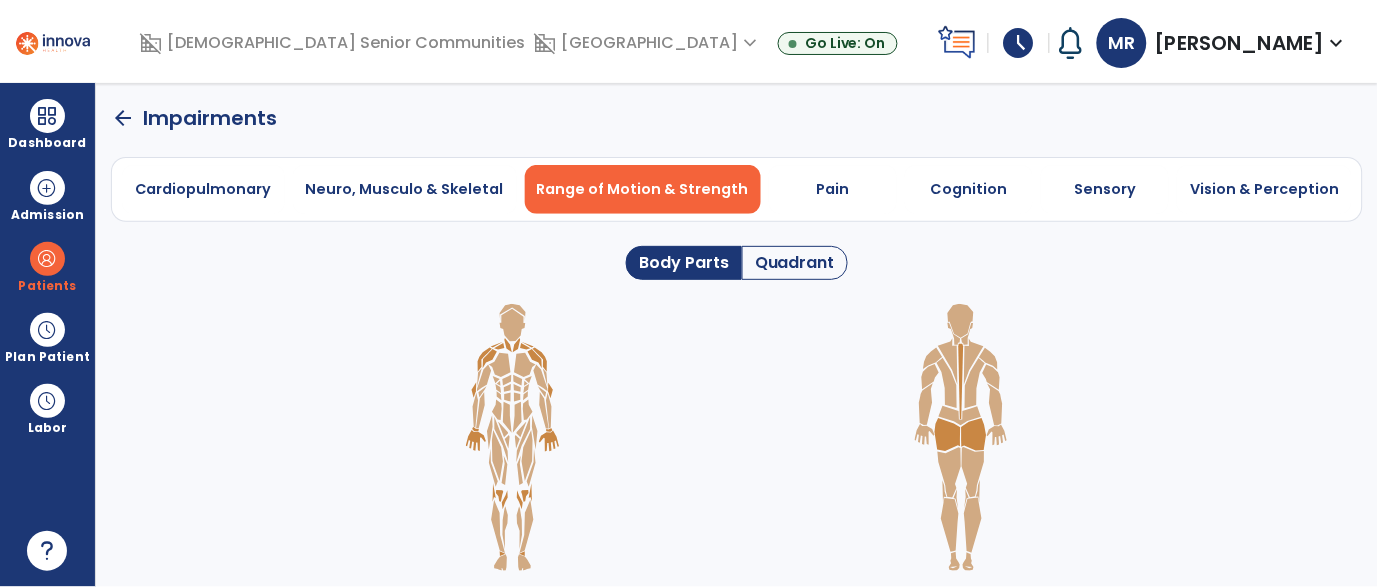 click on "Quadrant" 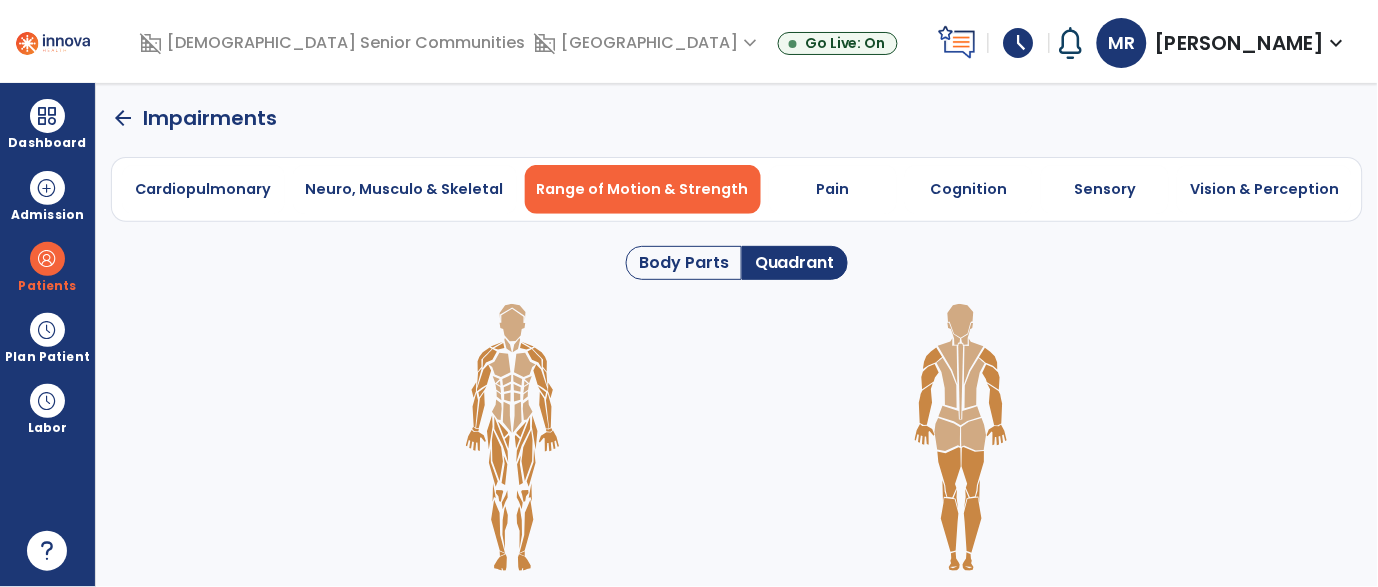 click 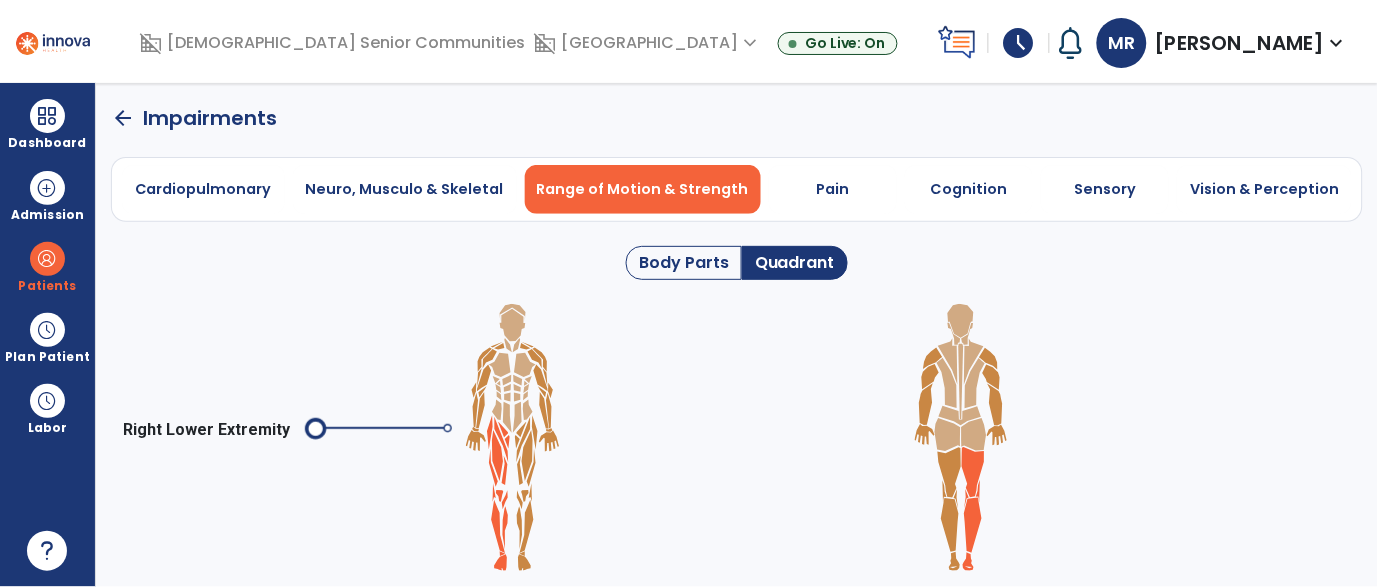 click 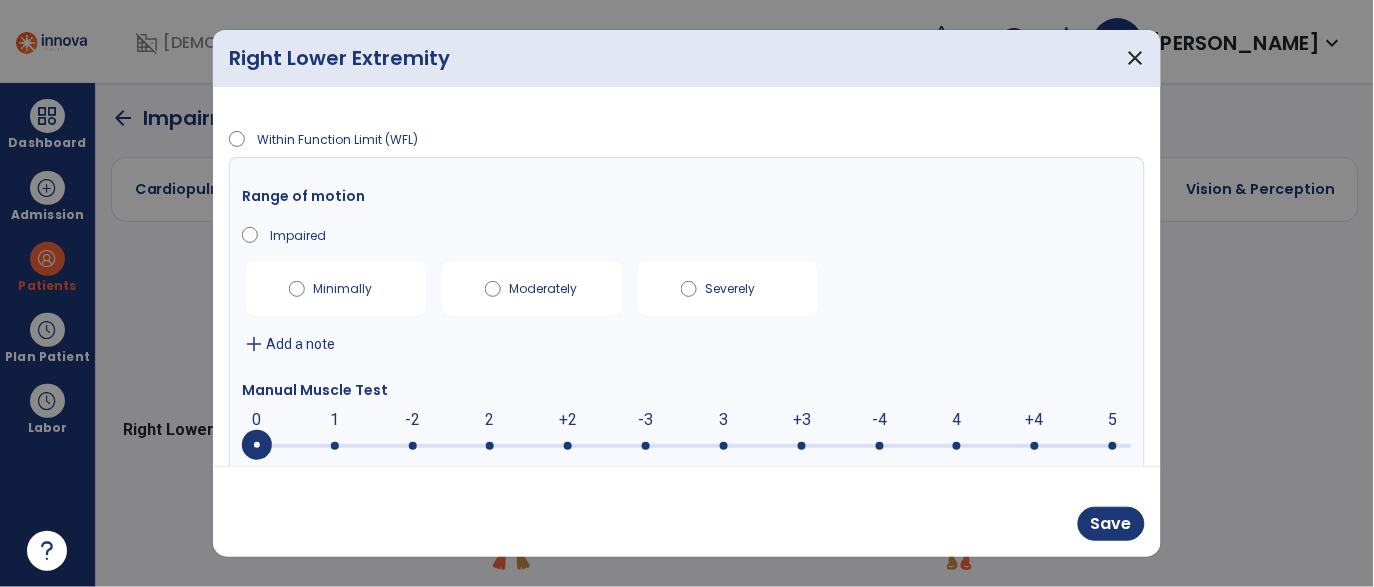 click at bounding box center (687, 446) 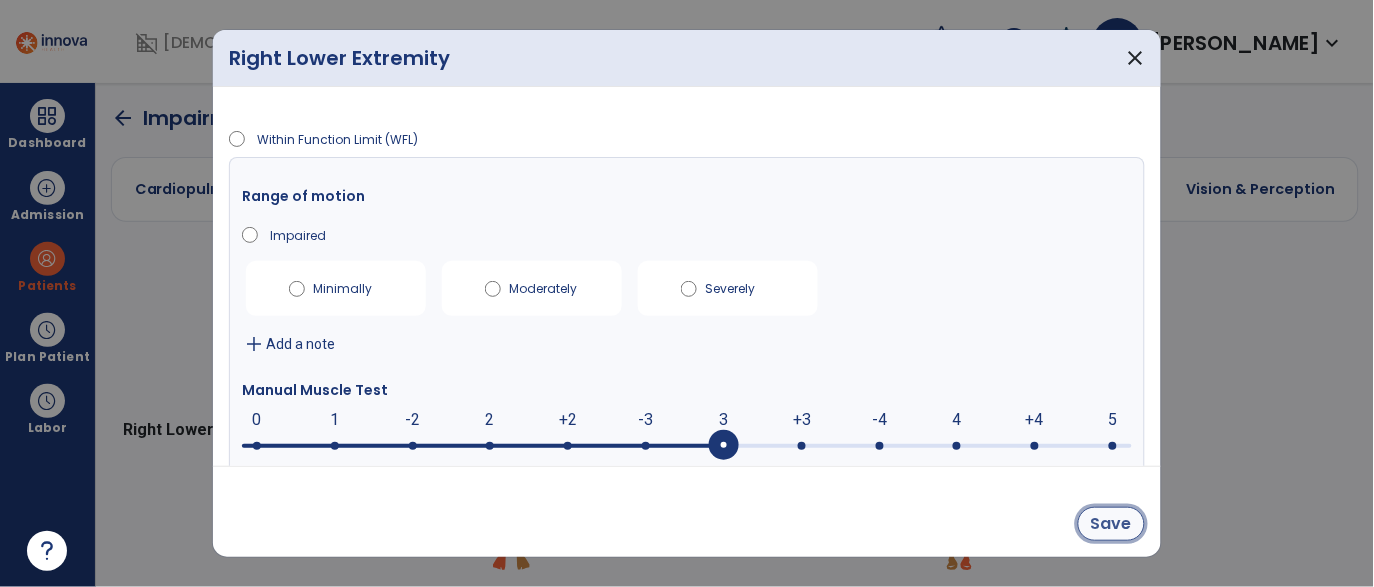 click on "Save" at bounding box center (1111, 524) 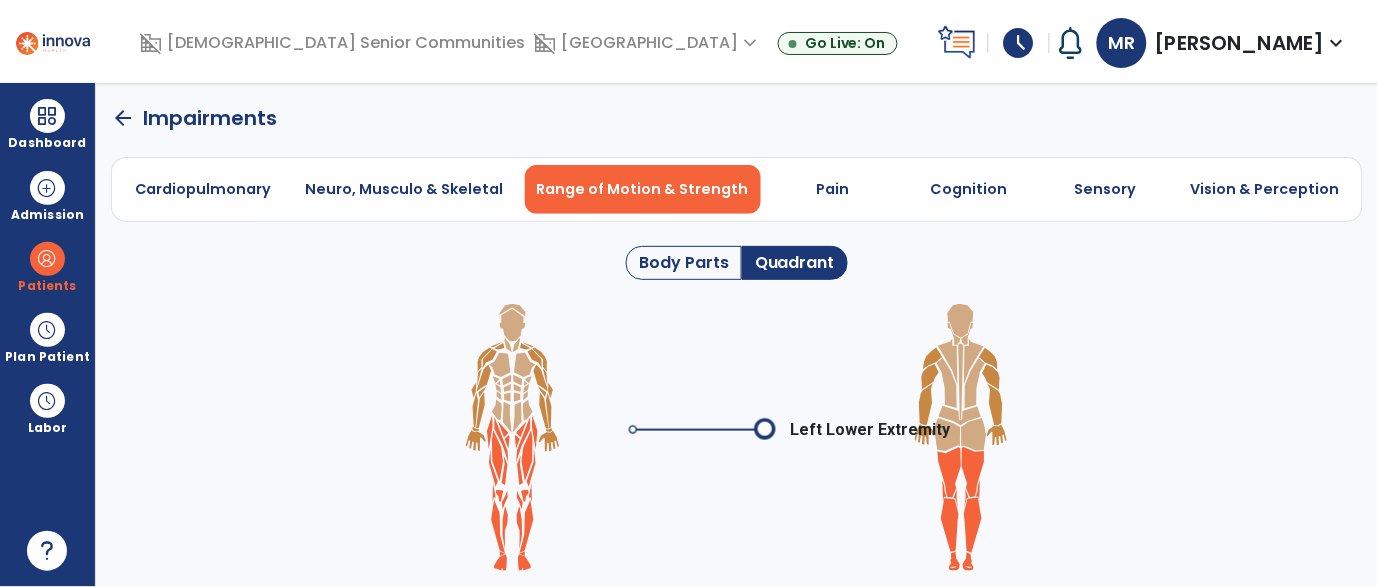 click 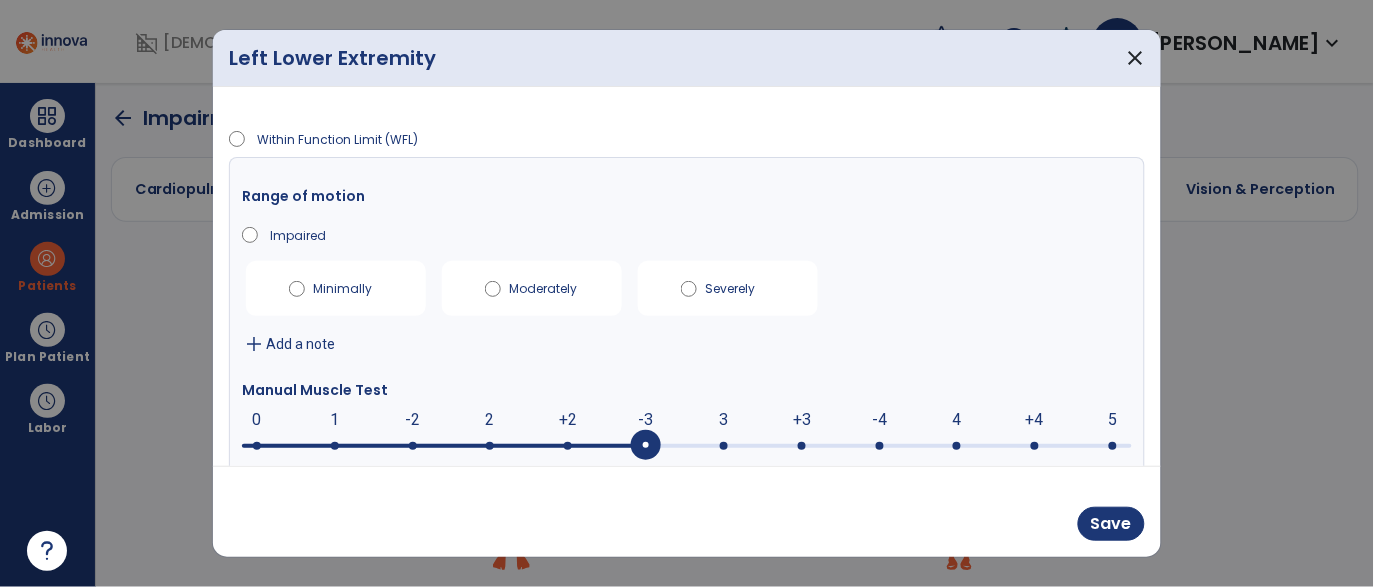 click at bounding box center [646, 446] 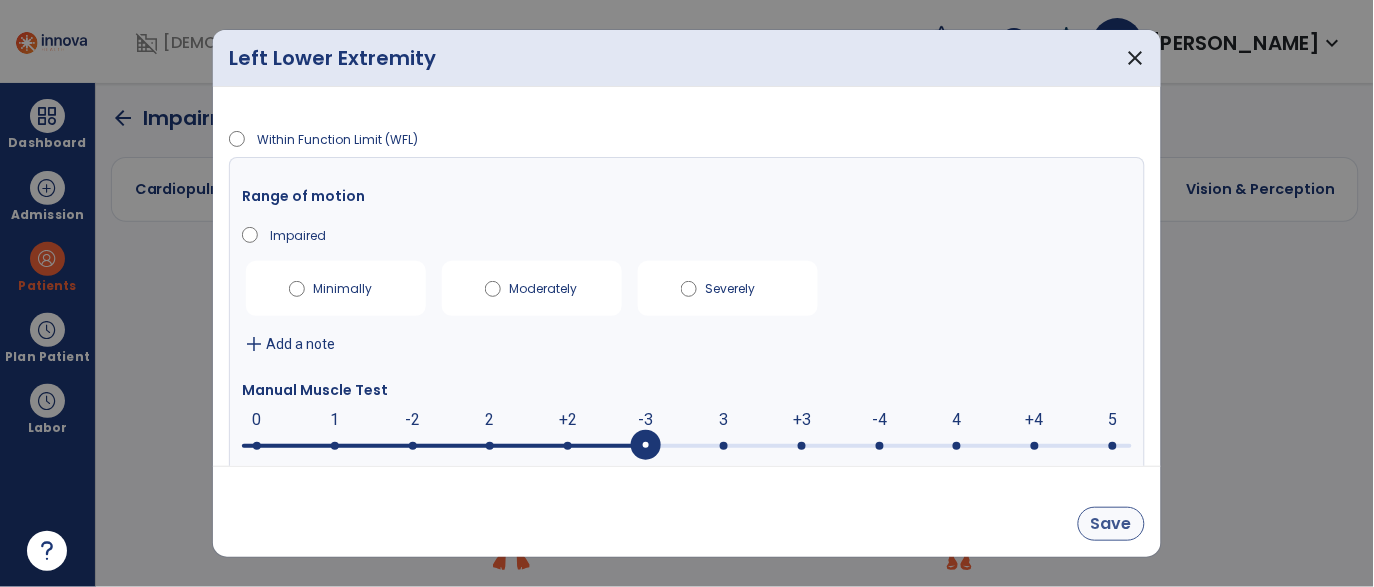 click on "Save" at bounding box center (1111, 524) 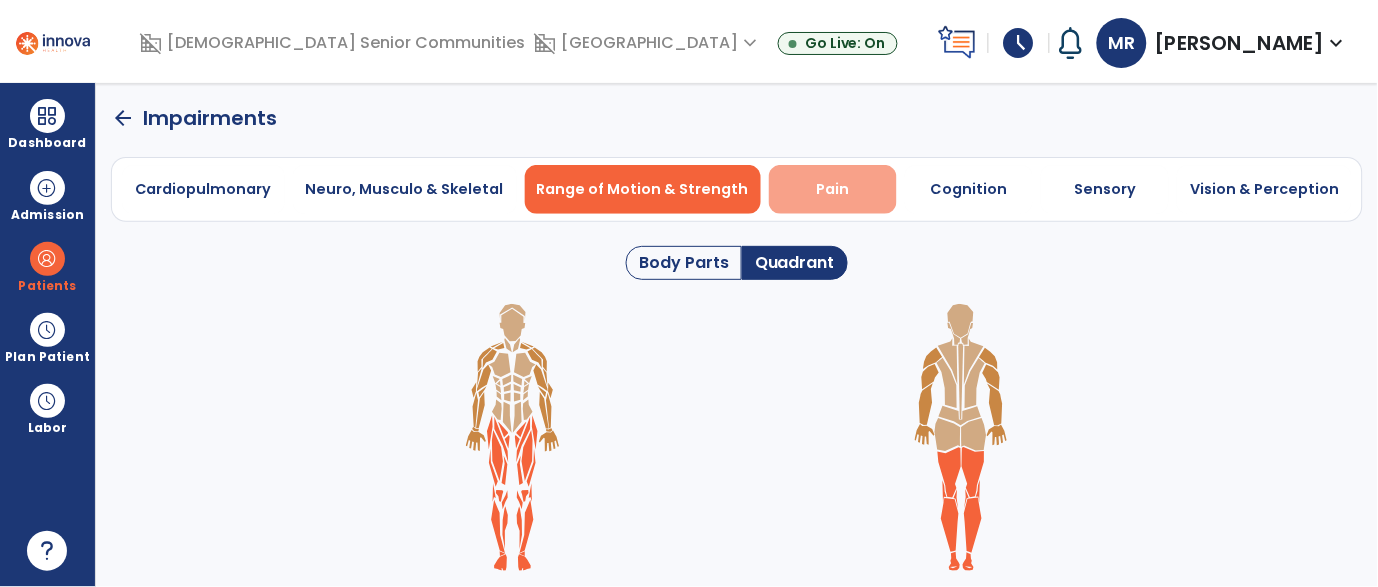 click on "Pain" at bounding box center (832, 189) 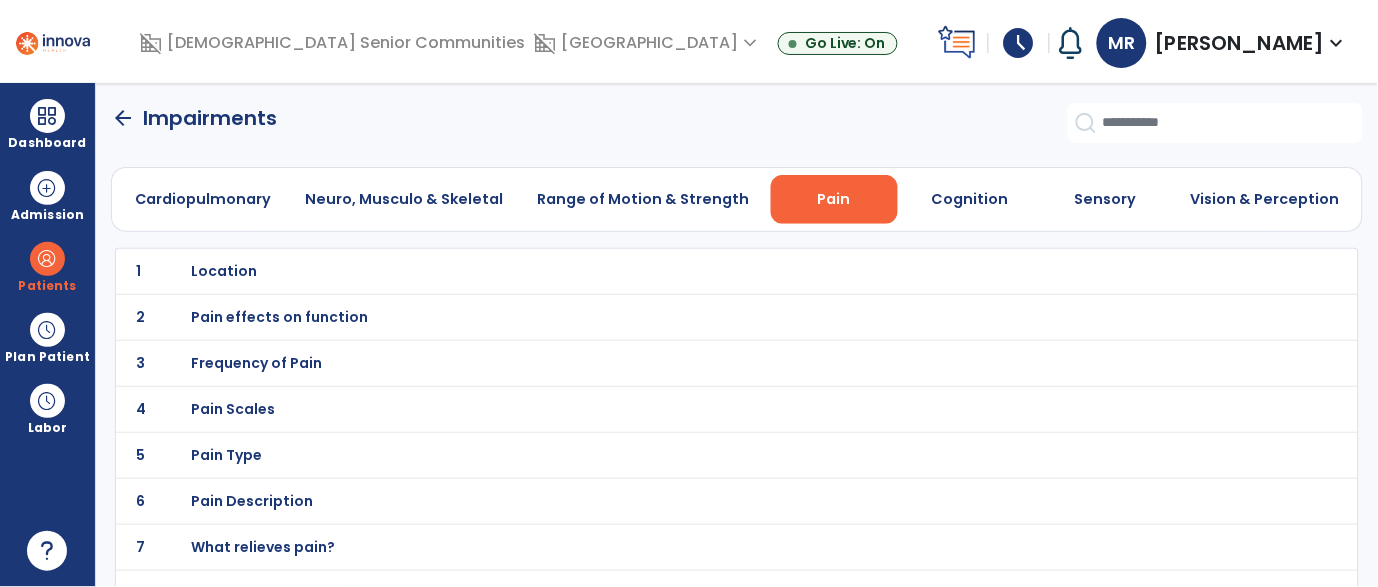 click on "Pain Scales" at bounding box center [693, 271] 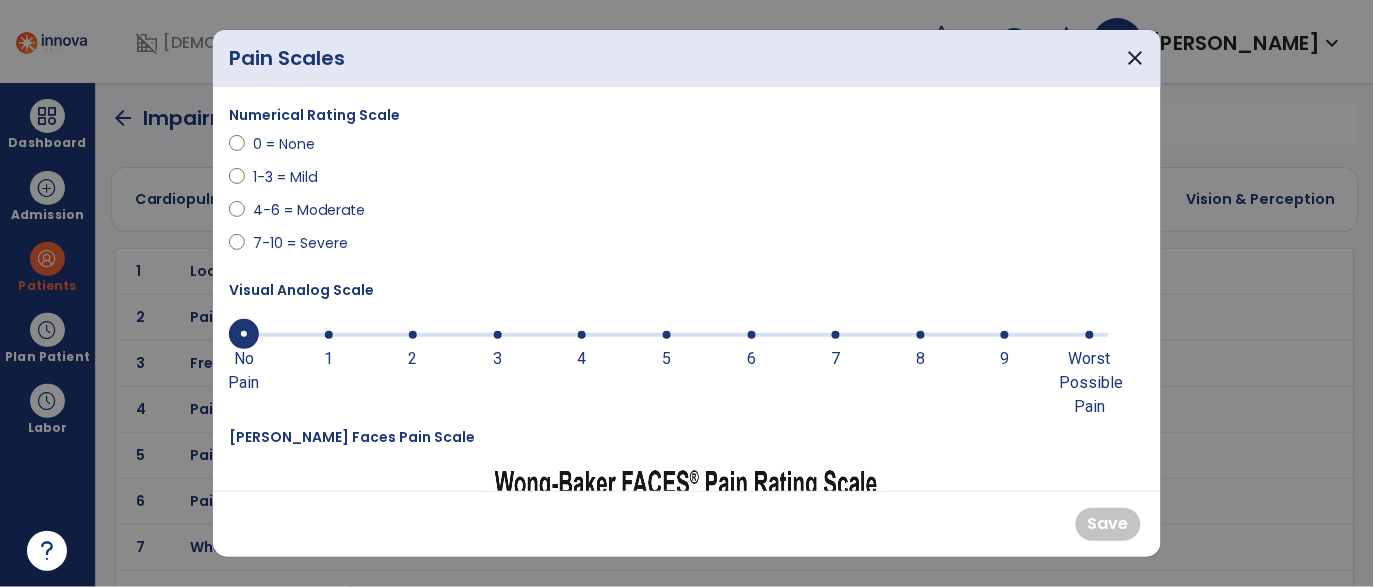 click at bounding box center (752, 335) 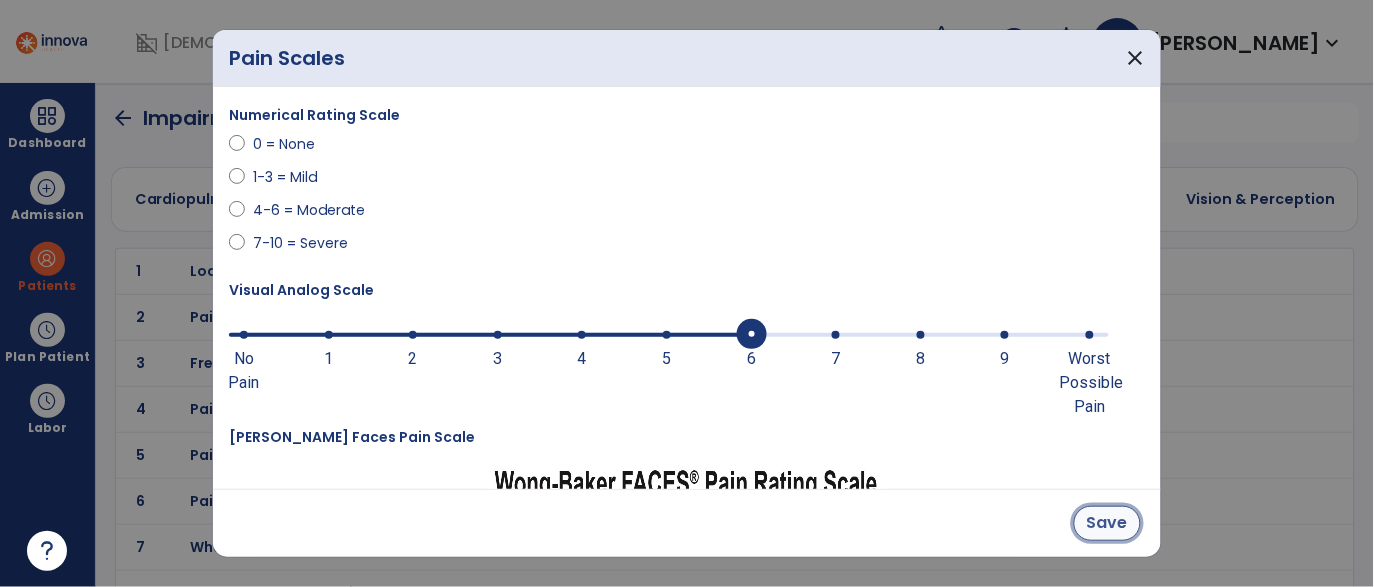 click on "Save" at bounding box center (1107, 523) 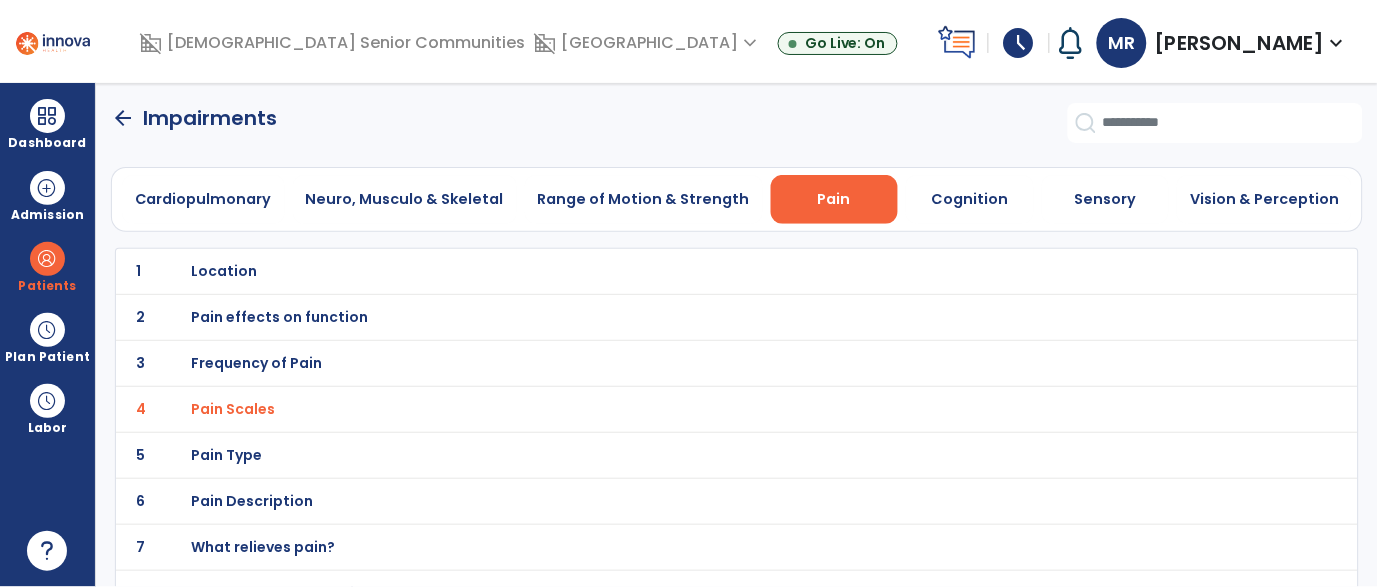 click on "arrow_back" 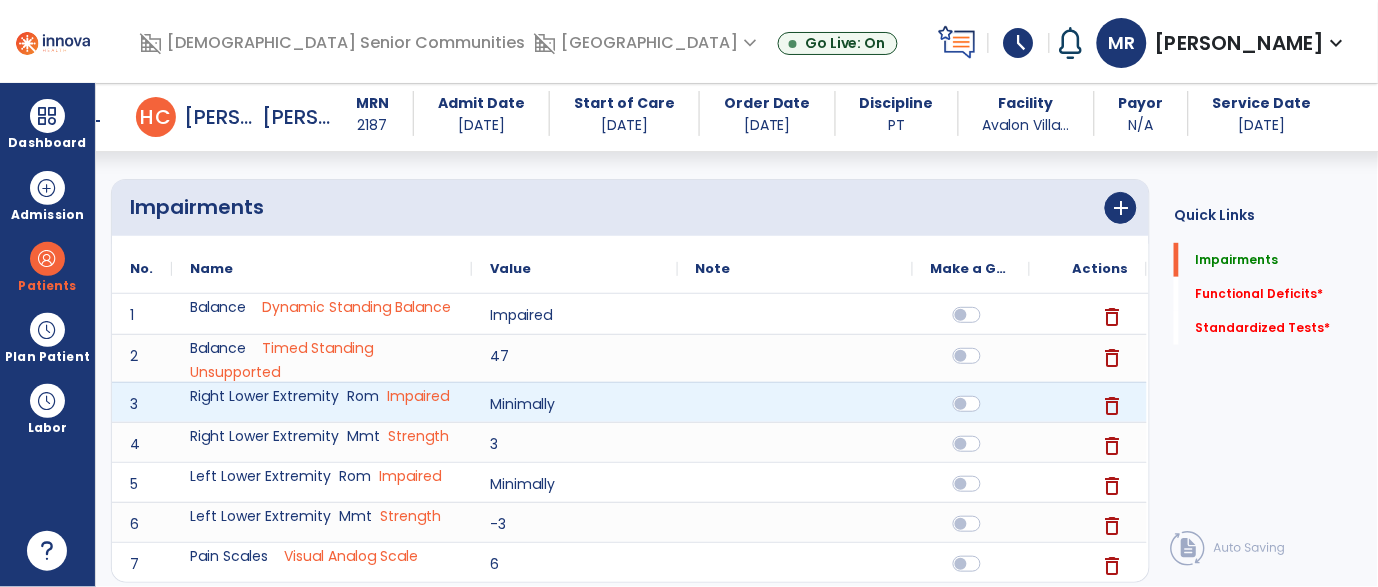 scroll, scrollTop: 156, scrollLeft: 0, axis: vertical 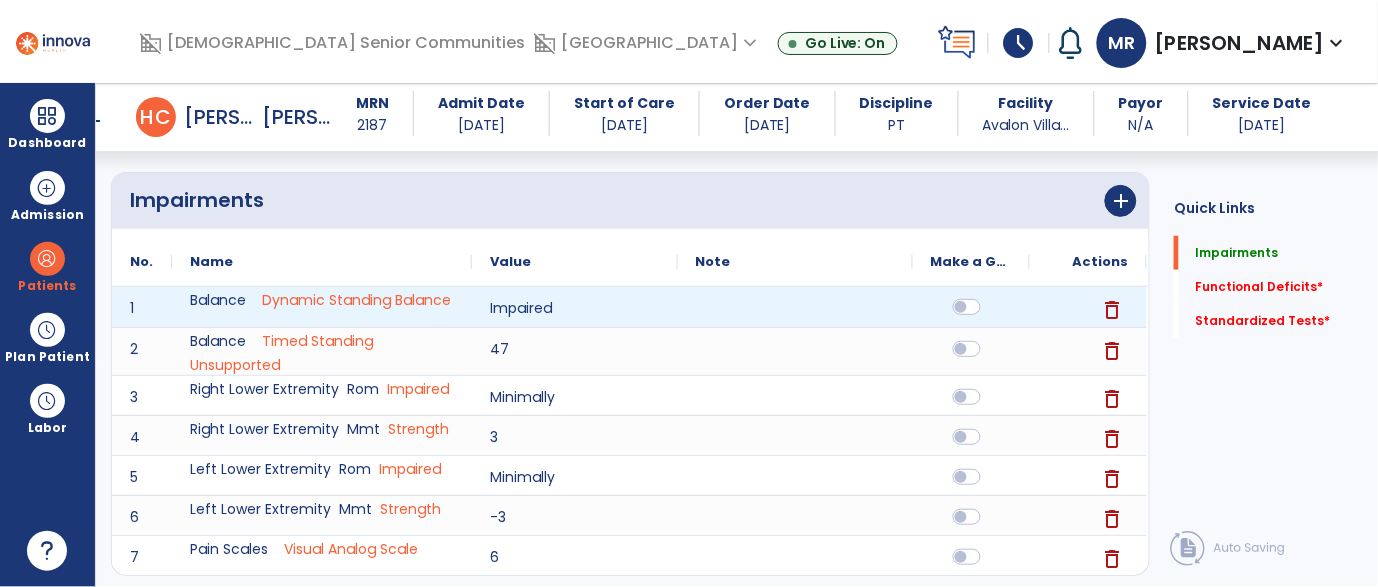 click 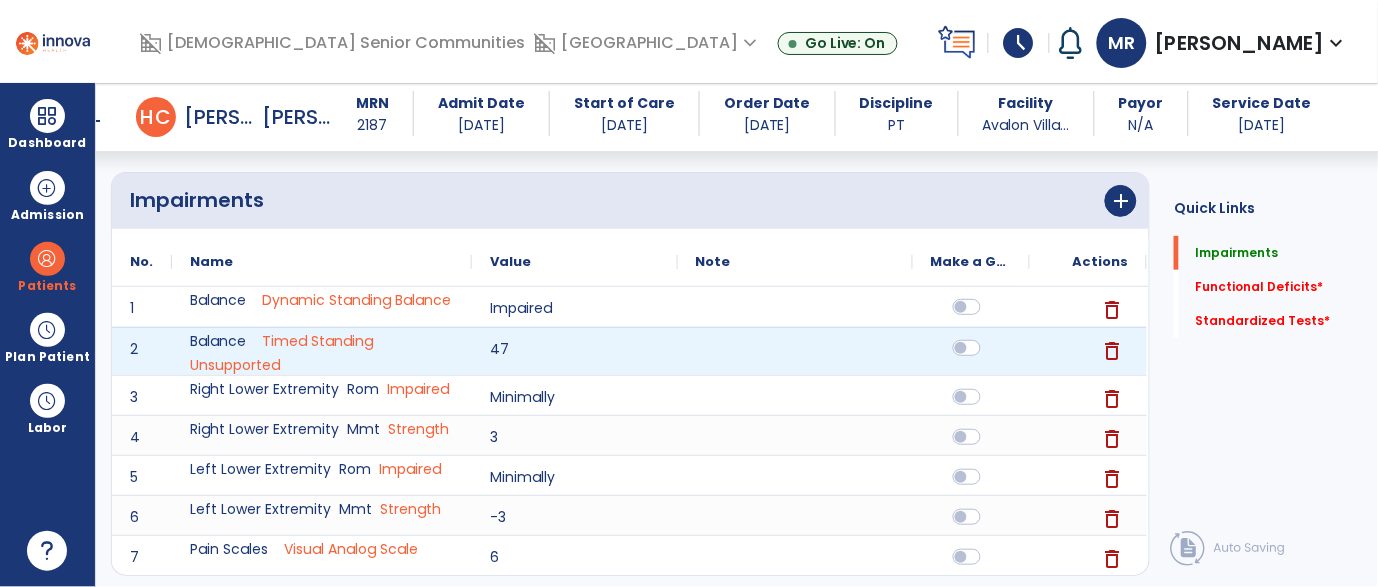 click 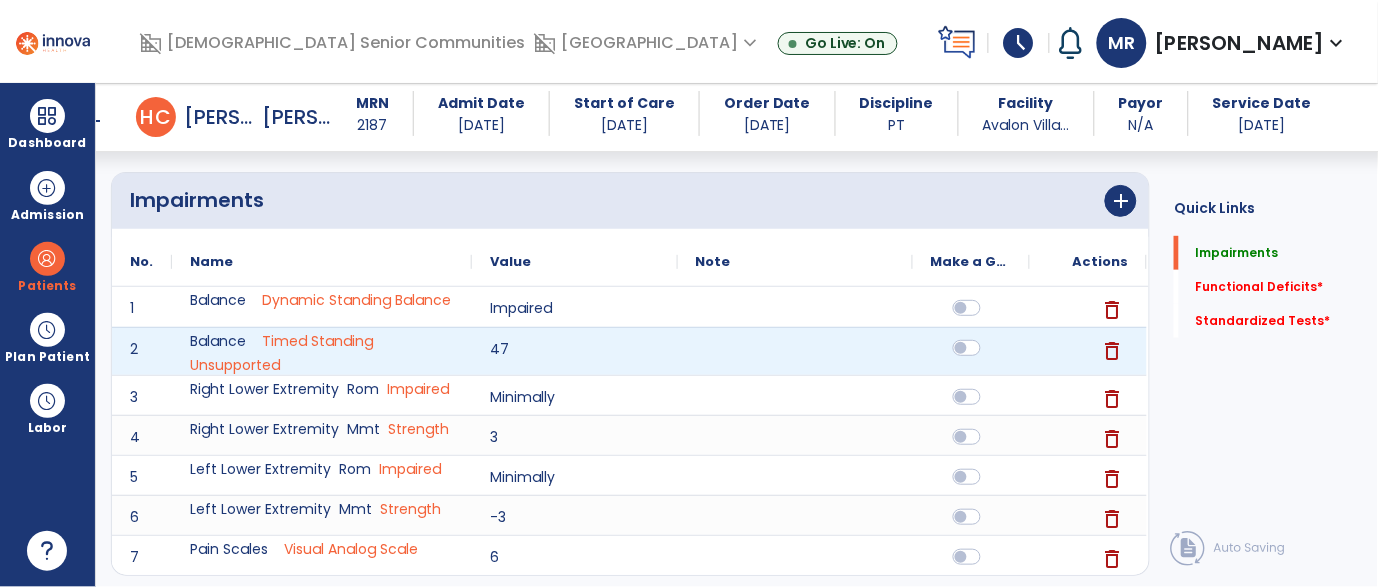 click 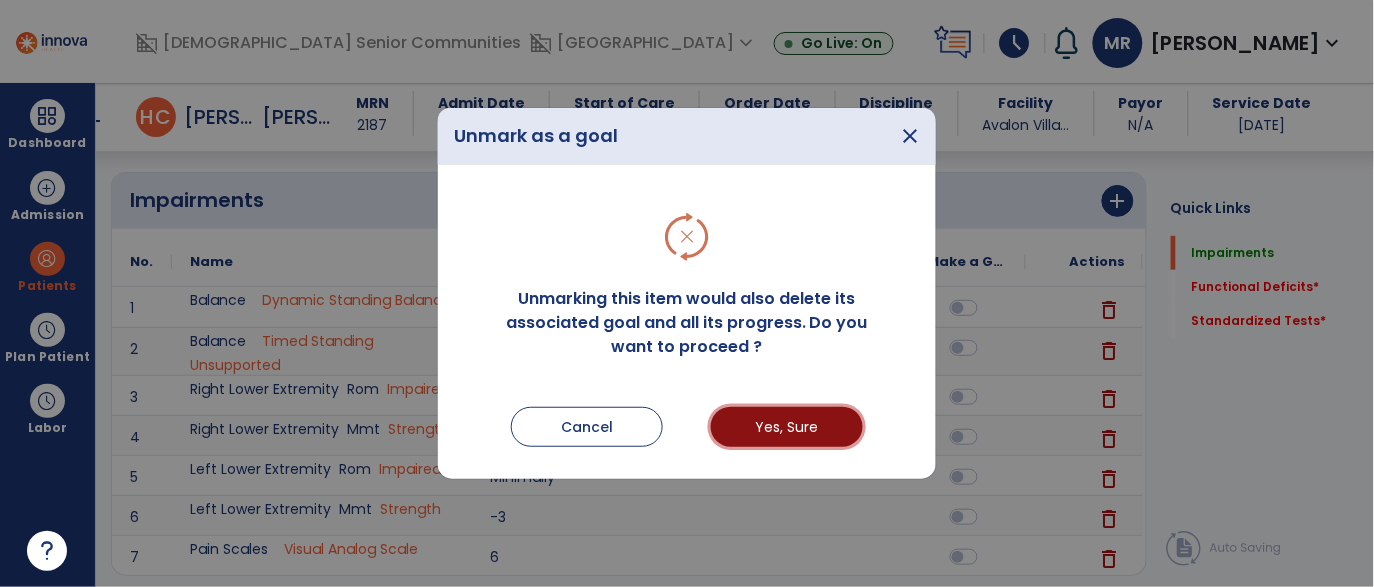 click on "Yes, Sure" at bounding box center [787, 427] 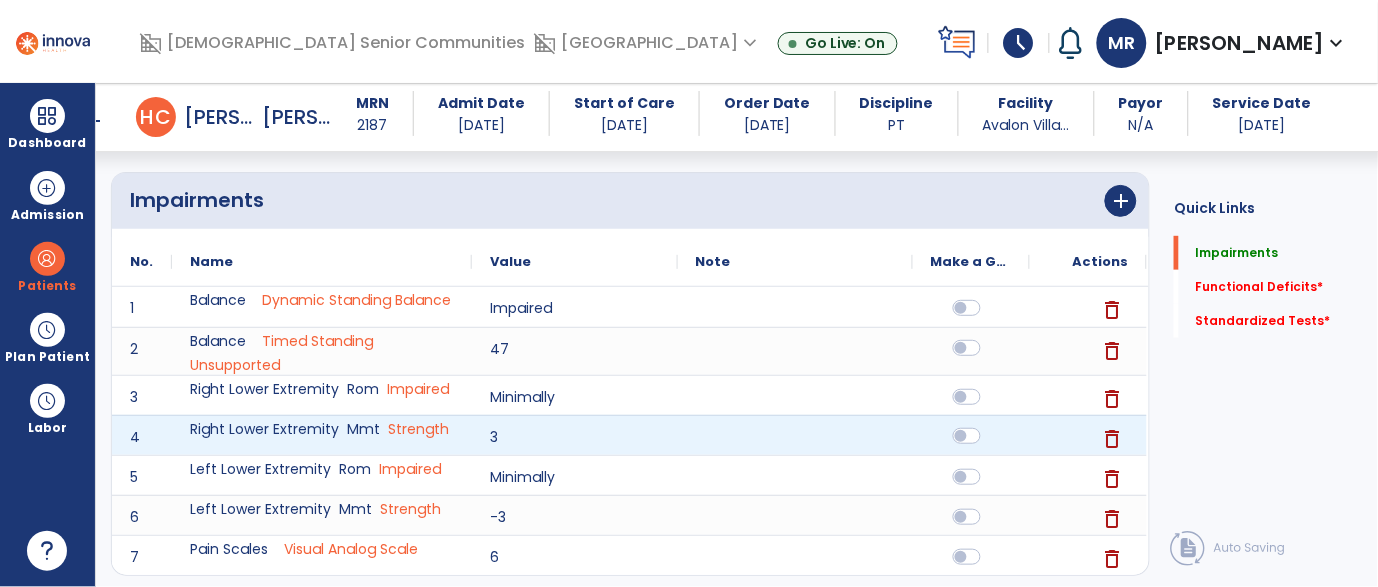 click 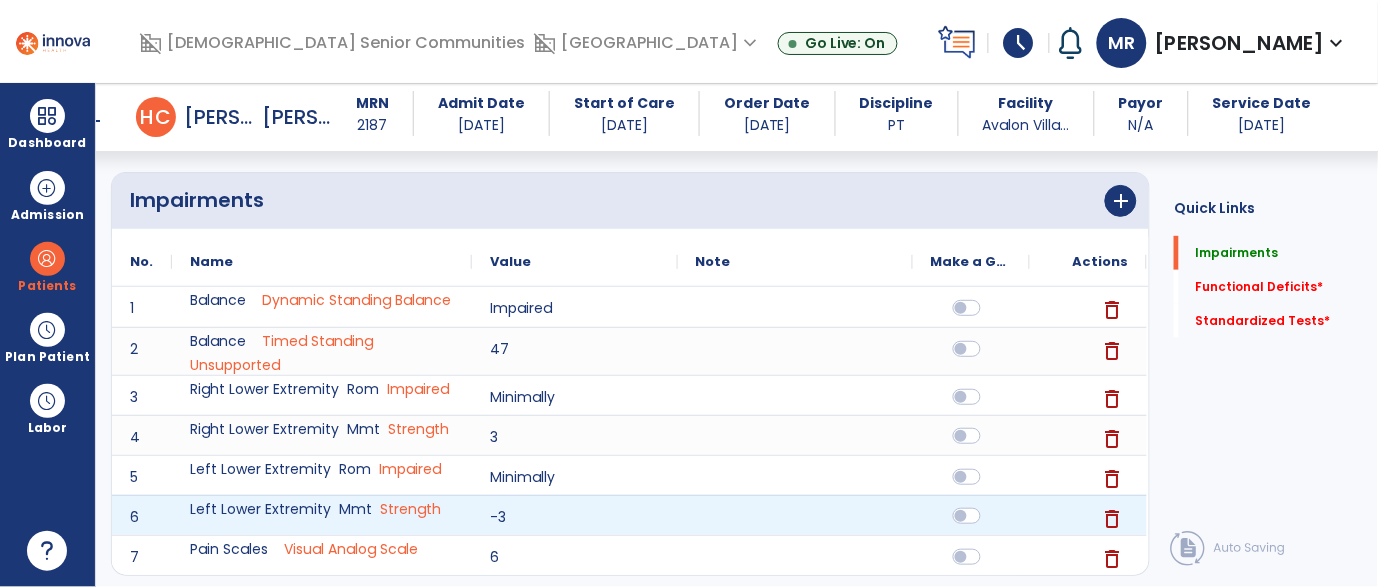 click 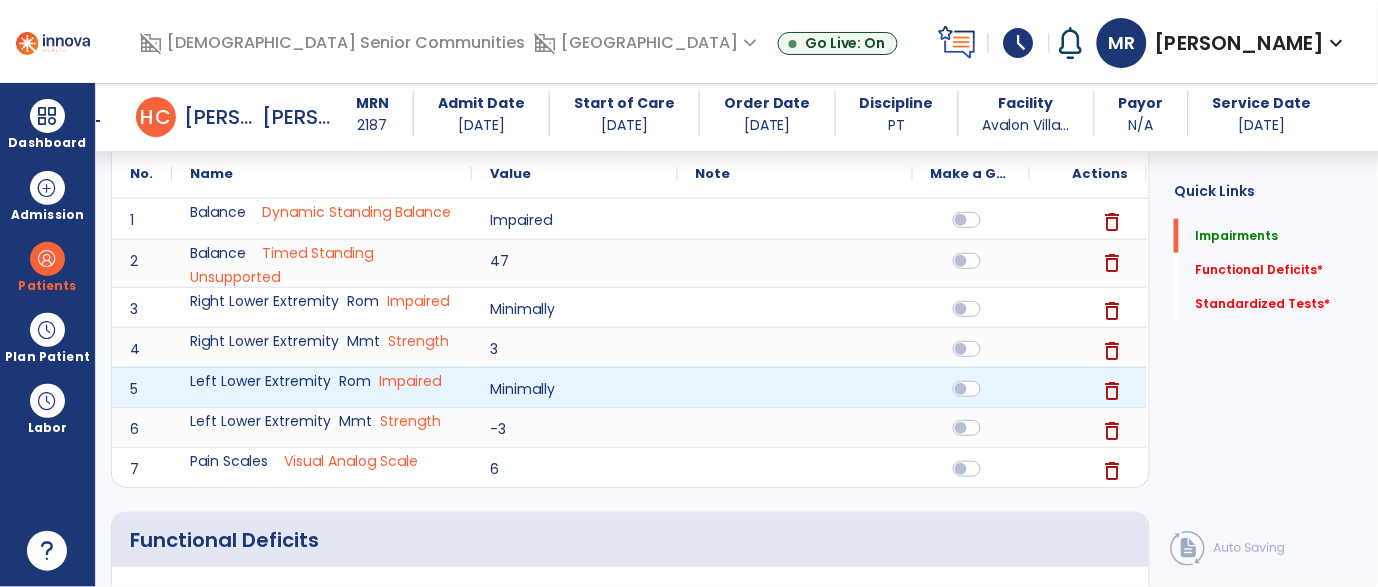 scroll, scrollTop: 247, scrollLeft: 0, axis: vertical 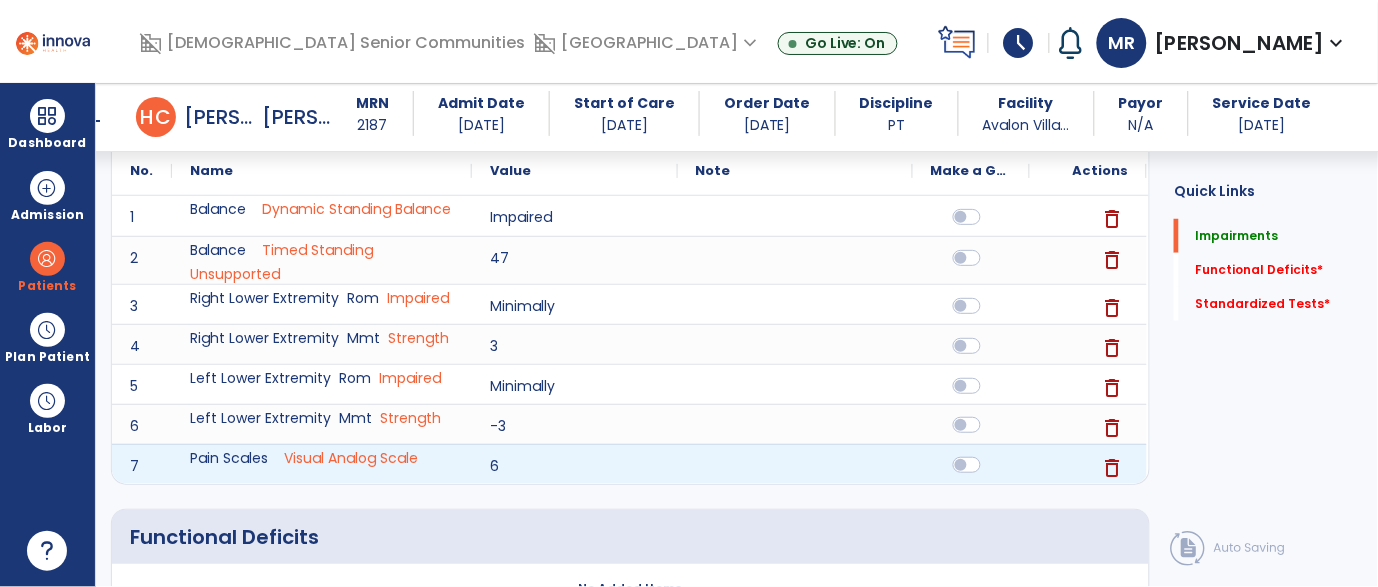 click 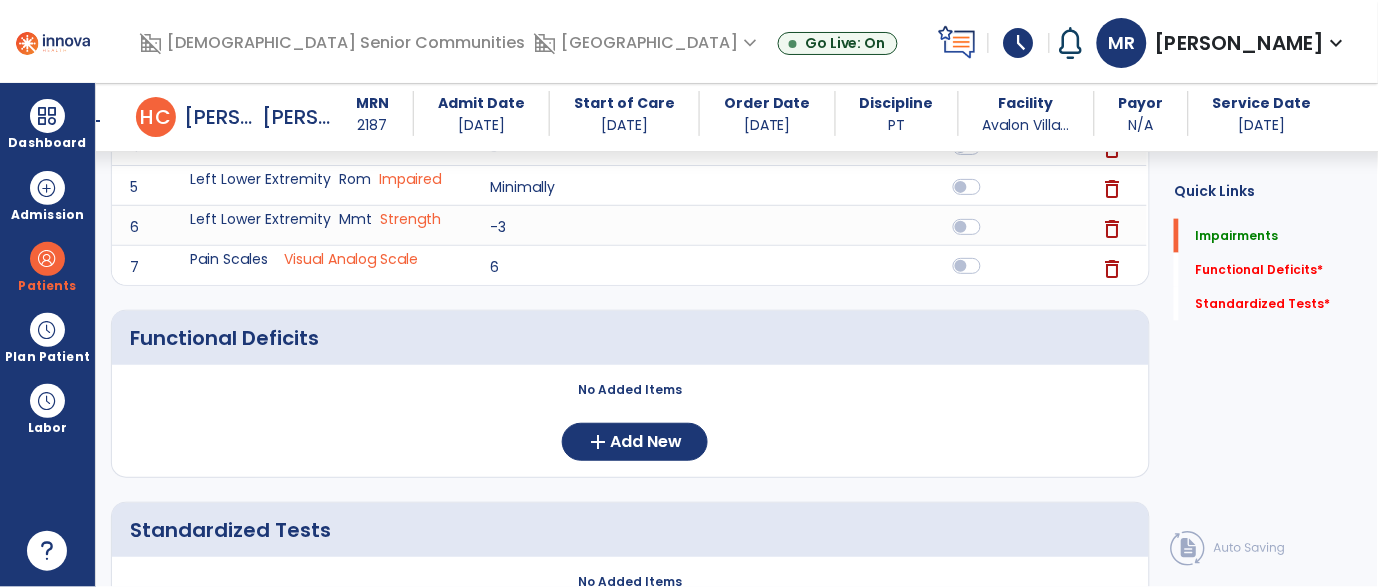 scroll, scrollTop: 448, scrollLeft: 0, axis: vertical 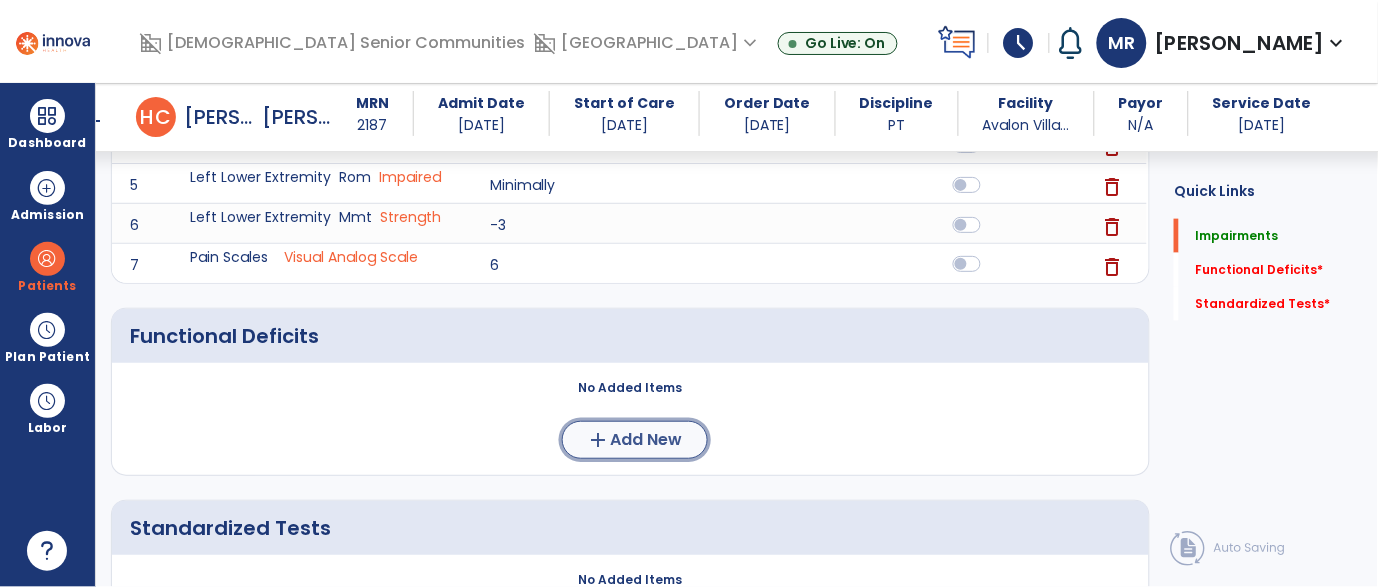 click on "Add New" 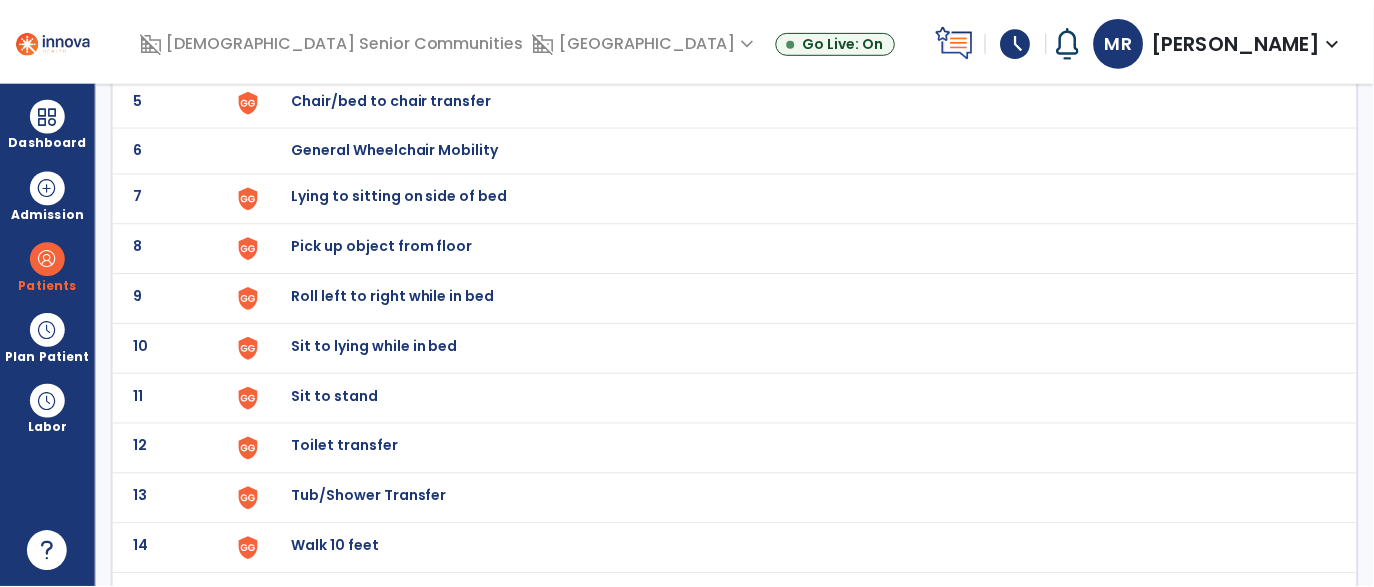 scroll, scrollTop: 368, scrollLeft: 0, axis: vertical 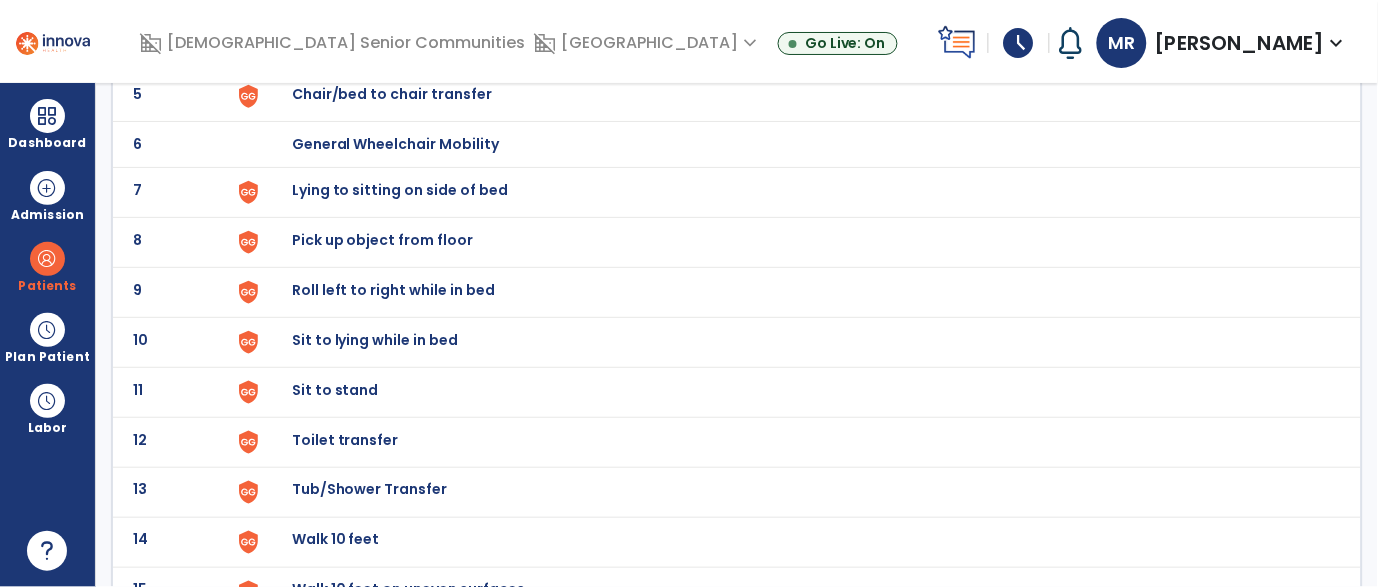 click on "Sit to stand" at bounding box center (338, -106) 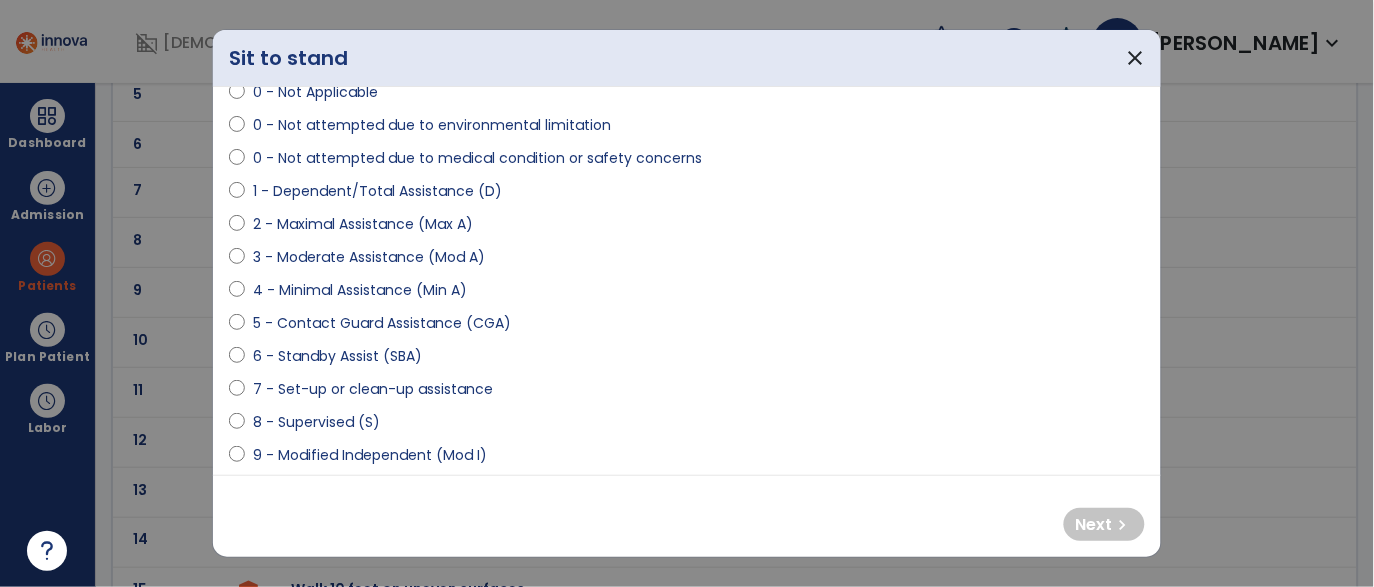scroll, scrollTop: 153, scrollLeft: 0, axis: vertical 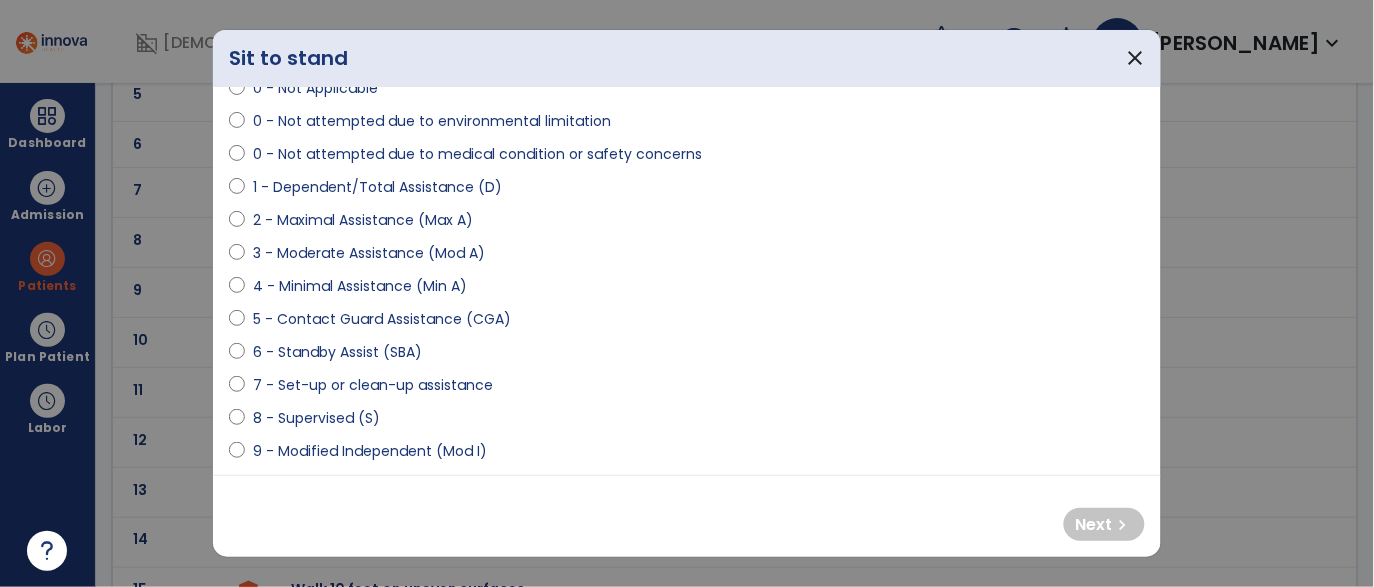 select on "**********" 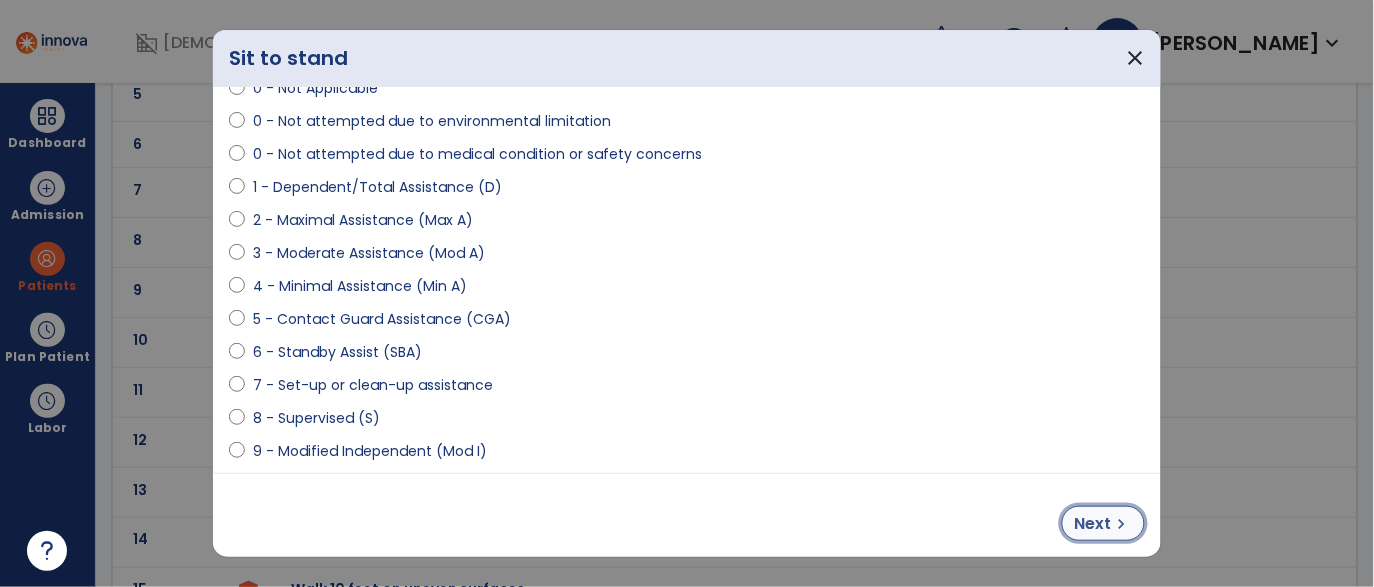 click on "Next" at bounding box center (1093, 524) 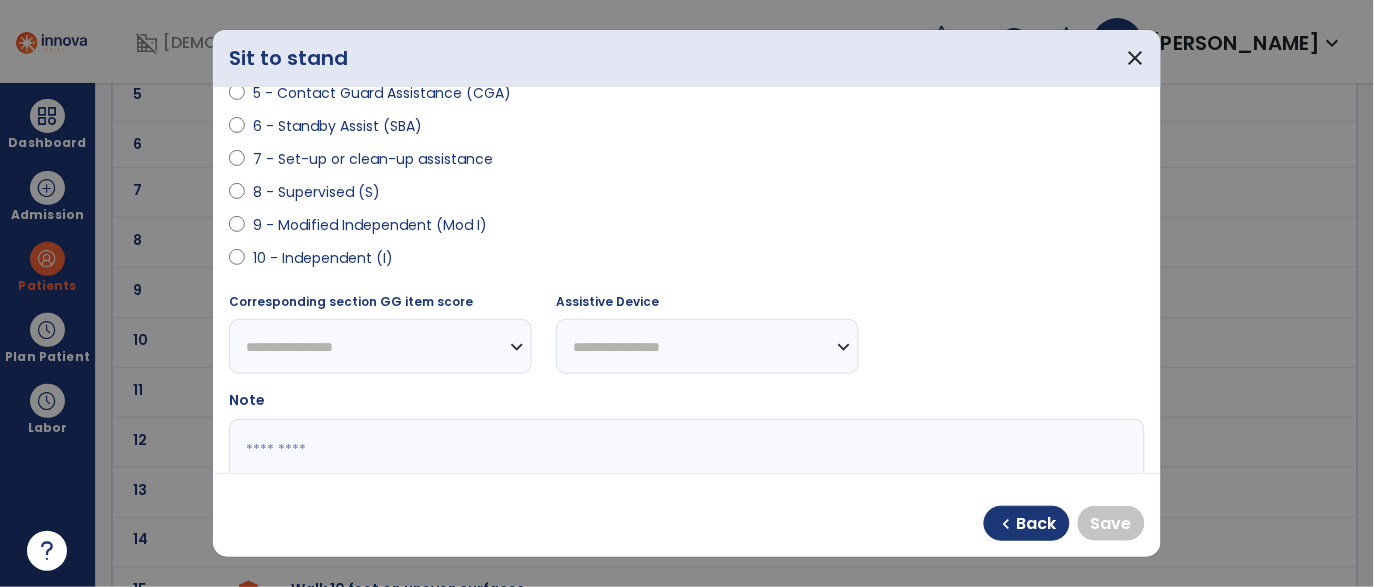 scroll, scrollTop: 389, scrollLeft: 0, axis: vertical 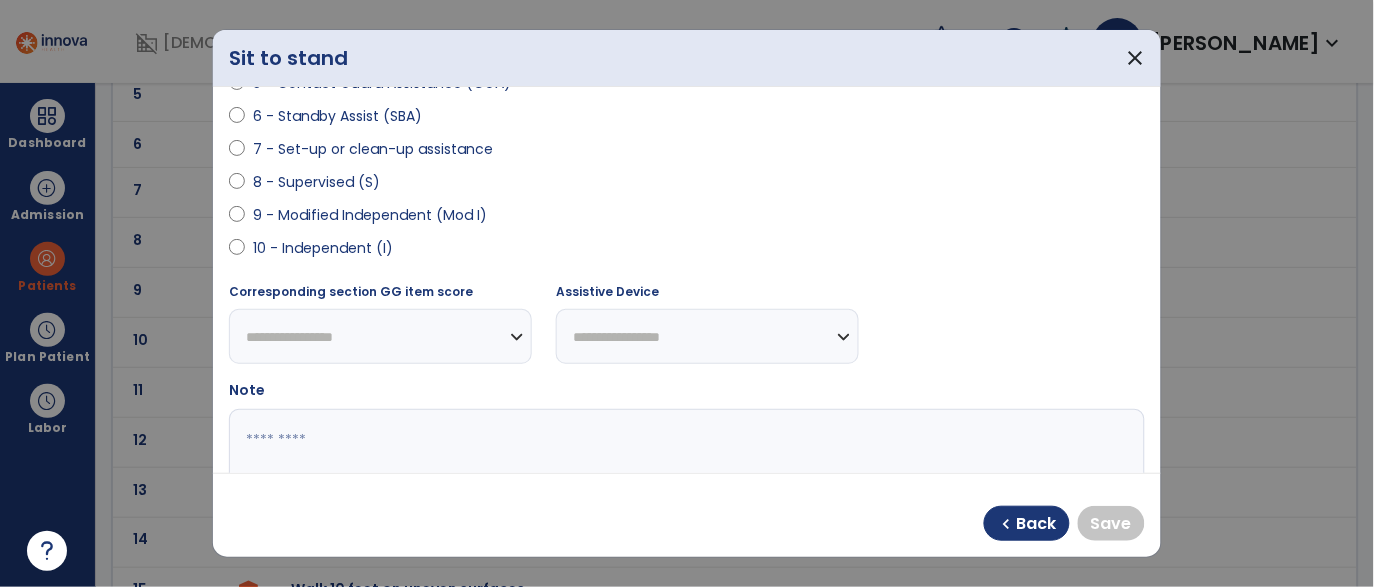 click on "Note" at bounding box center [687, 469] 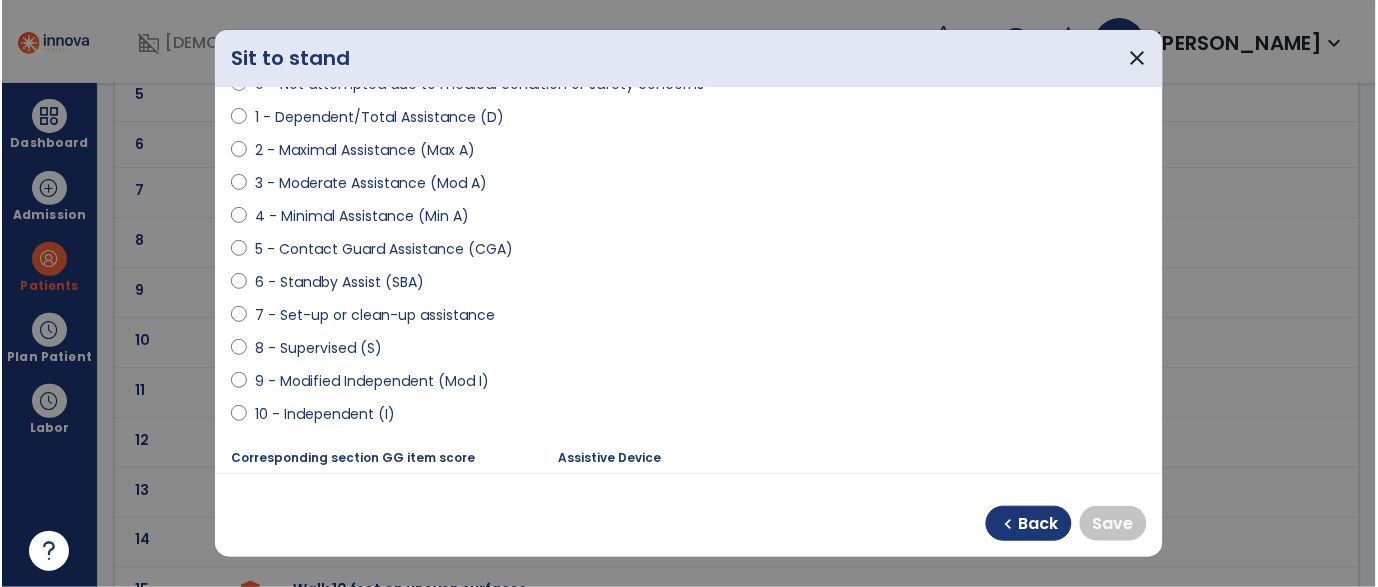 scroll, scrollTop: 231, scrollLeft: 0, axis: vertical 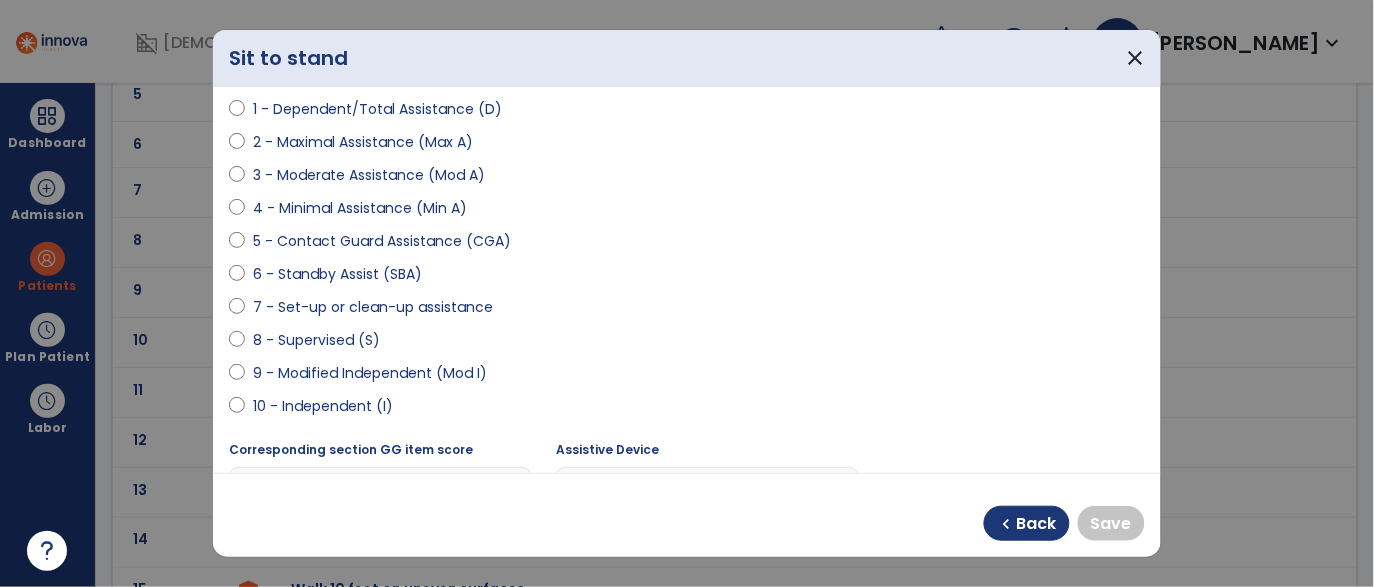 select on "**********" 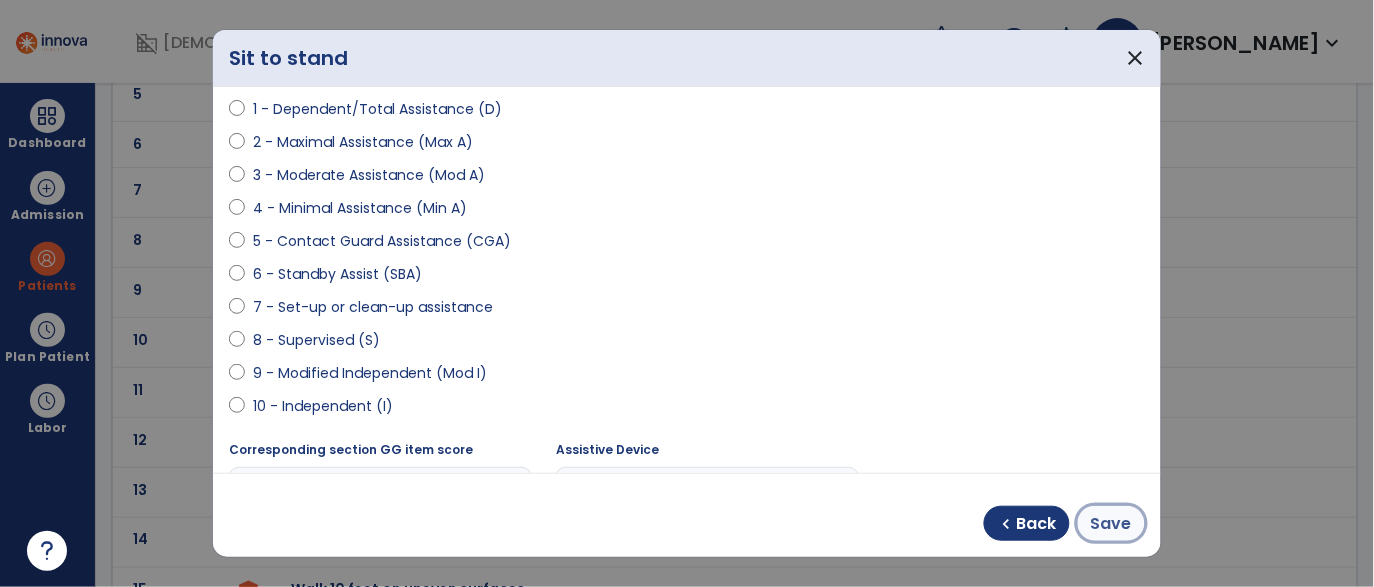 click on "Save" at bounding box center [1111, 524] 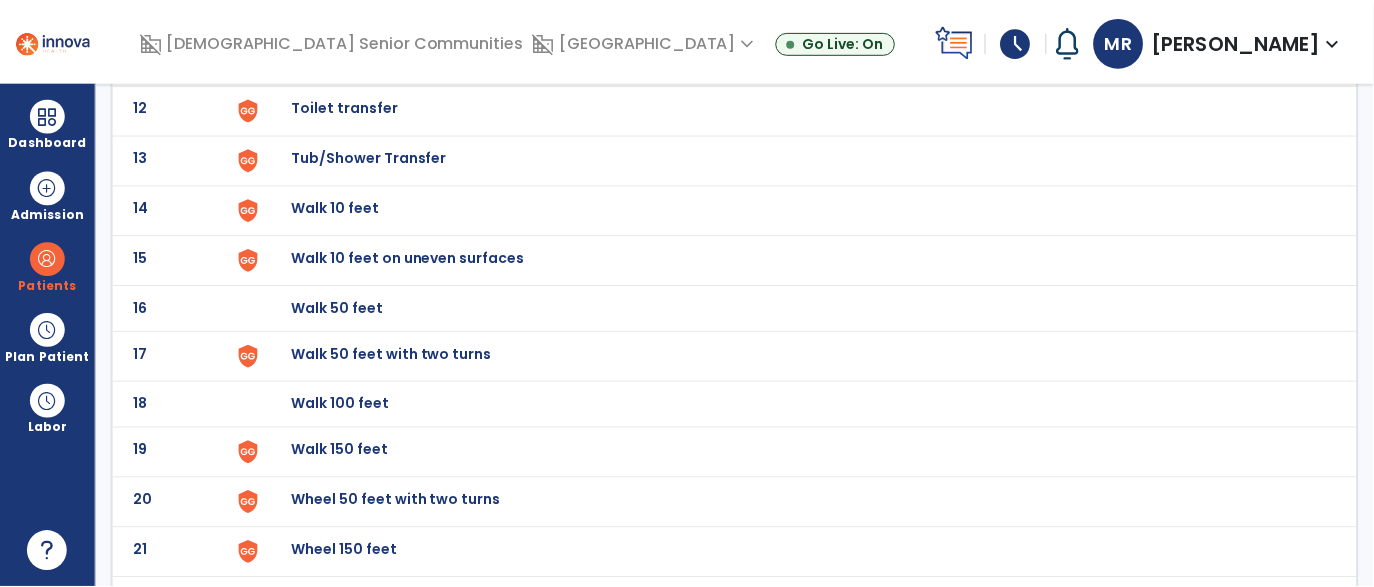 scroll, scrollTop: 710, scrollLeft: 0, axis: vertical 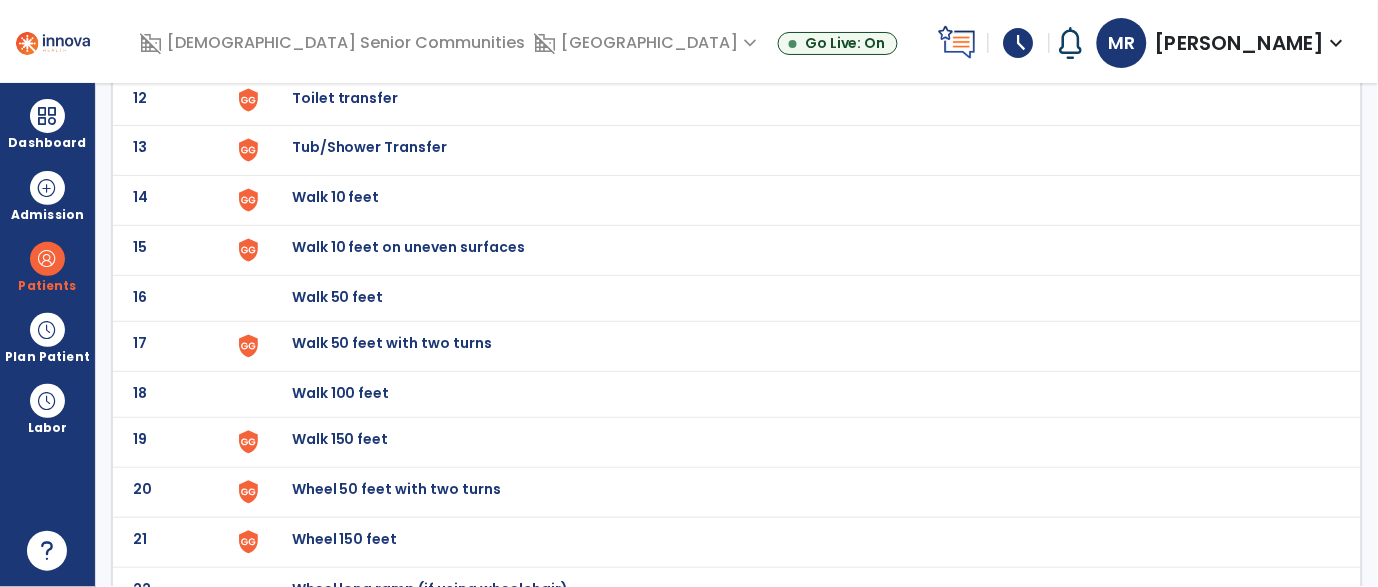 click on "Walk 10 feet" at bounding box center [338, -448] 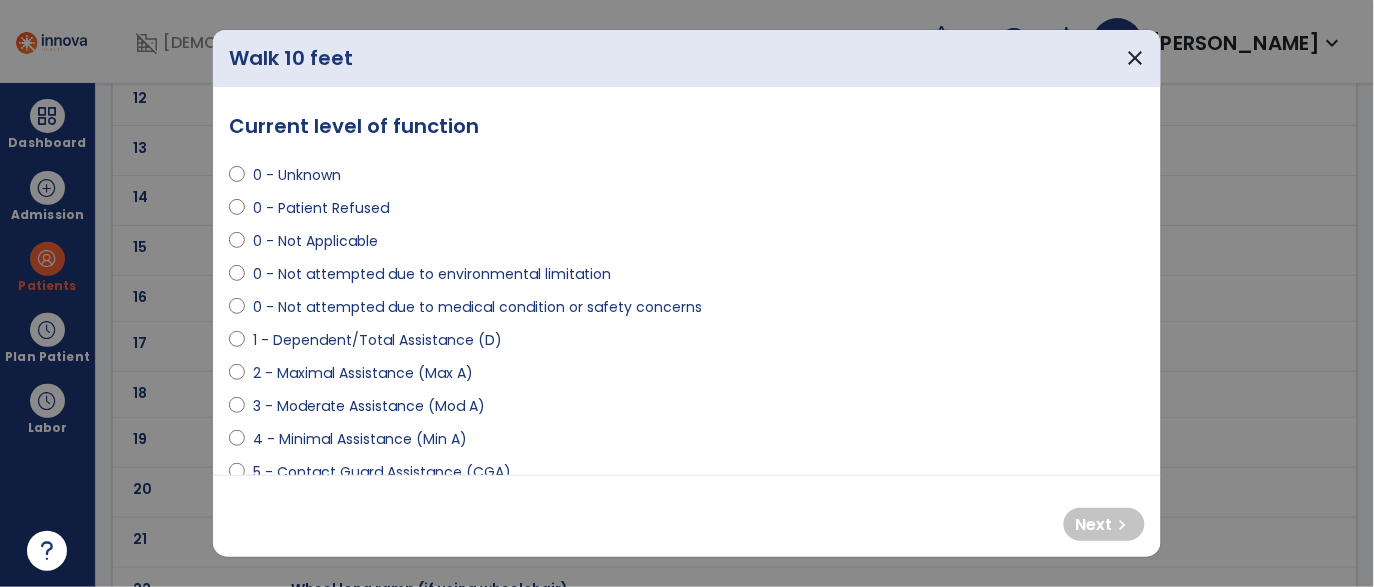 scroll, scrollTop: 94, scrollLeft: 0, axis: vertical 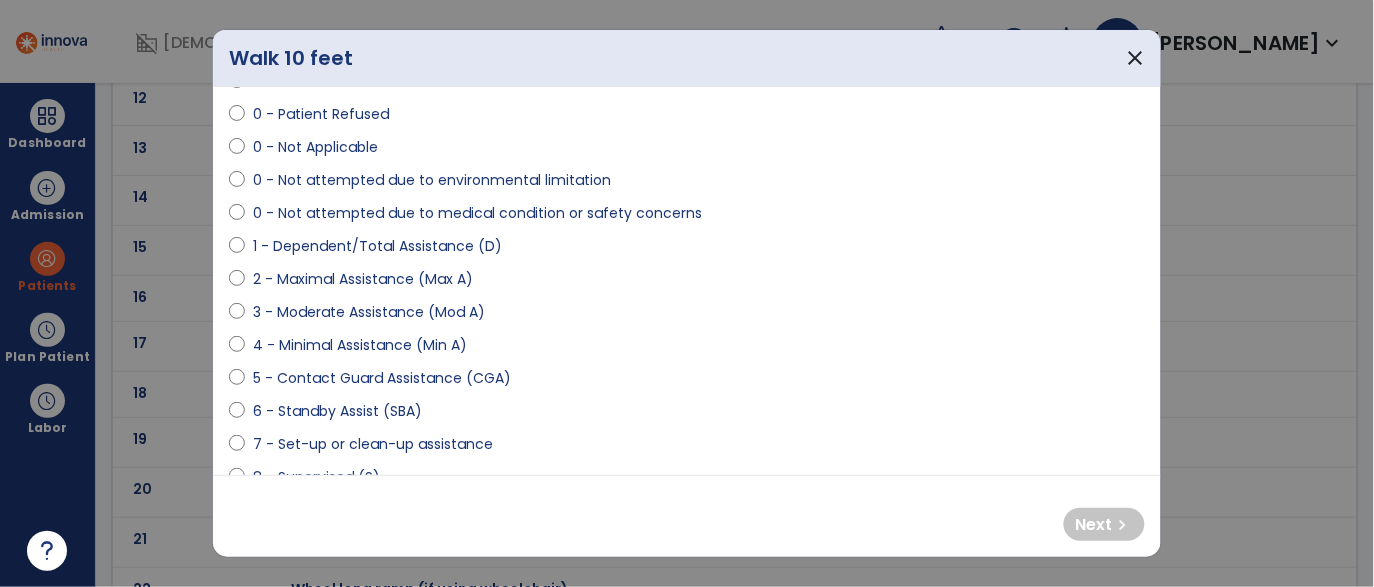 select on "**********" 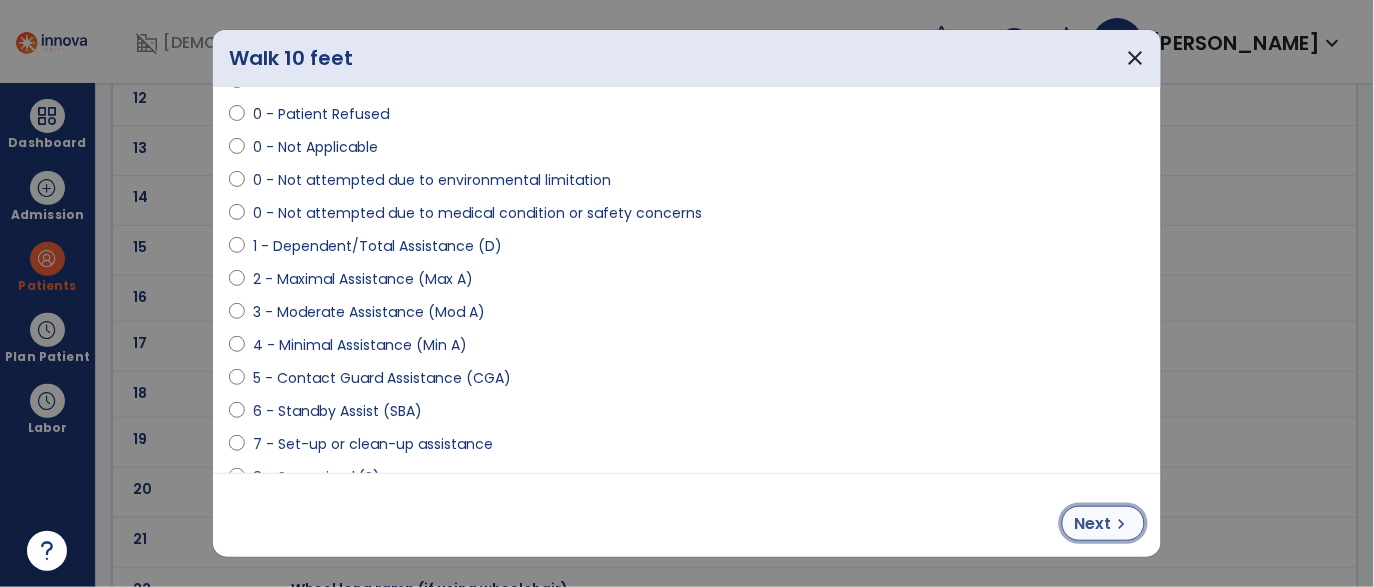 click on "Next" at bounding box center (1093, 524) 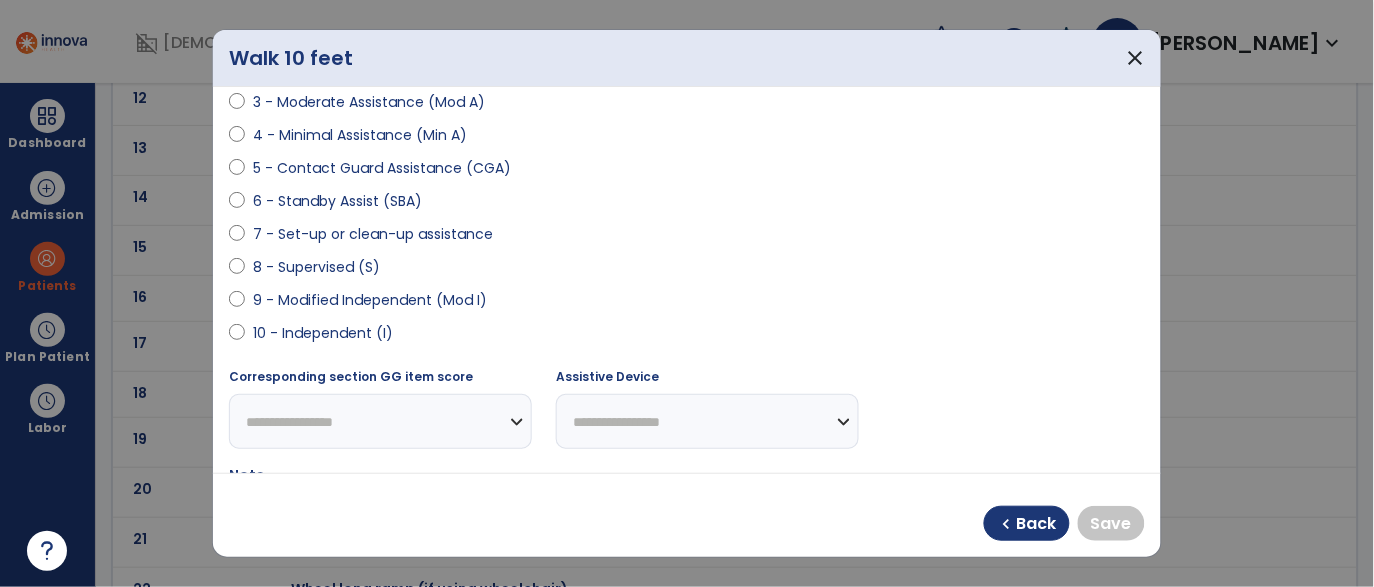 scroll, scrollTop: 308, scrollLeft: 0, axis: vertical 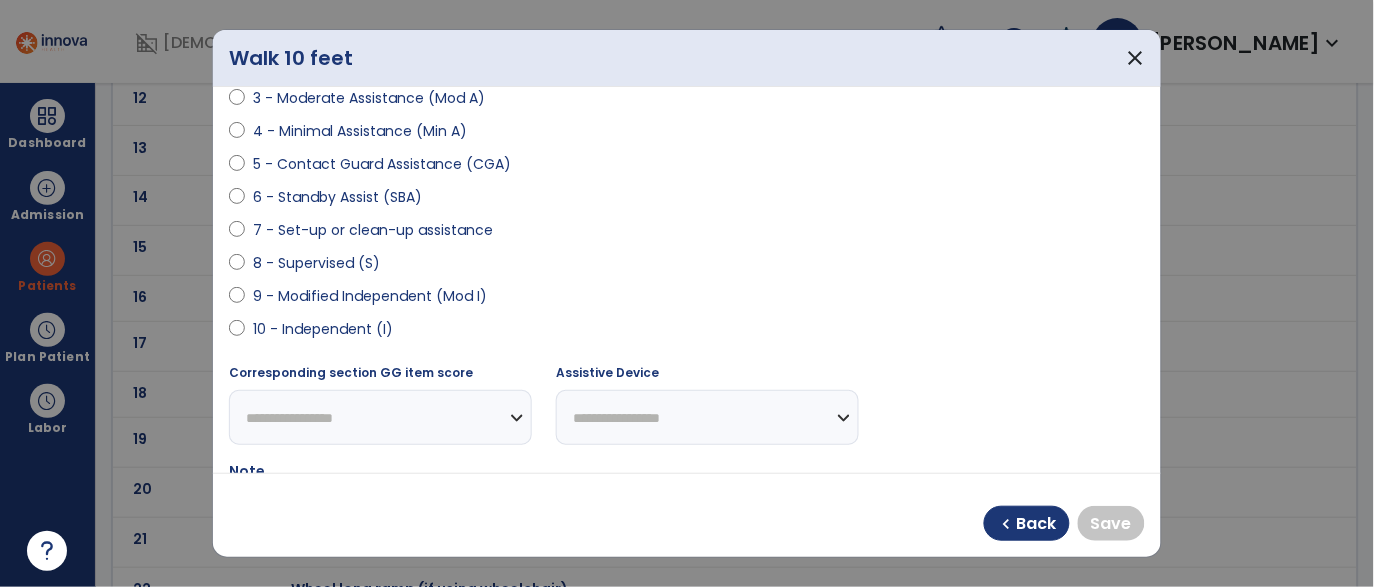 click on "**********" at bounding box center [707, 417] 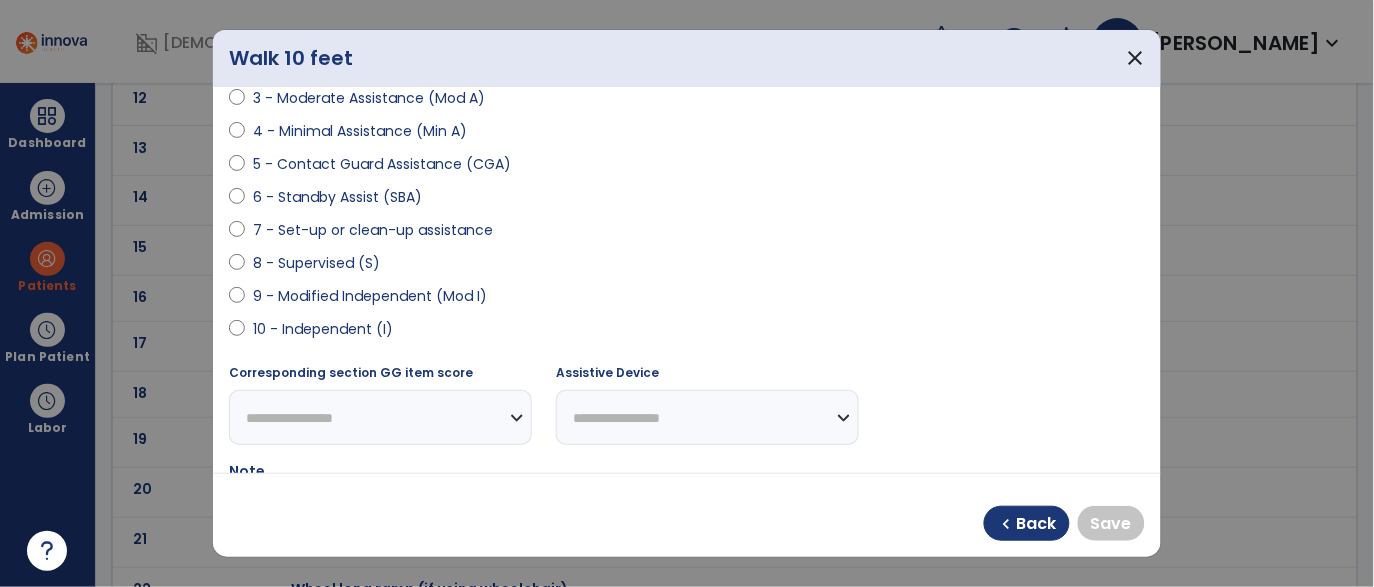 select on "**********" 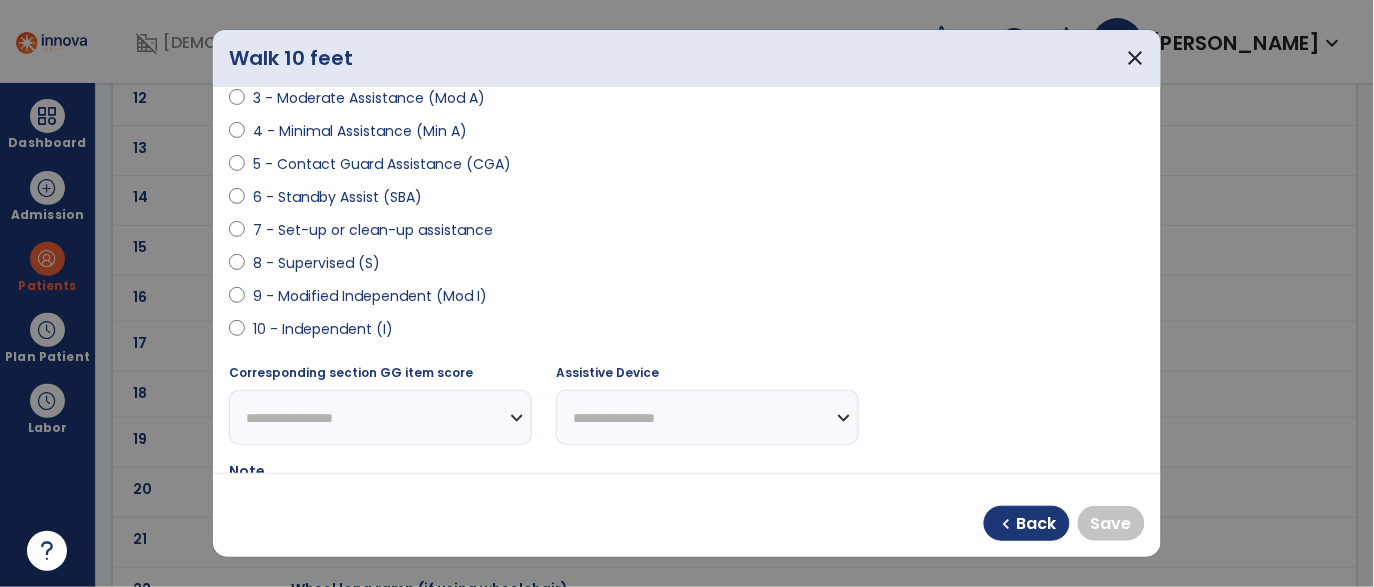 click on "**********" at bounding box center (707, 417) 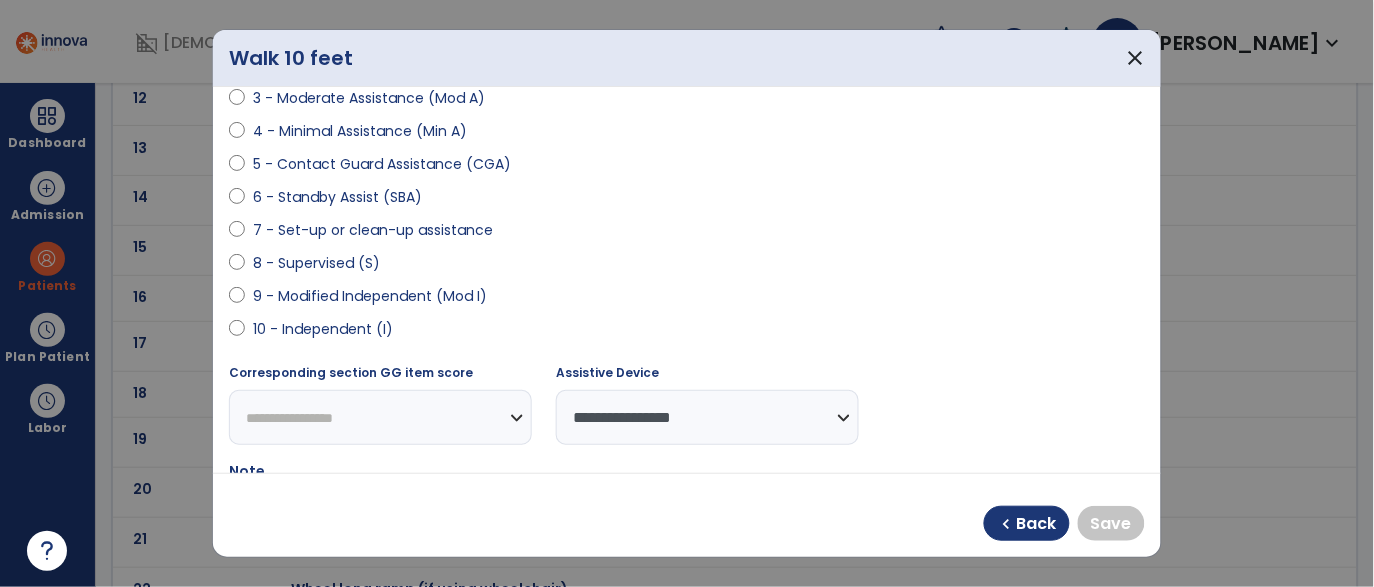 select on "**********" 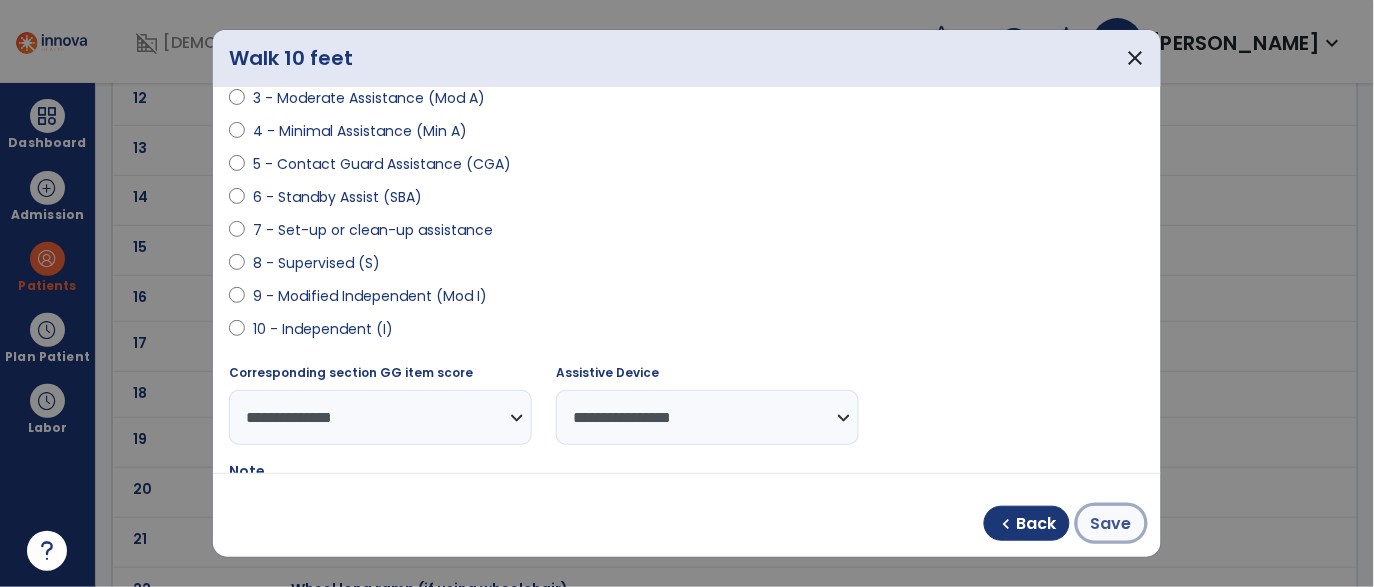 click on "Save" at bounding box center (1111, 524) 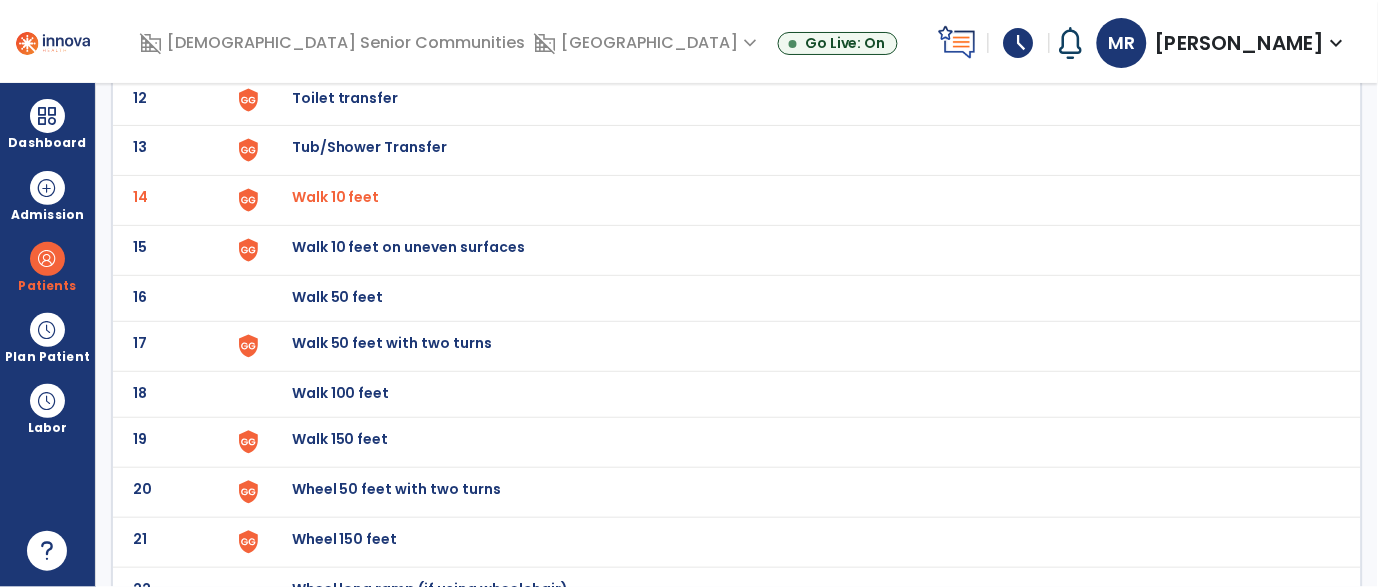 click on "Walk 150 feet" at bounding box center [338, -448] 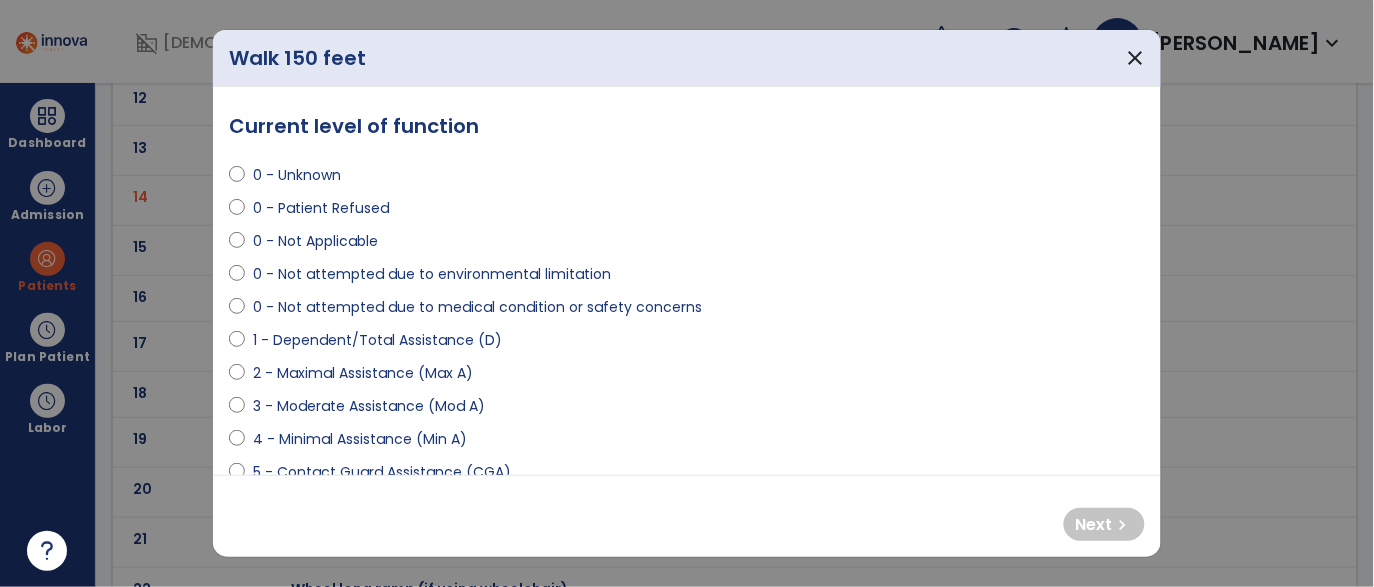 select on "**********" 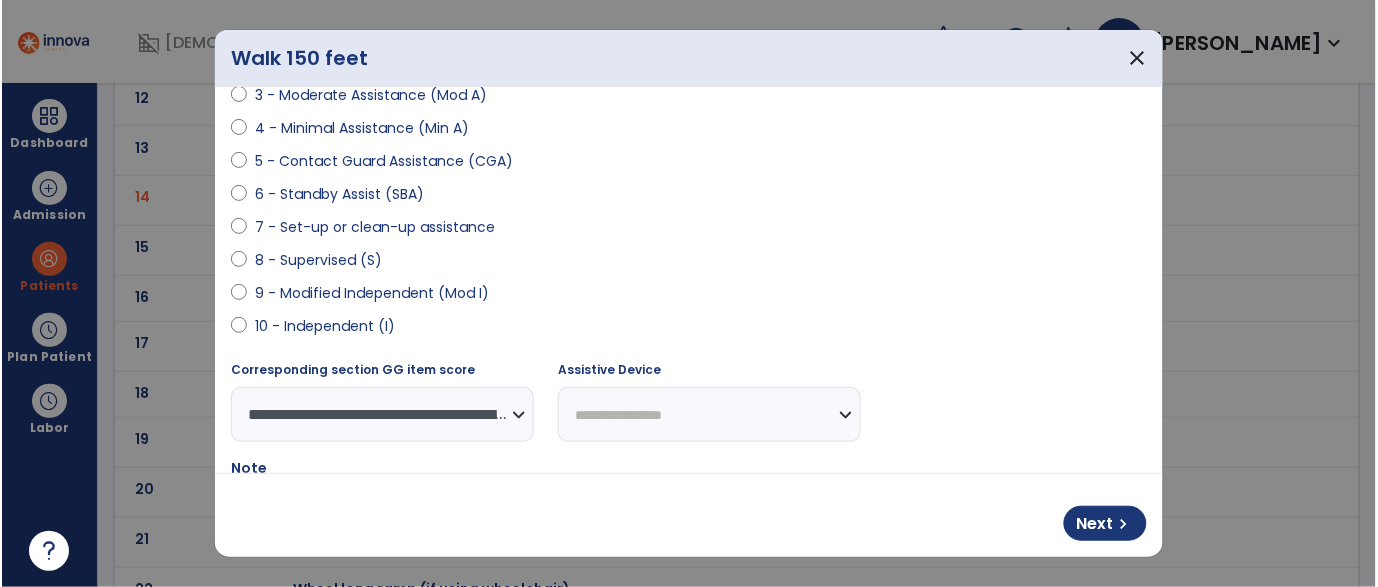 scroll, scrollTop: 352, scrollLeft: 0, axis: vertical 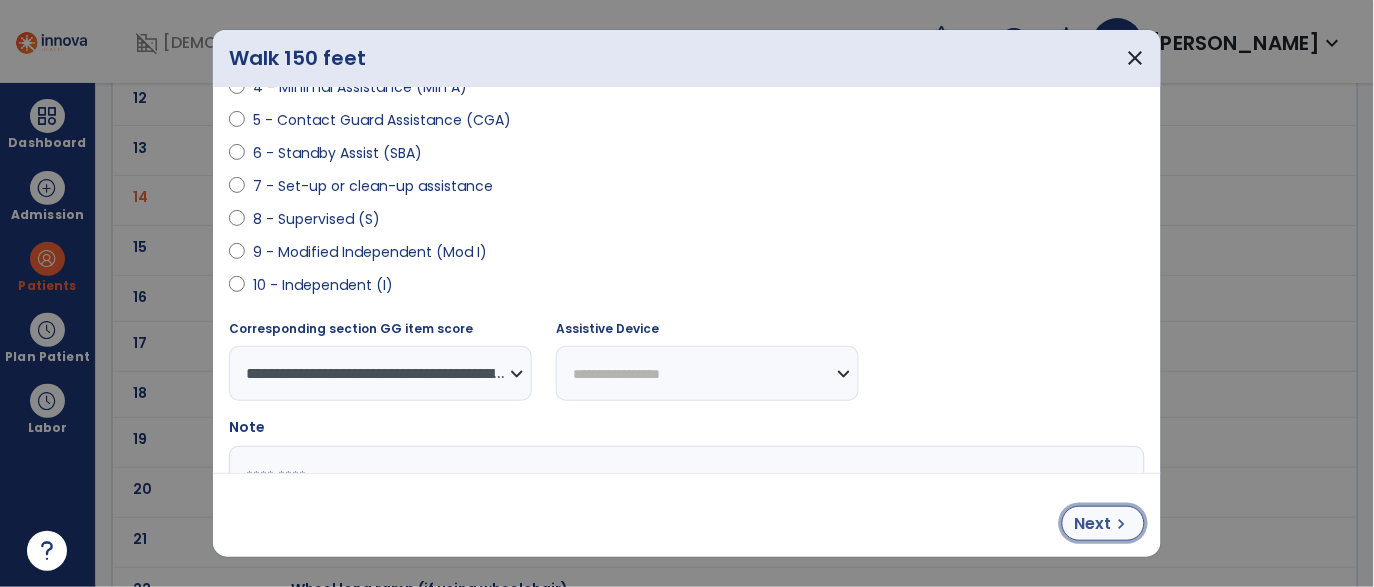 click on "Next" at bounding box center [1093, 524] 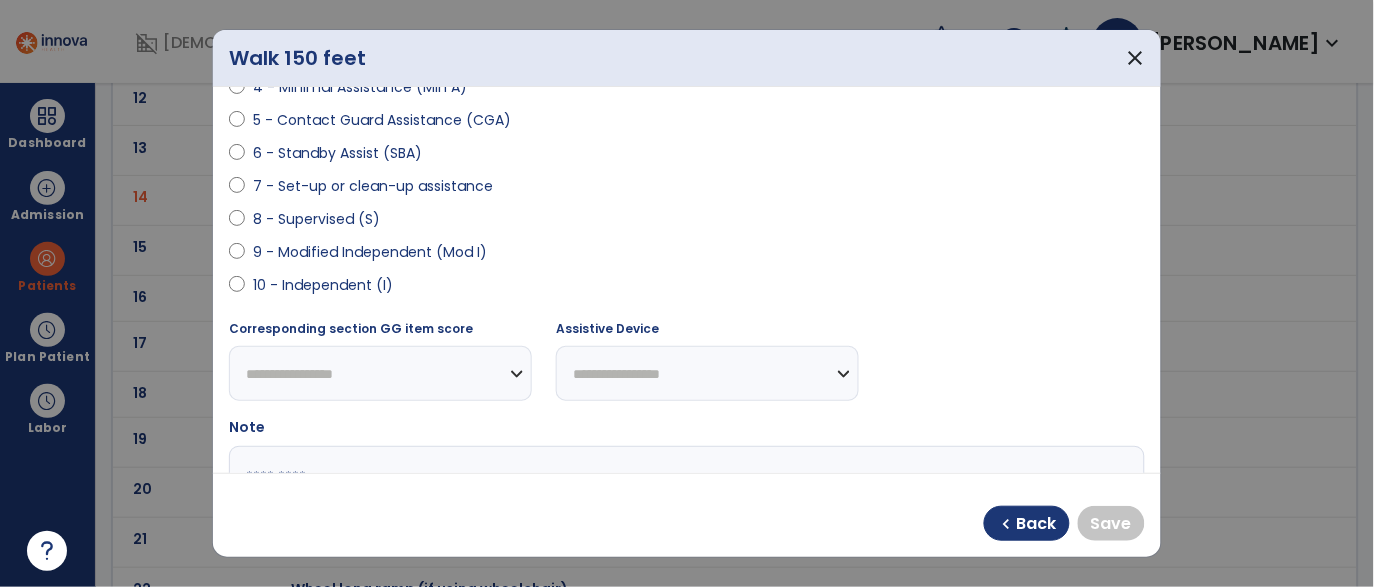 select on "**********" 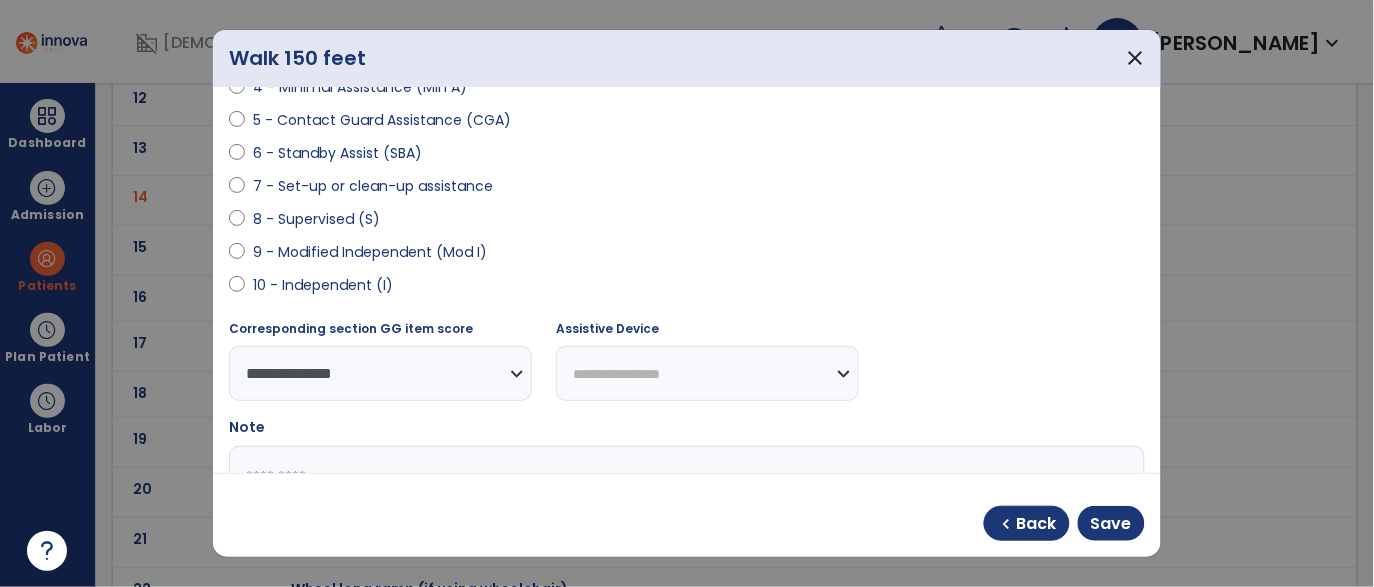 click on "**********" at bounding box center [707, 373] 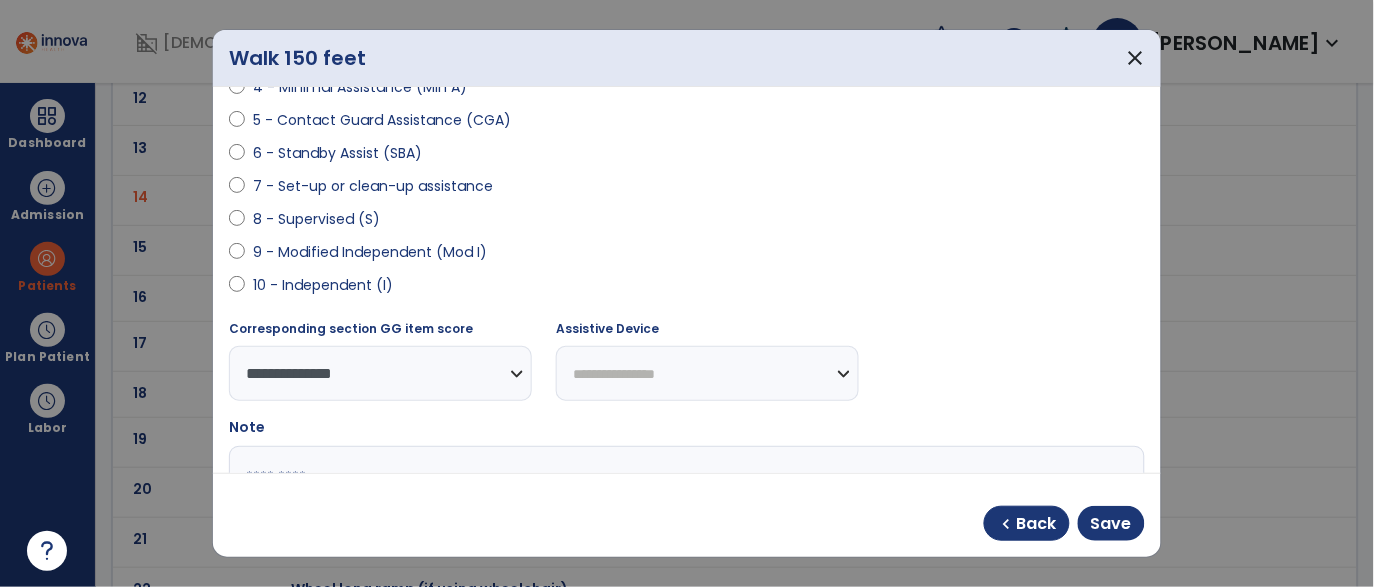 click on "**********" at bounding box center (707, 373) 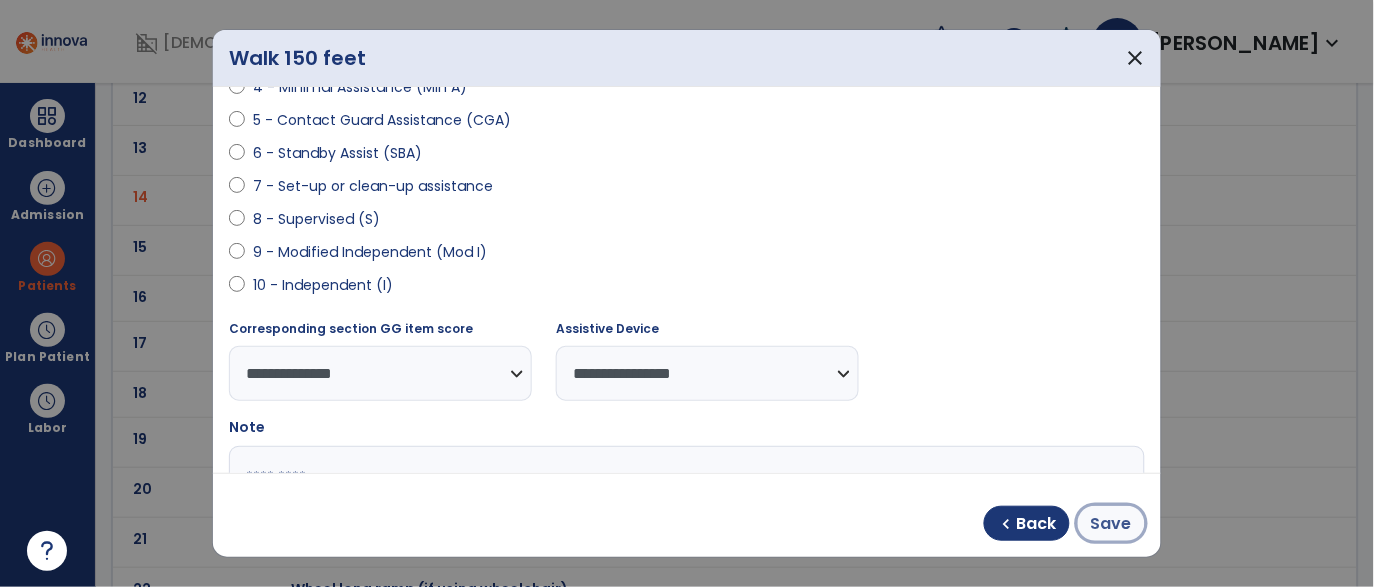 click on "Save" at bounding box center (1111, 524) 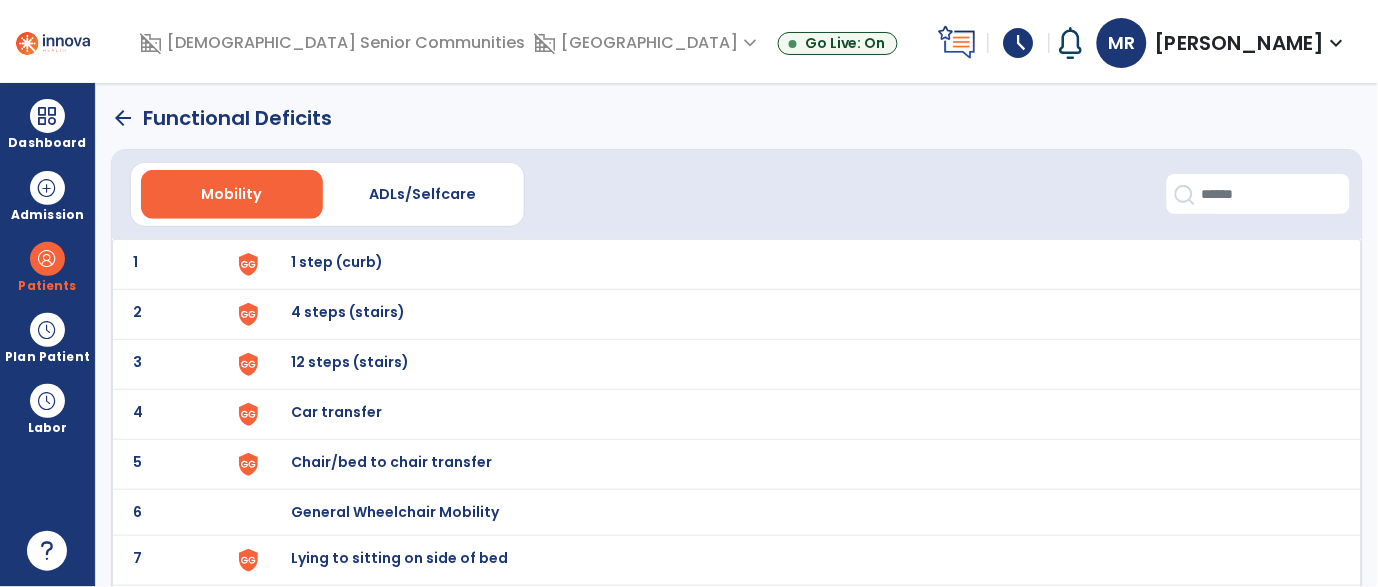 scroll, scrollTop: 5, scrollLeft: 0, axis: vertical 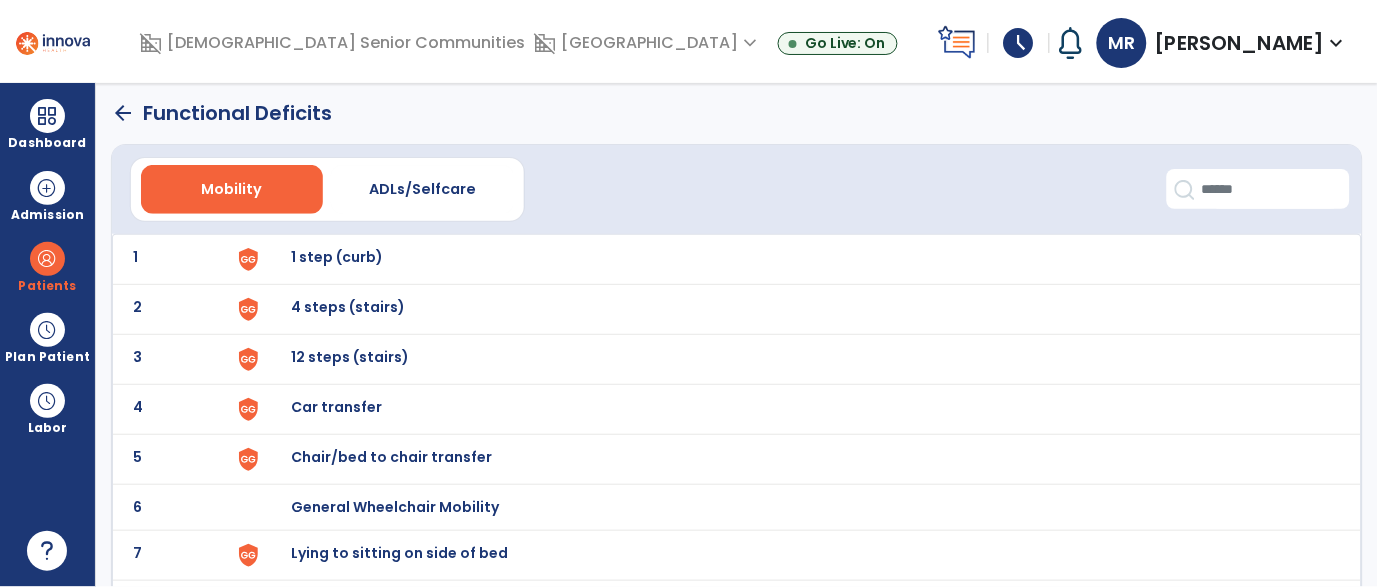 click on "arrow_back" 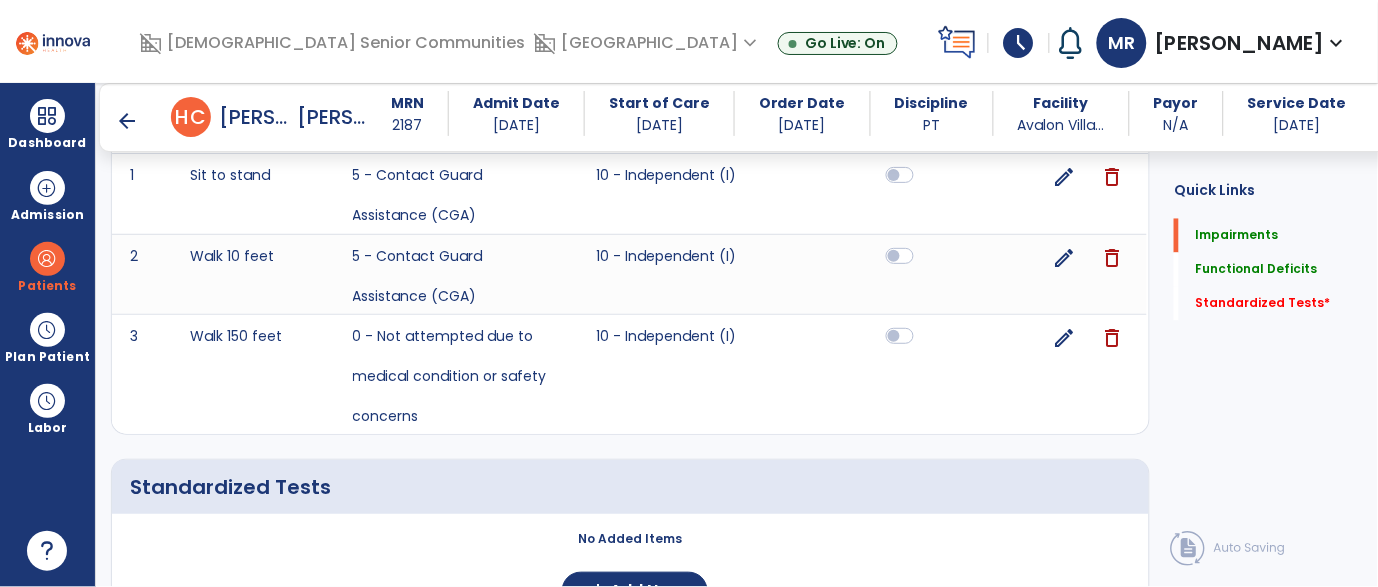 scroll, scrollTop: 720, scrollLeft: 0, axis: vertical 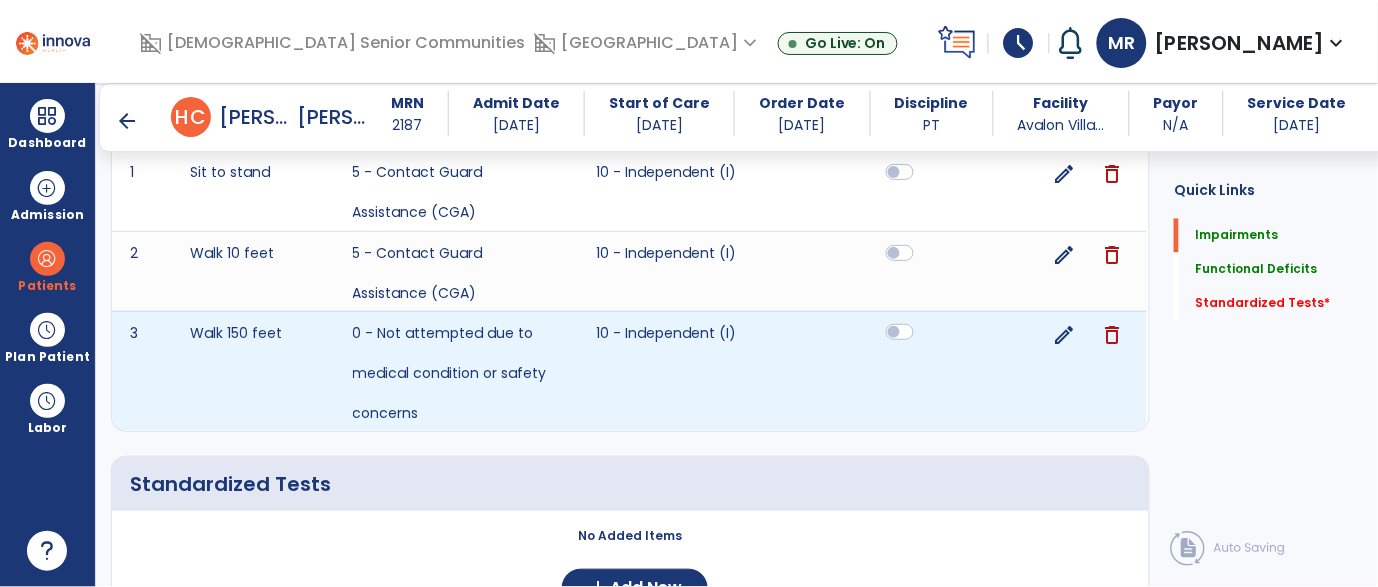 click 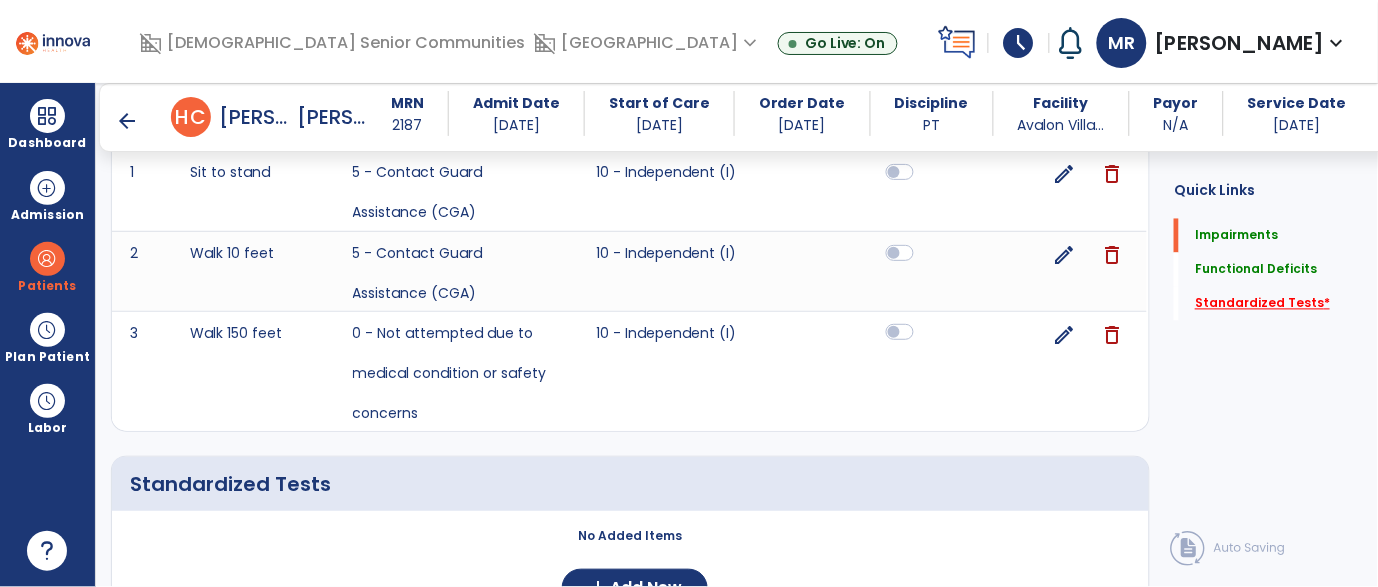 click on "Standardized Tests   *" 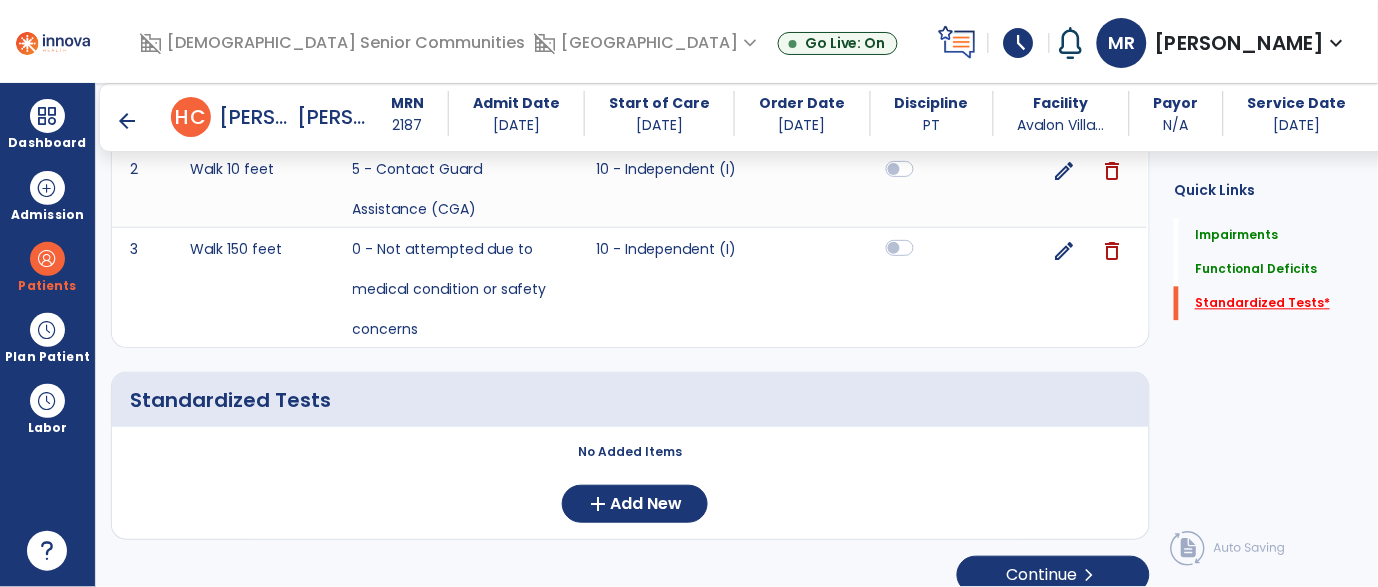 scroll, scrollTop: 826, scrollLeft: 0, axis: vertical 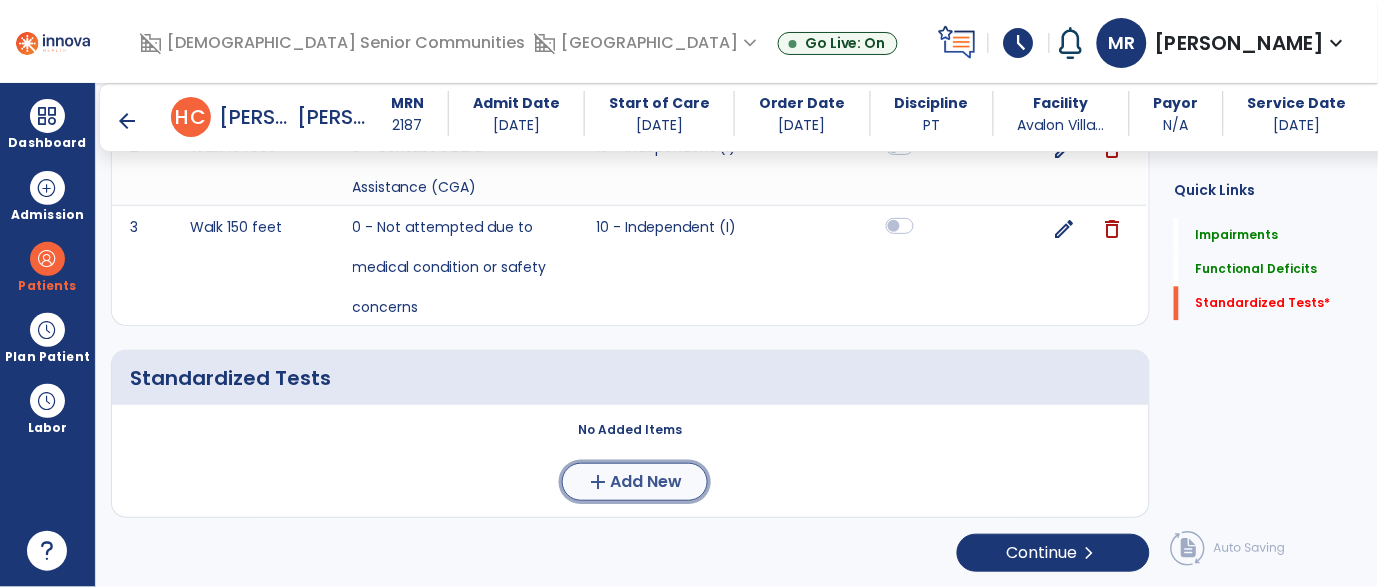 click on "Add New" 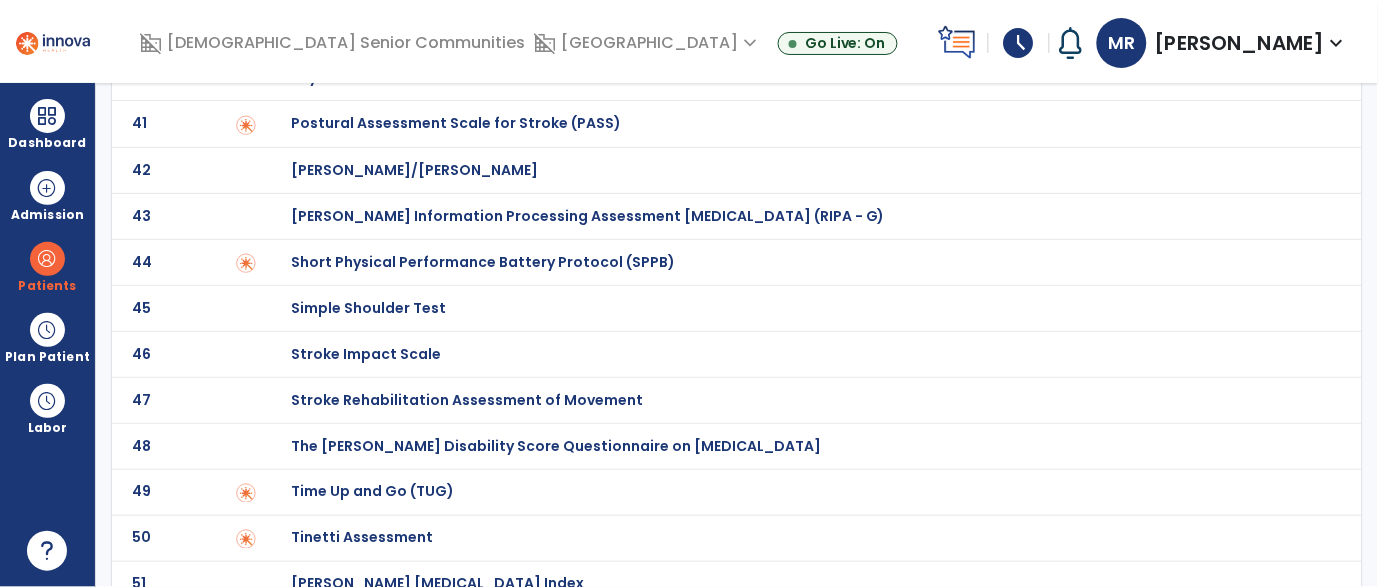 scroll, scrollTop: 1937, scrollLeft: 0, axis: vertical 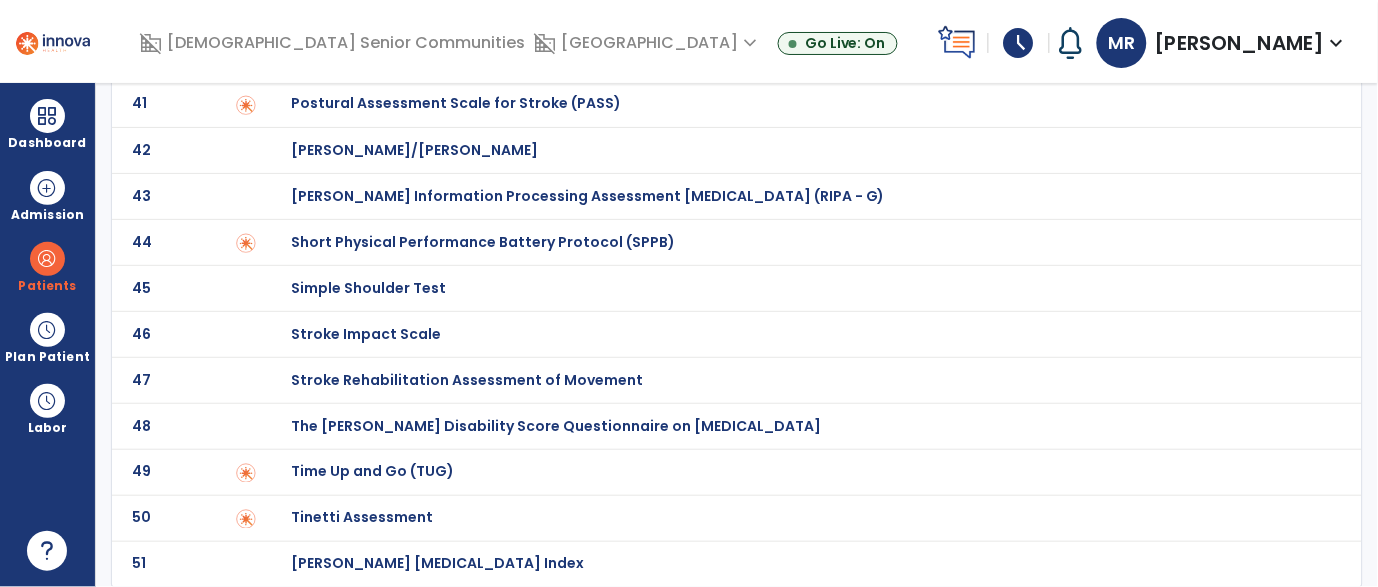 click on "Time Up and Go (TUG)" at bounding box center [362, -1737] 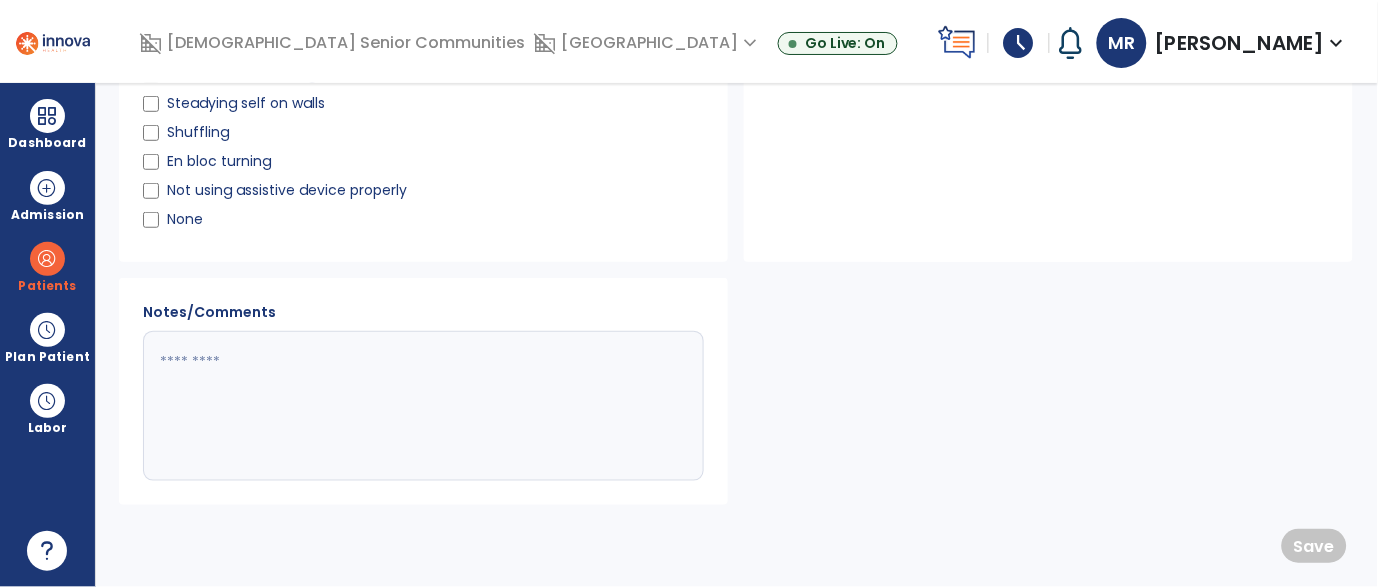 scroll, scrollTop: 0, scrollLeft: 0, axis: both 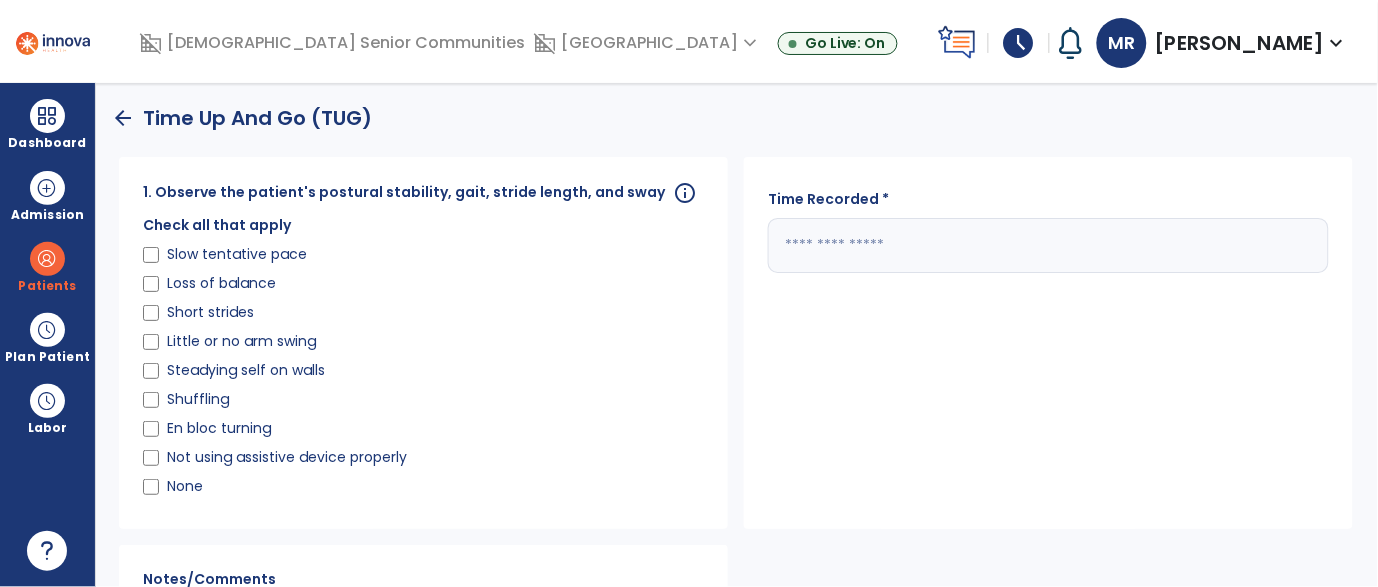 click 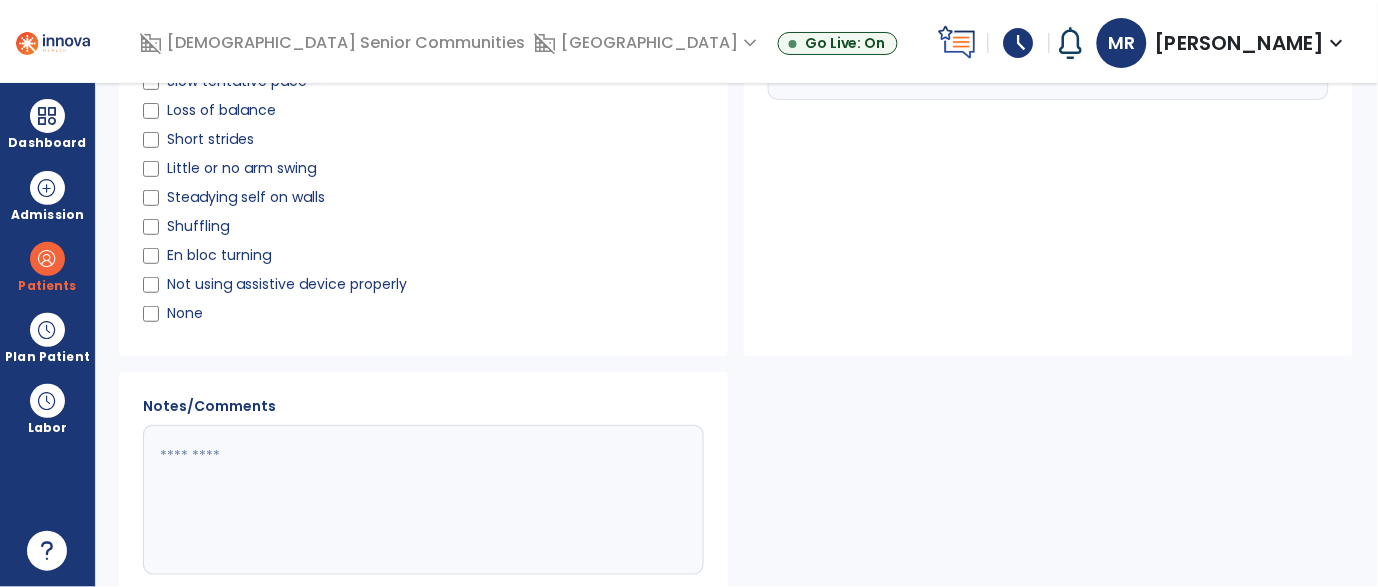 scroll, scrollTop: 268, scrollLeft: 0, axis: vertical 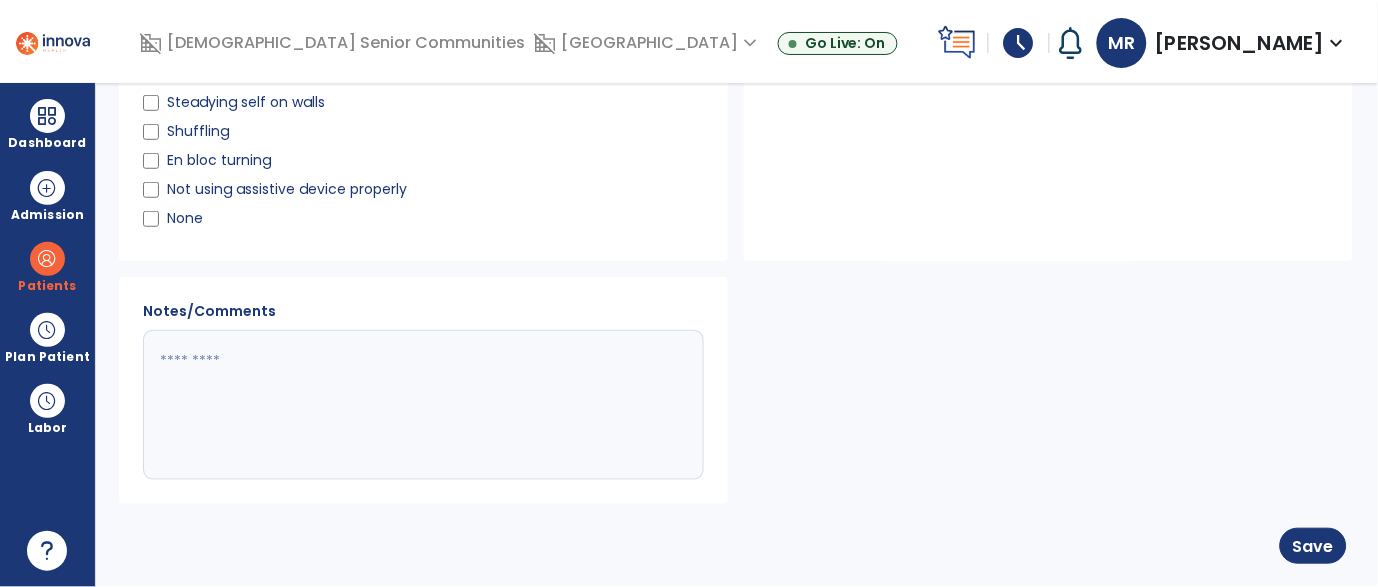 type on "**" 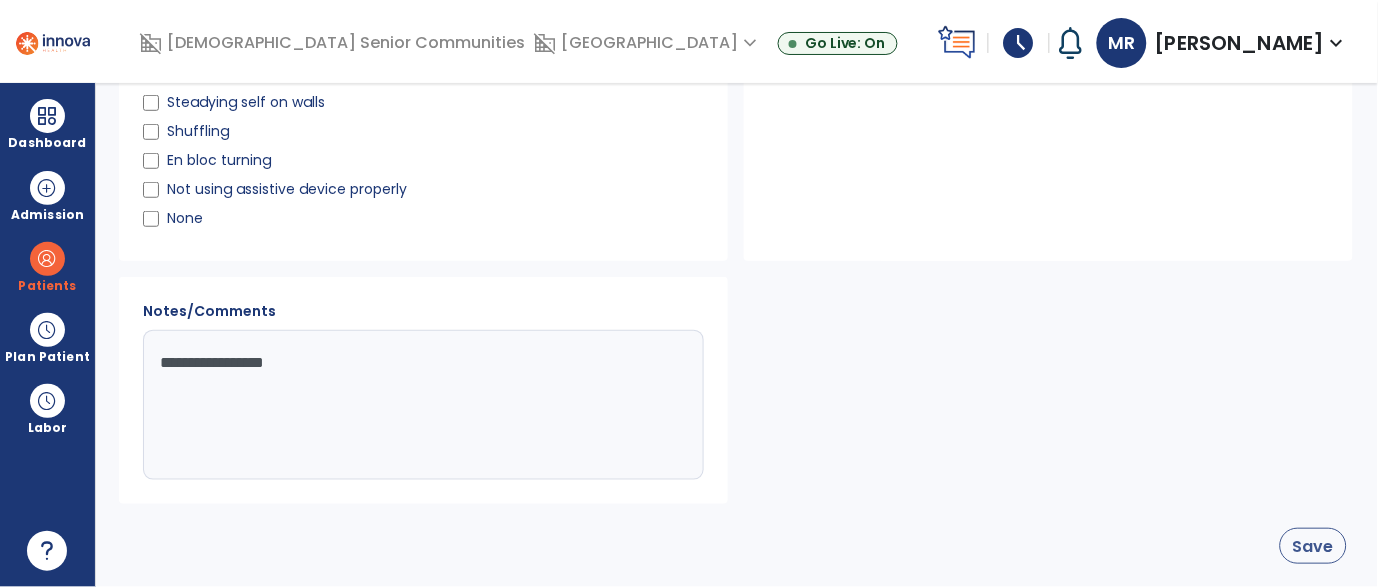 type on "**********" 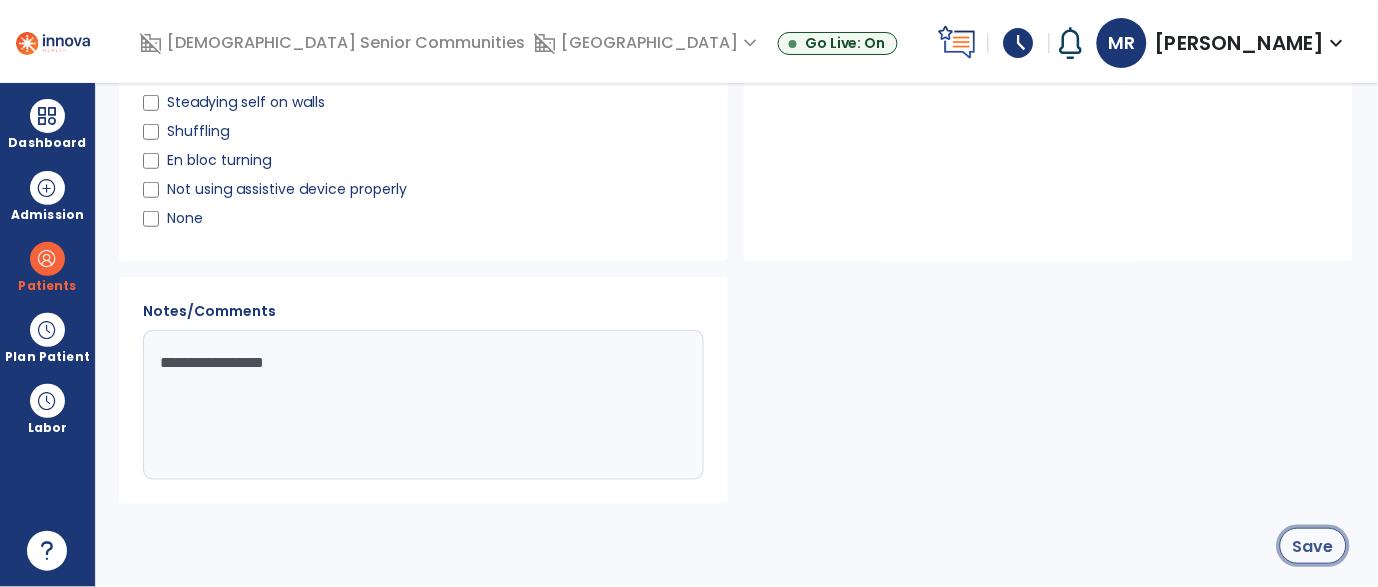 click on "Save" 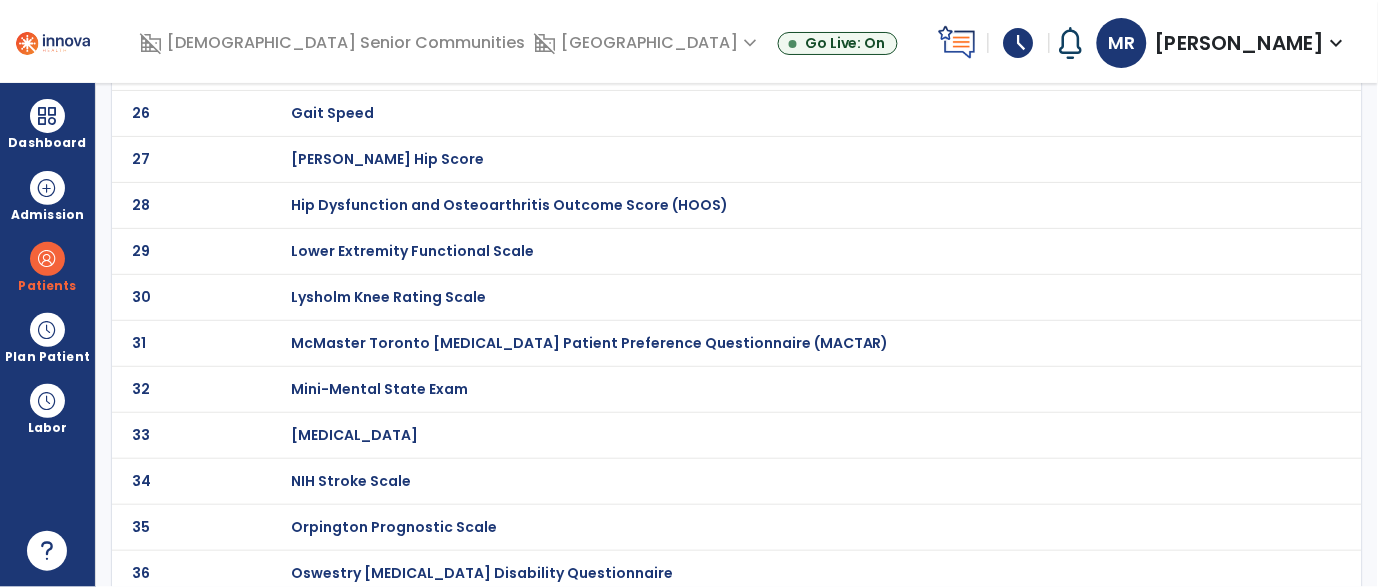 scroll, scrollTop: 0, scrollLeft: 0, axis: both 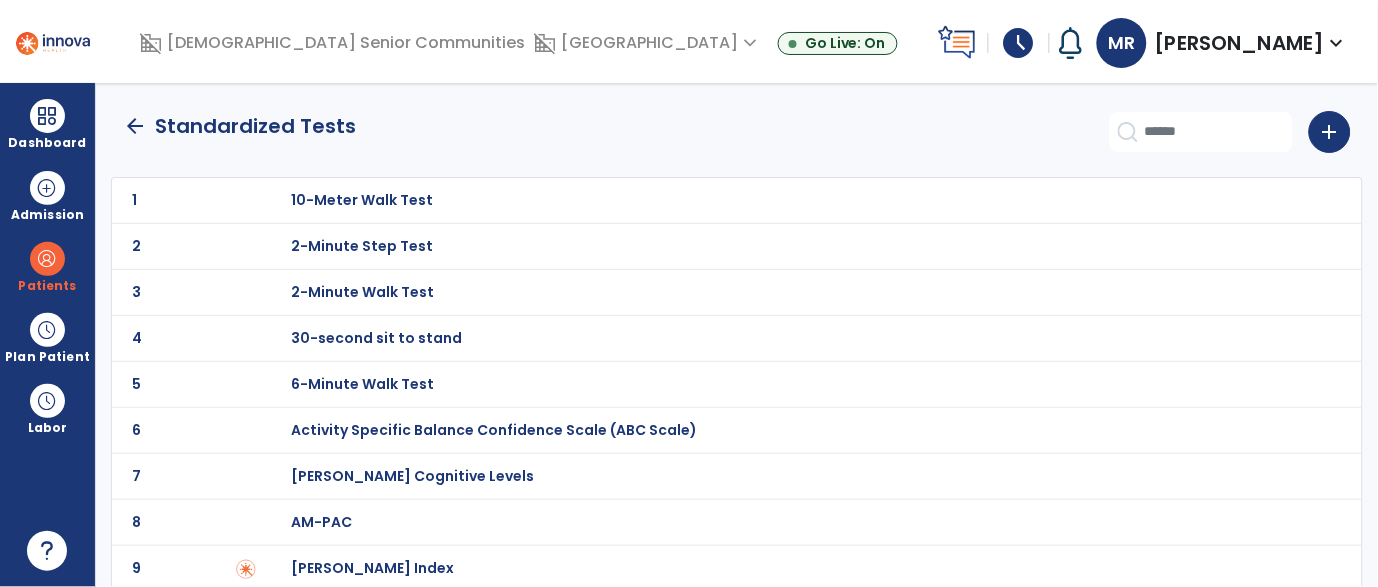 click on "arrow_back" 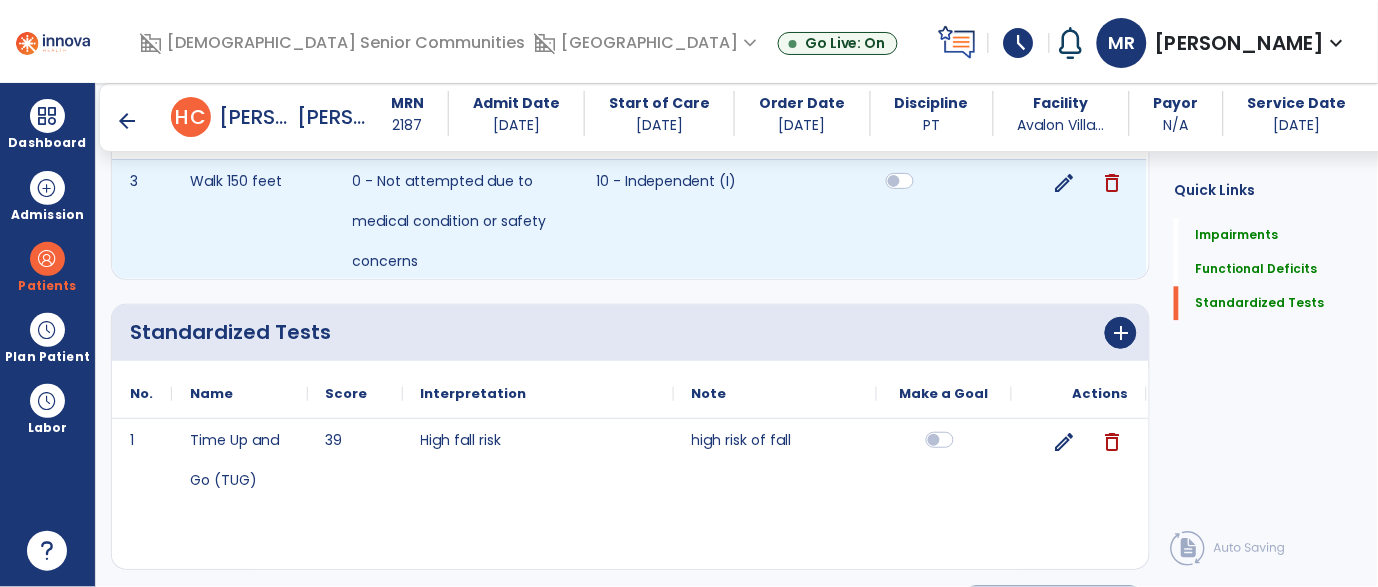 scroll, scrollTop: 924, scrollLeft: 0, axis: vertical 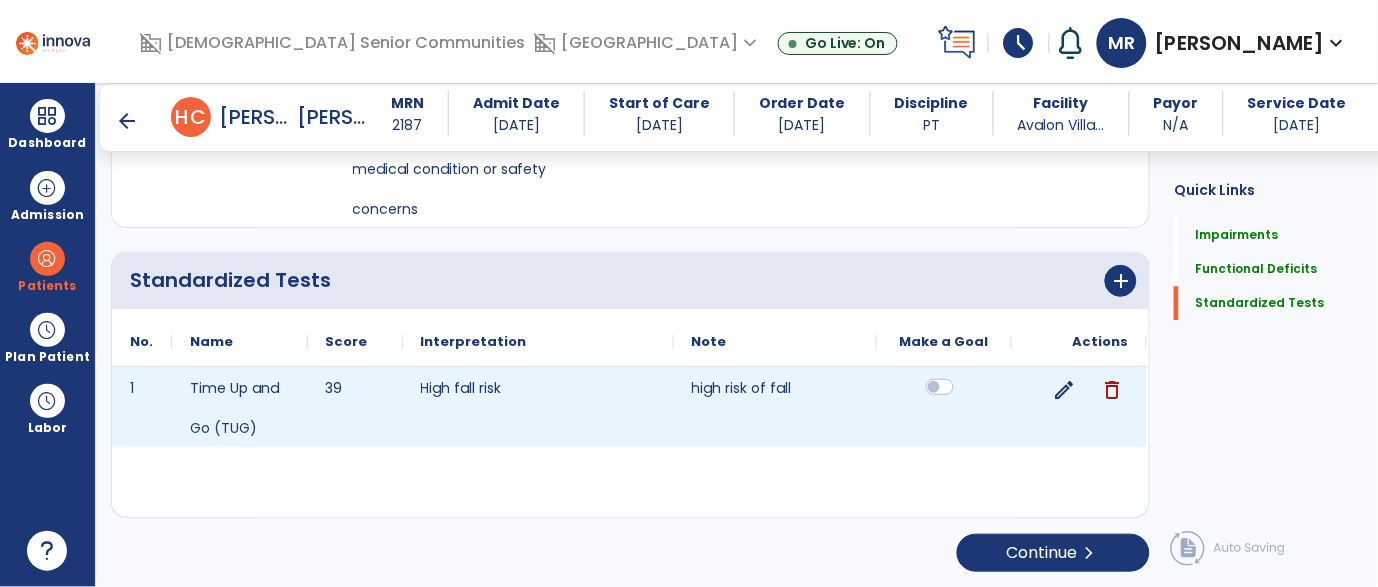 click 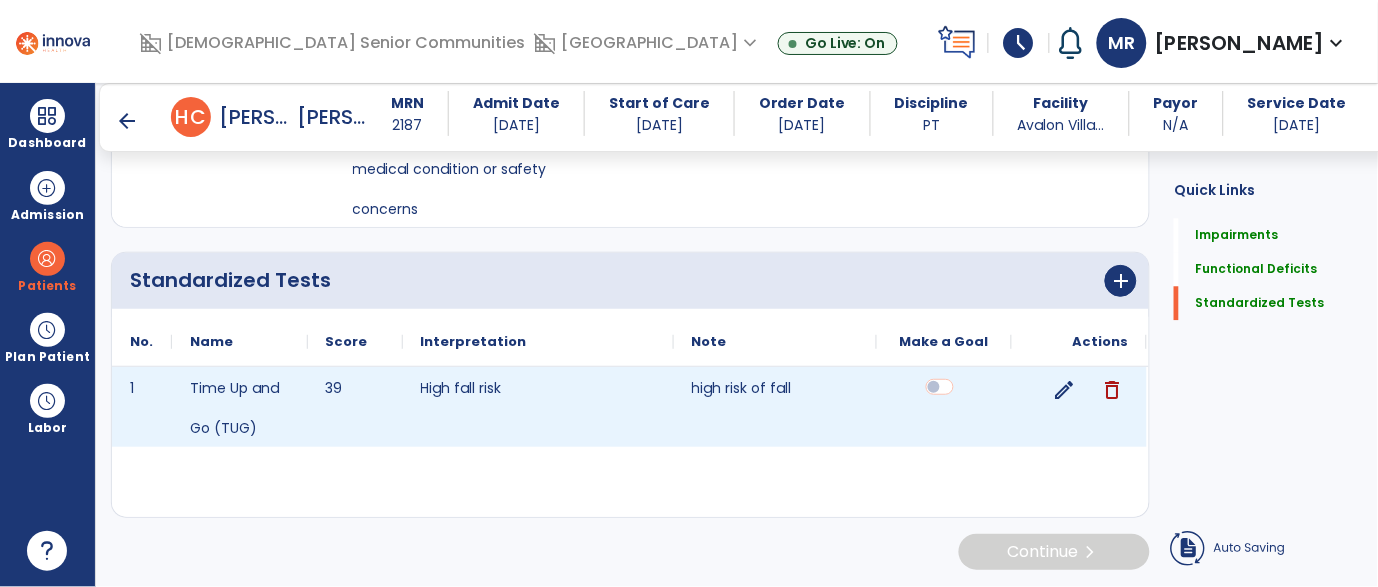 scroll, scrollTop: 922, scrollLeft: 0, axis: vertical 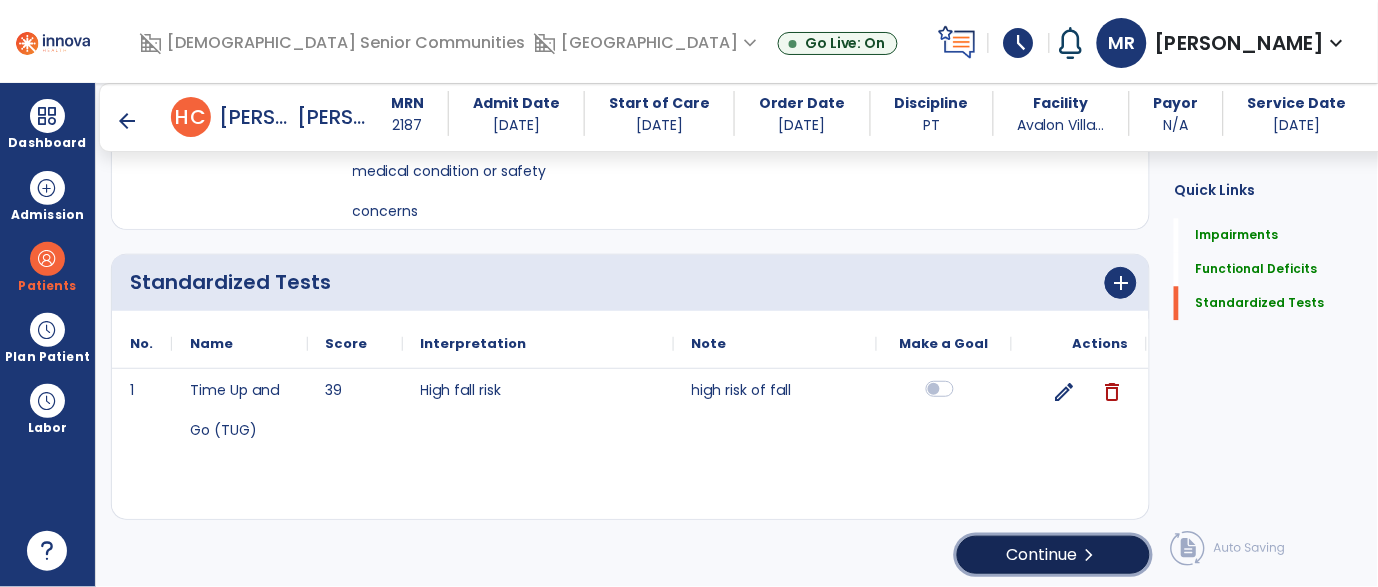 click on "Continue  chevron_right" 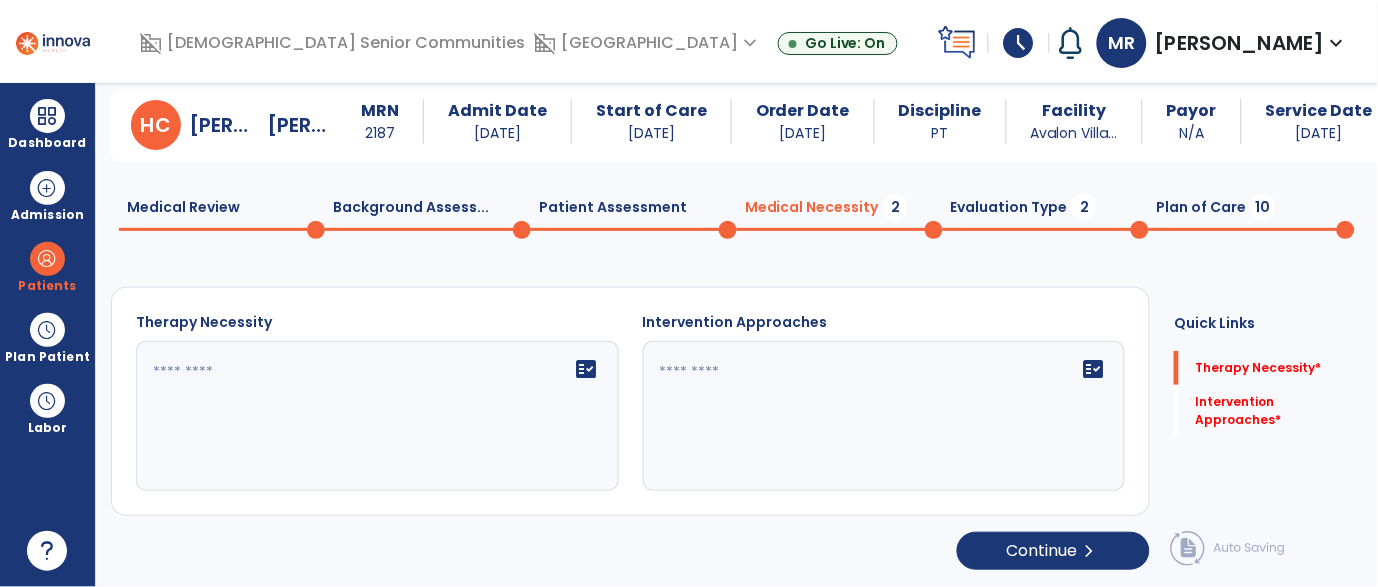 scroll, scrollTop: 39, scrollLeft: 0, axis: vertical 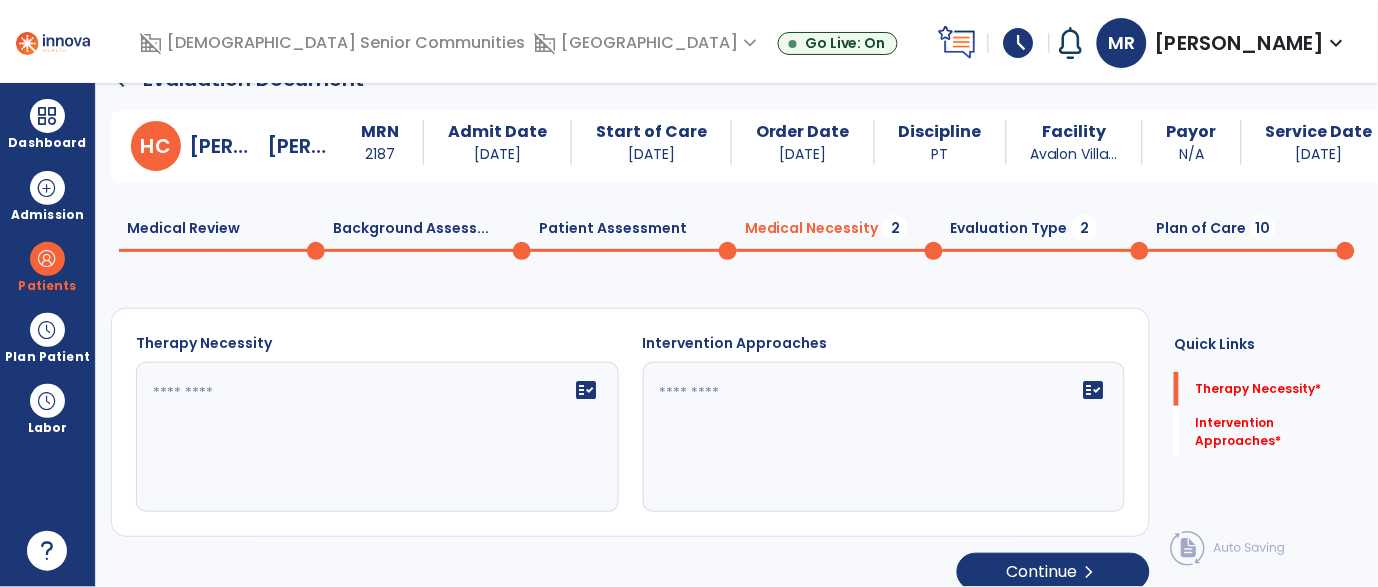click on "fact_check" 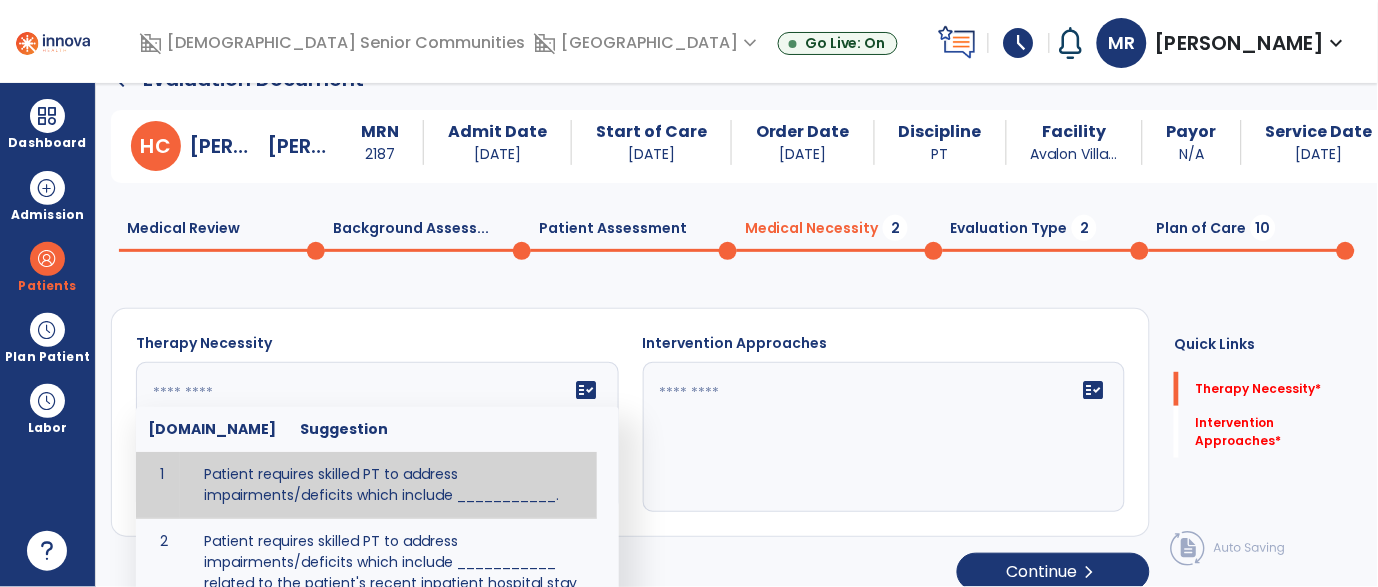 paste on "**********" 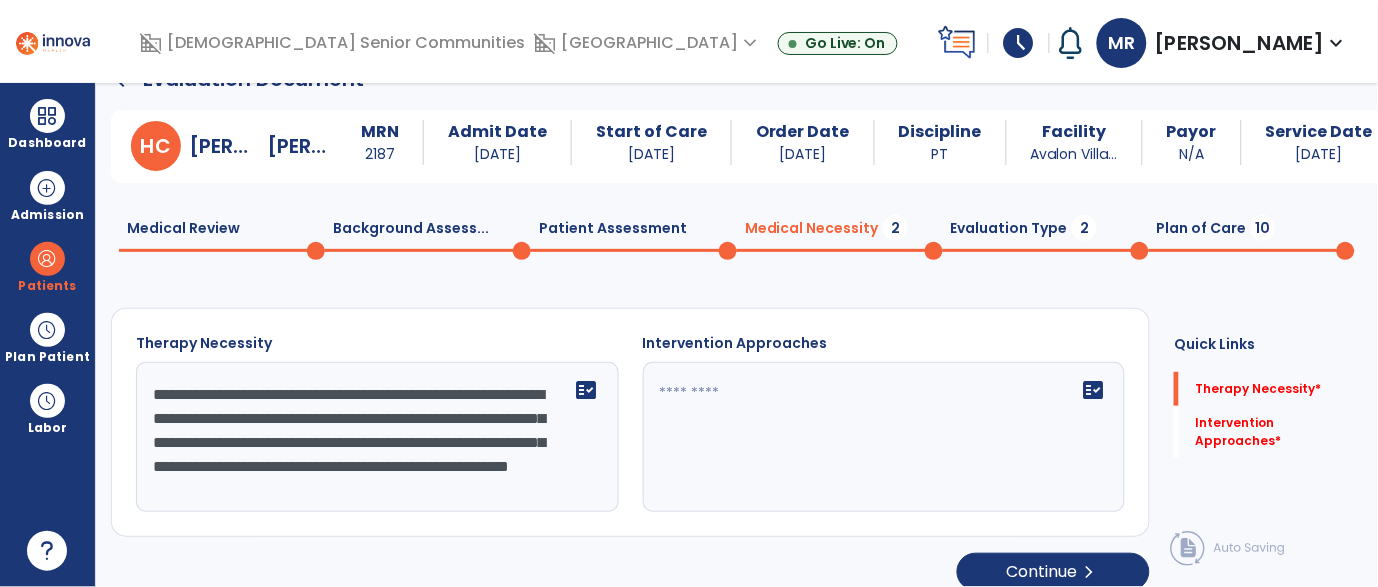 scroll, scrollTop: 16, scrollLeft: 0, axis: vertical 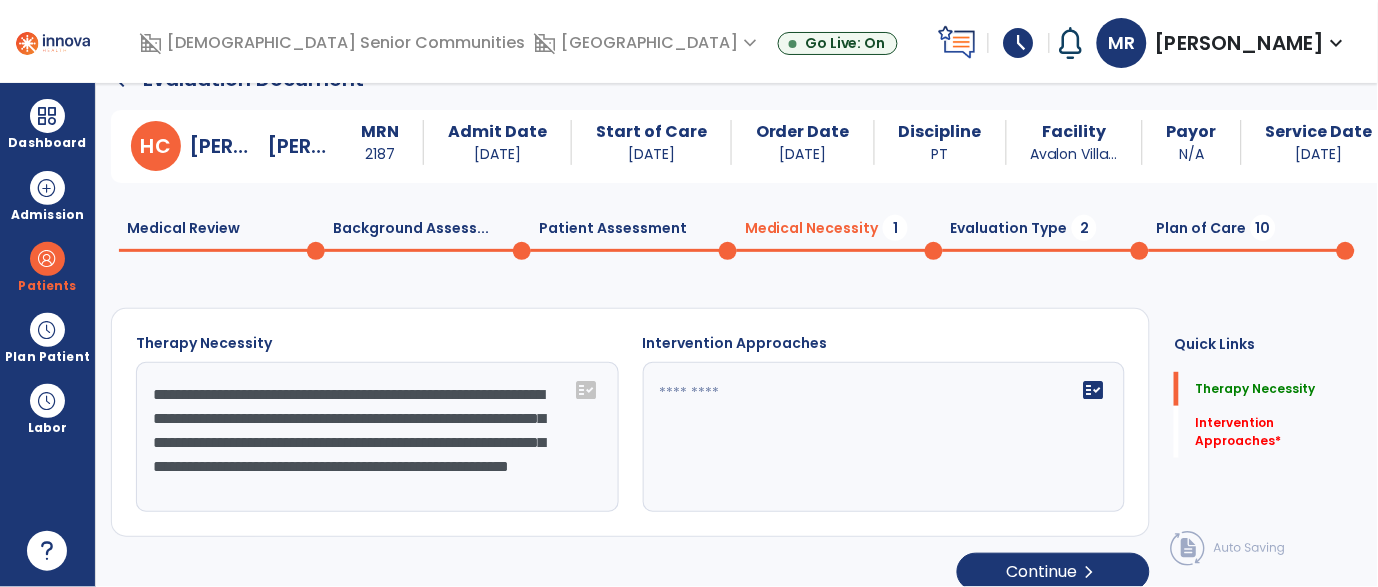 type on "**********" 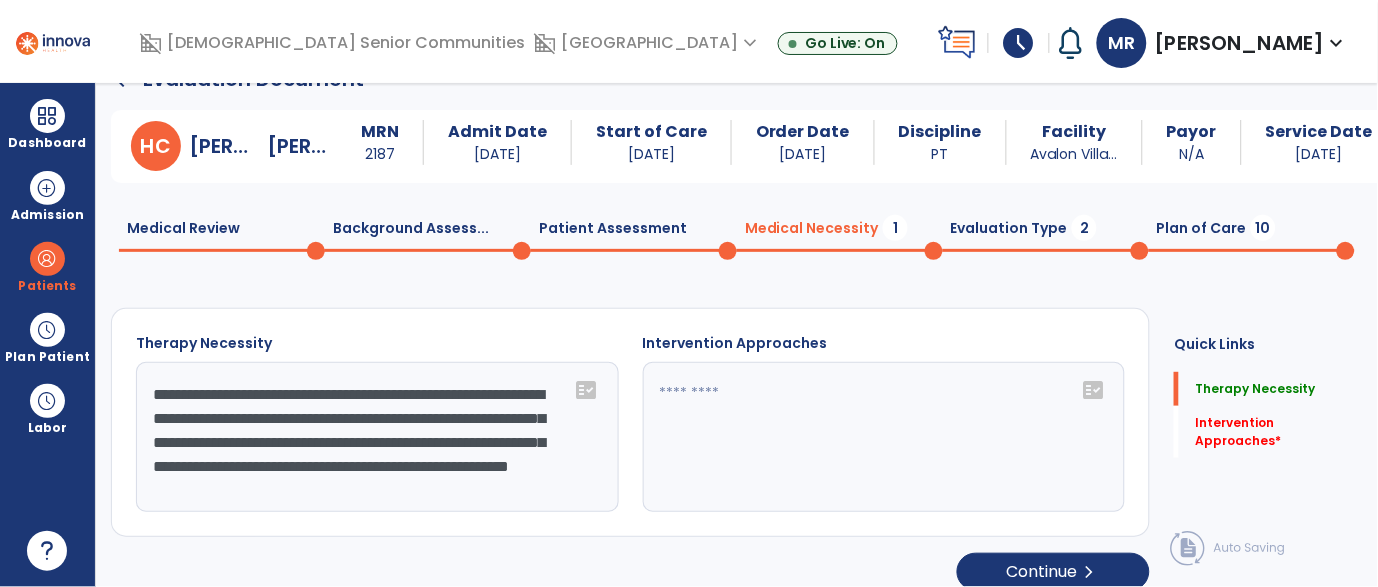 click on "fact_check" 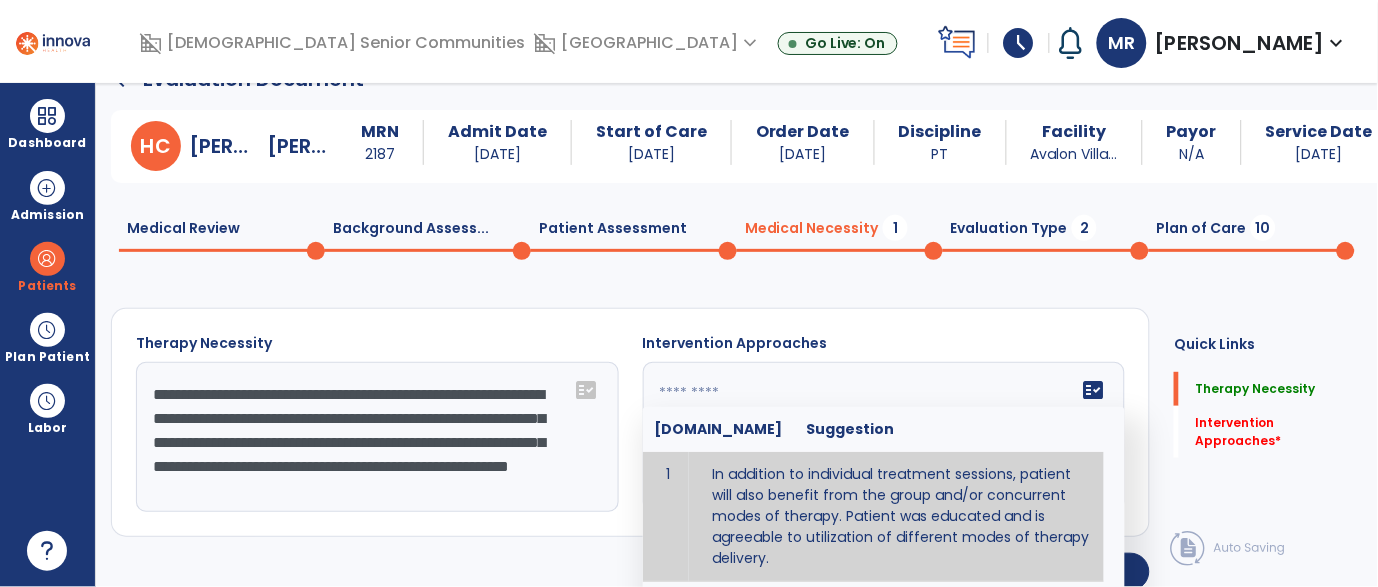 type on "**********" 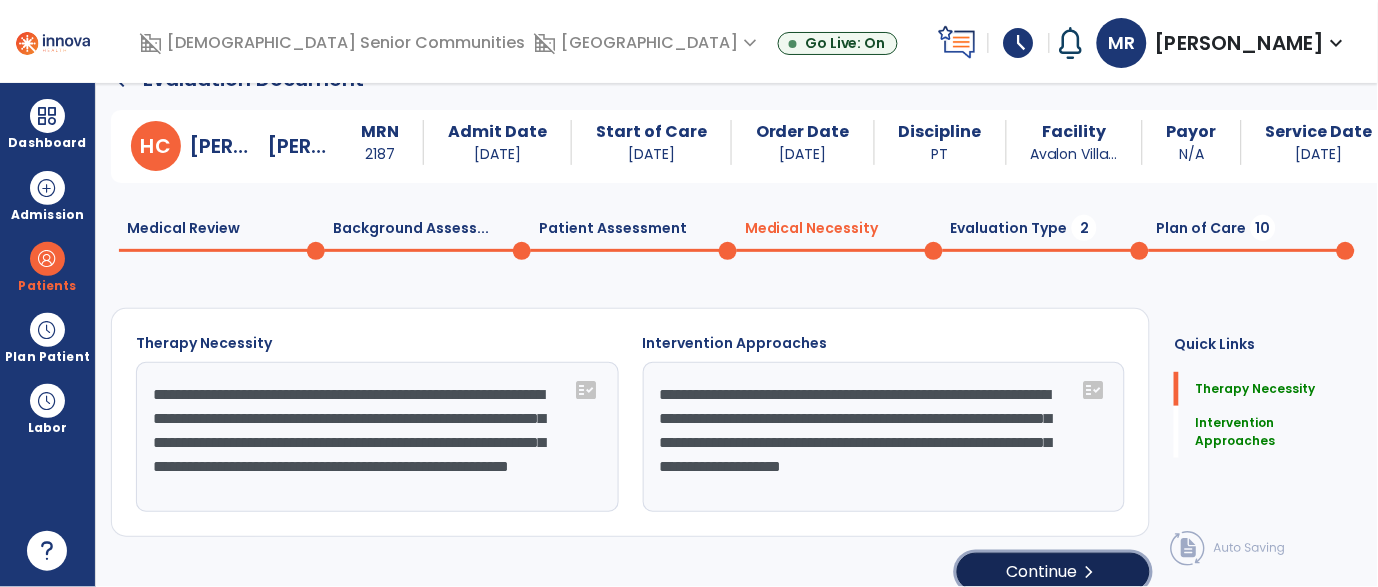 click on "chevron_right" 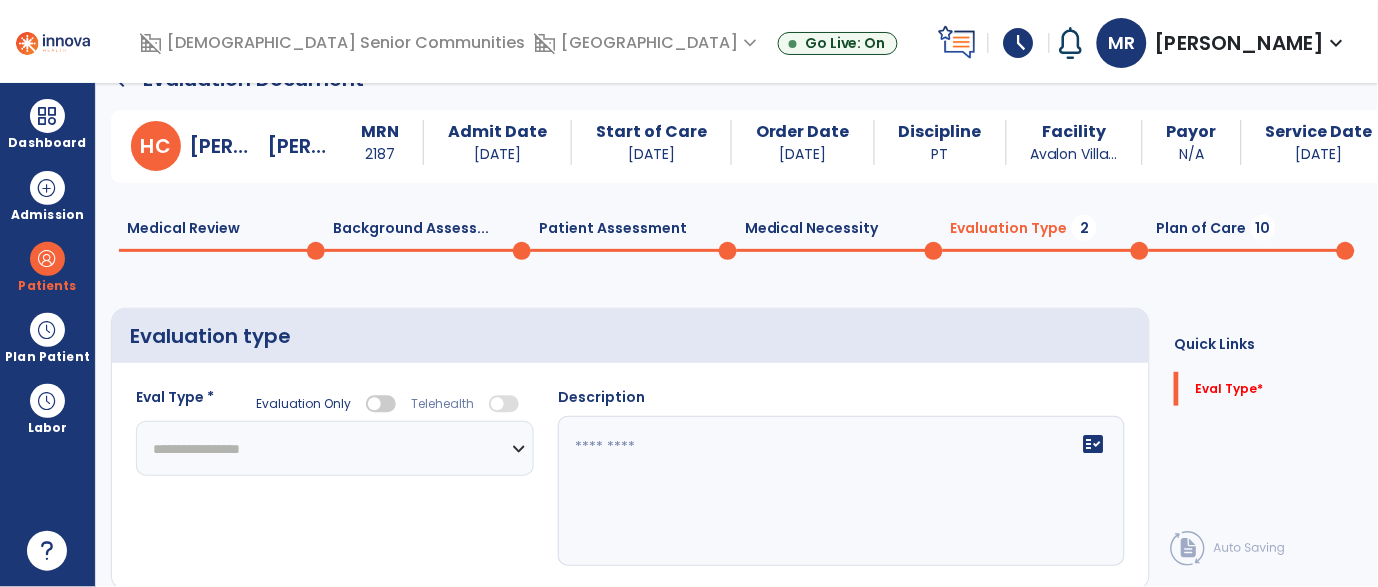 click on "**********" 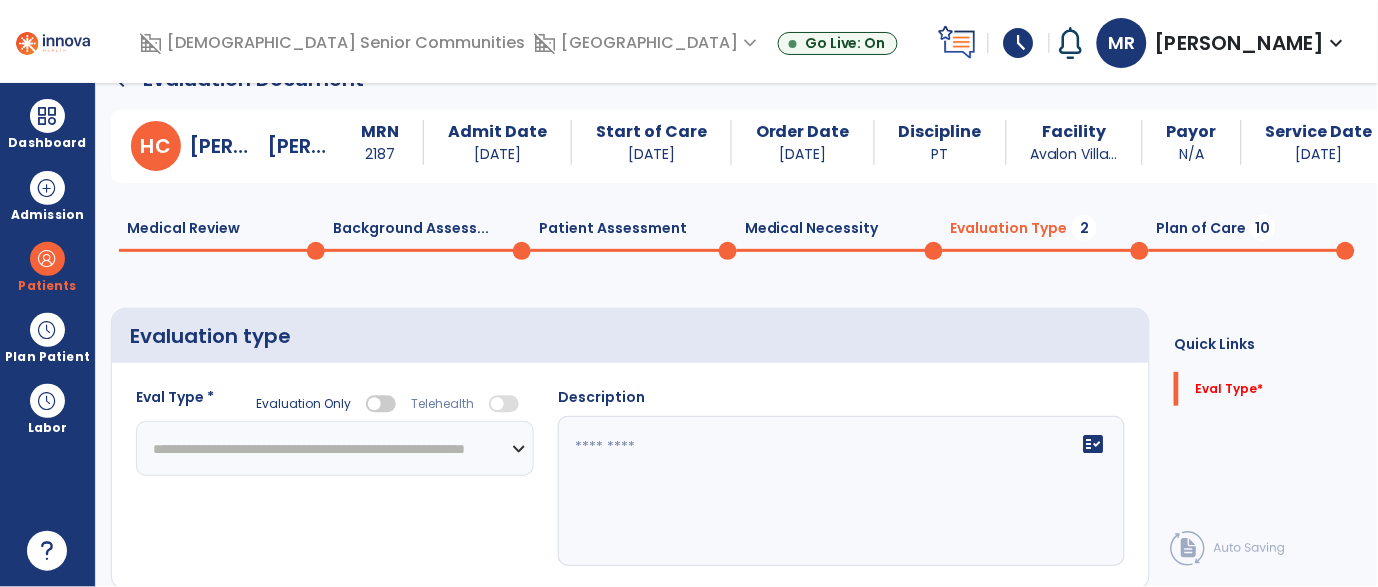 click on "**********" 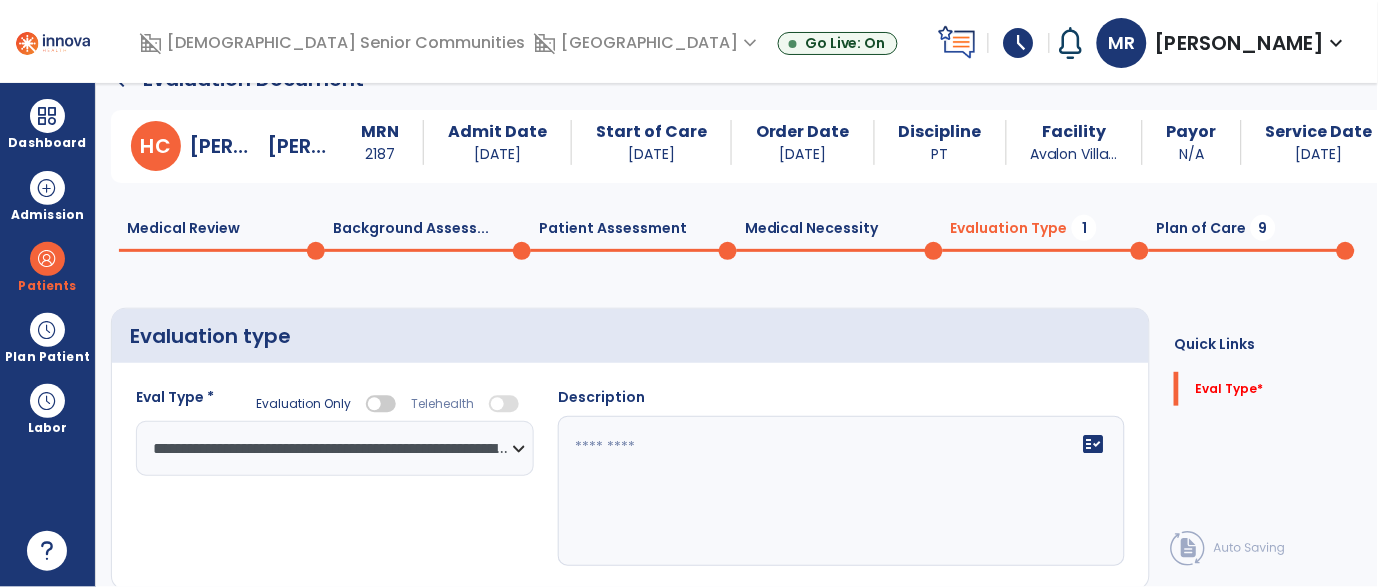 click on "fact_check" 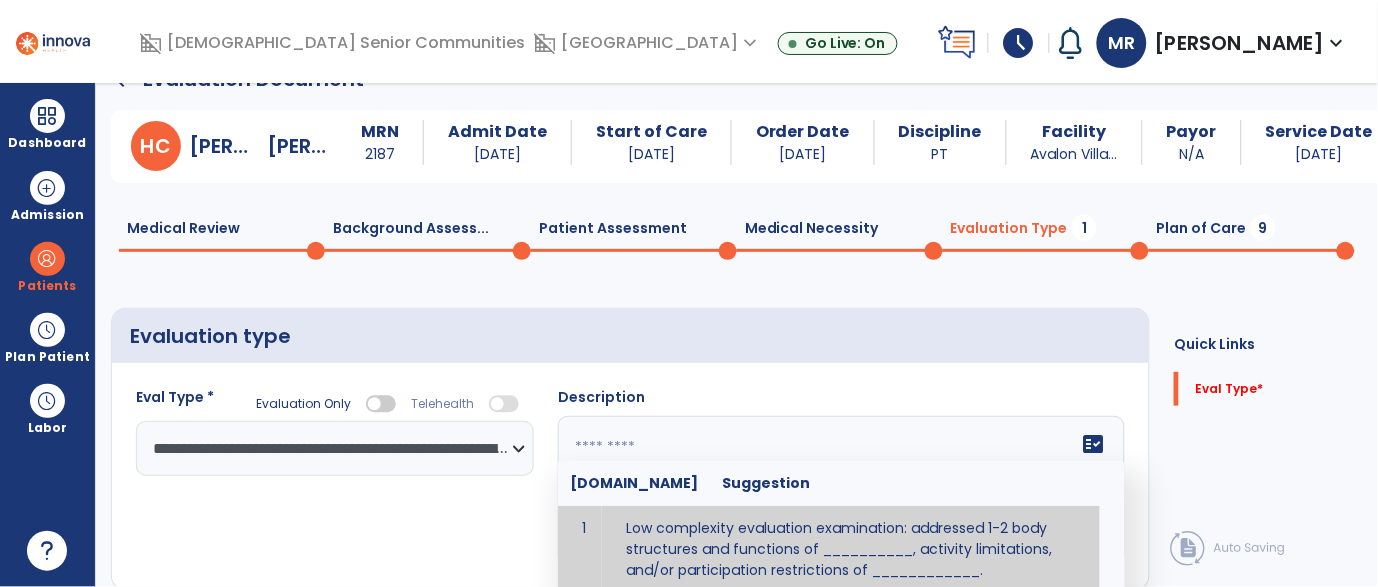 scroll, scrollTop: 45, scrollLeft: 0, axis: vertical 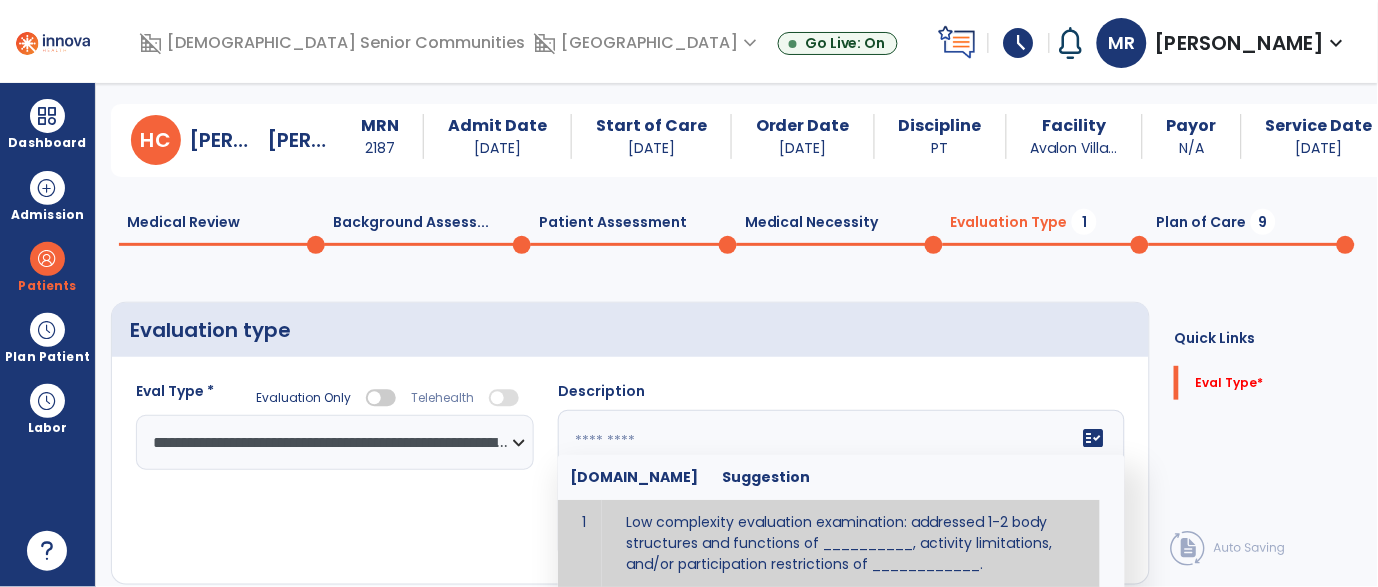 paste on "**********" 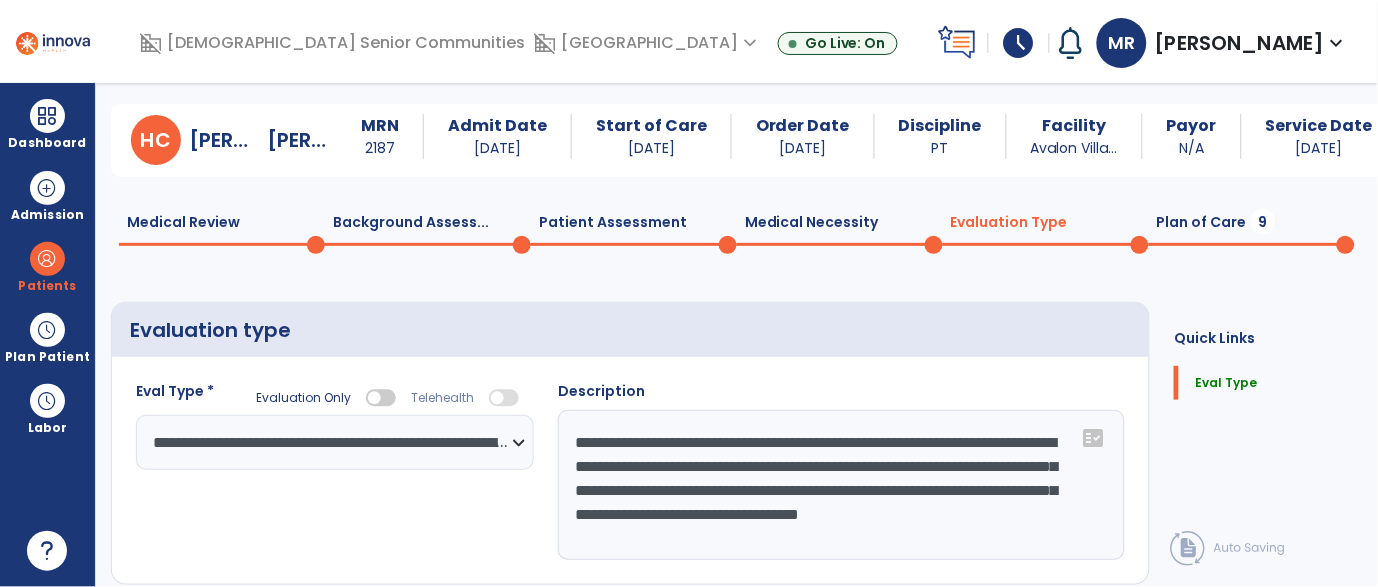 scroll, scrollTop: 93, scrollLeft: 0, axis: vertical 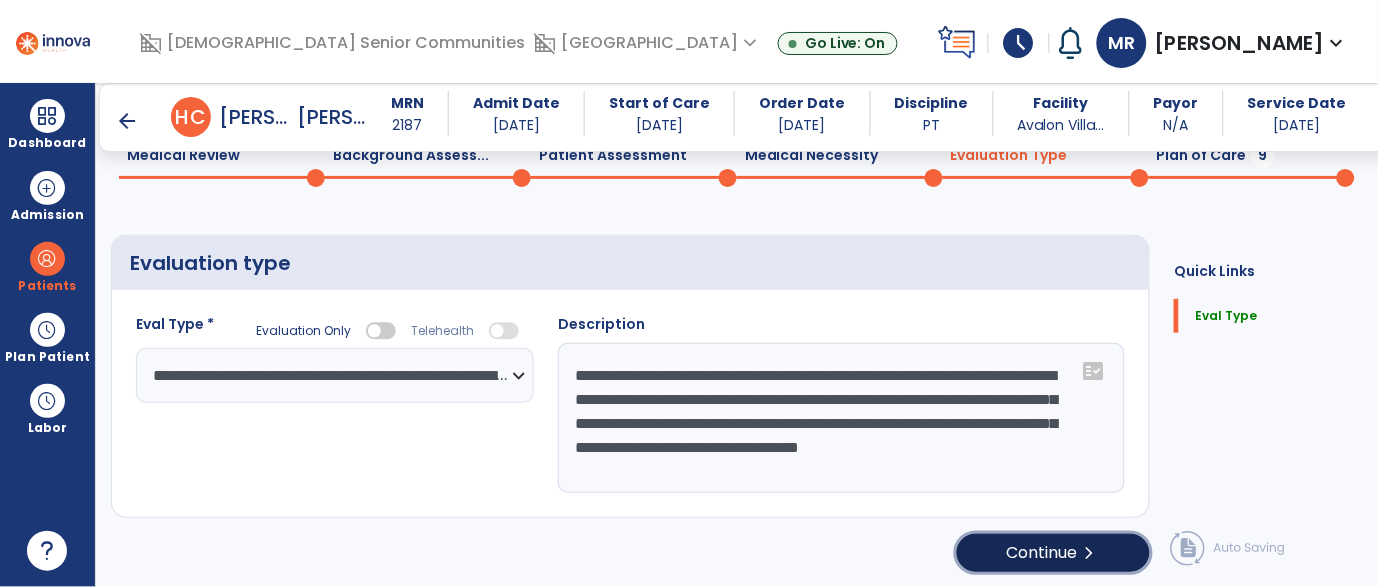 click on "chevron_right" 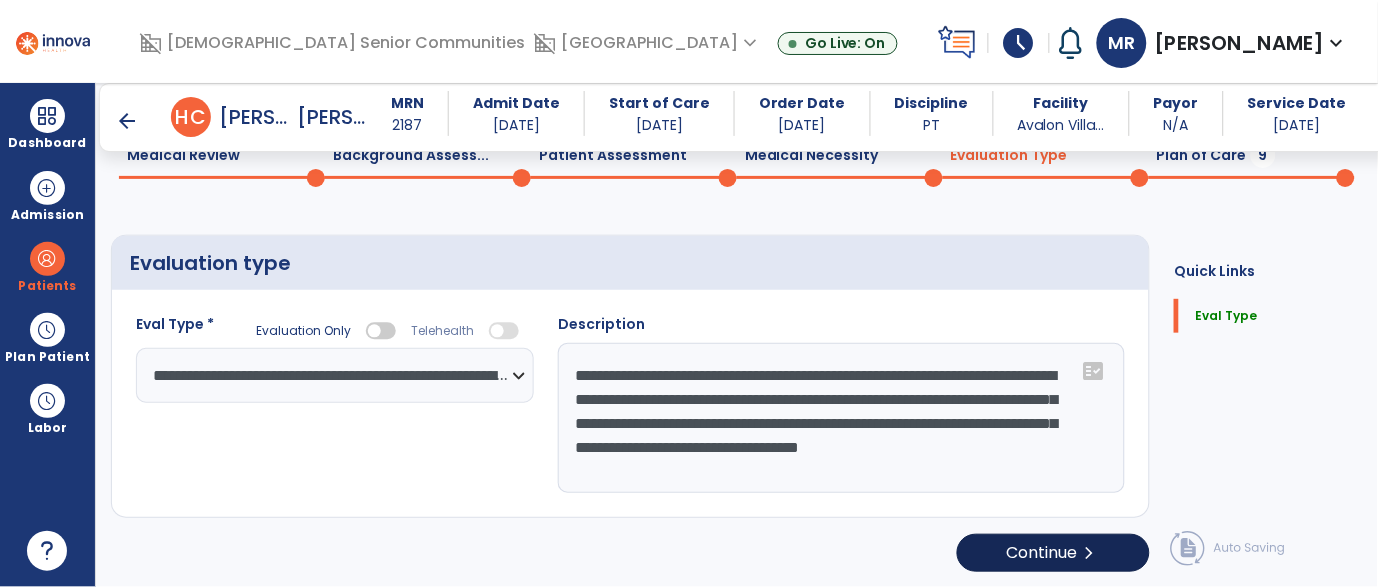 select on "*****" 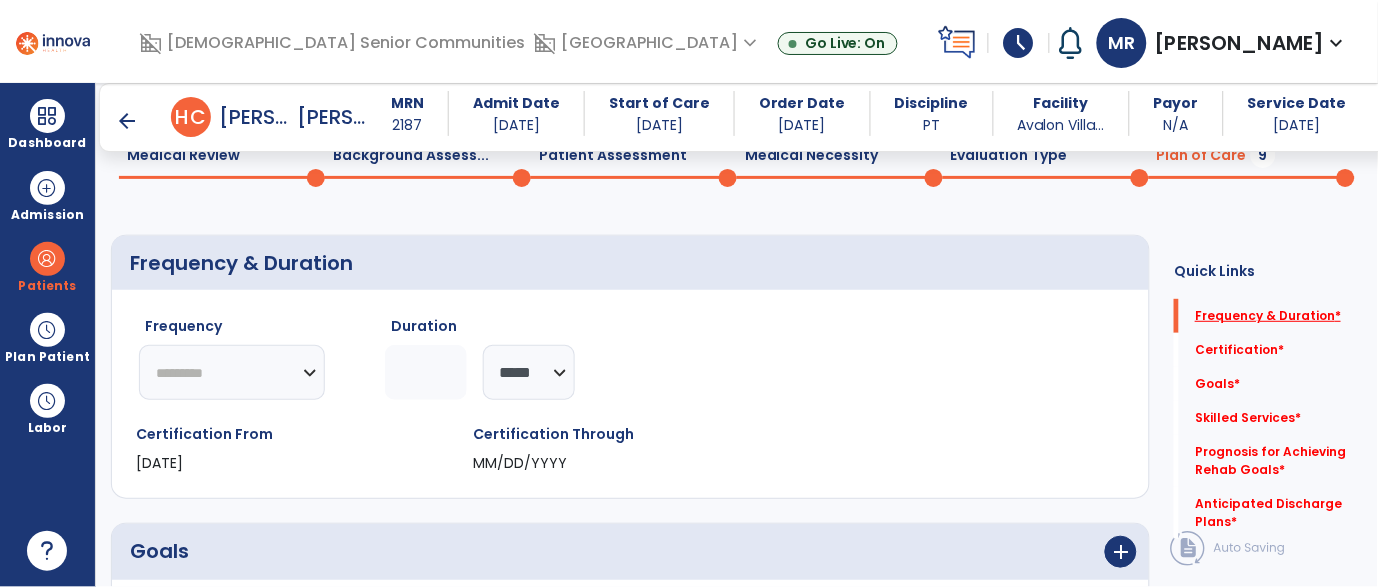 click on "Frequency & Duration   *" 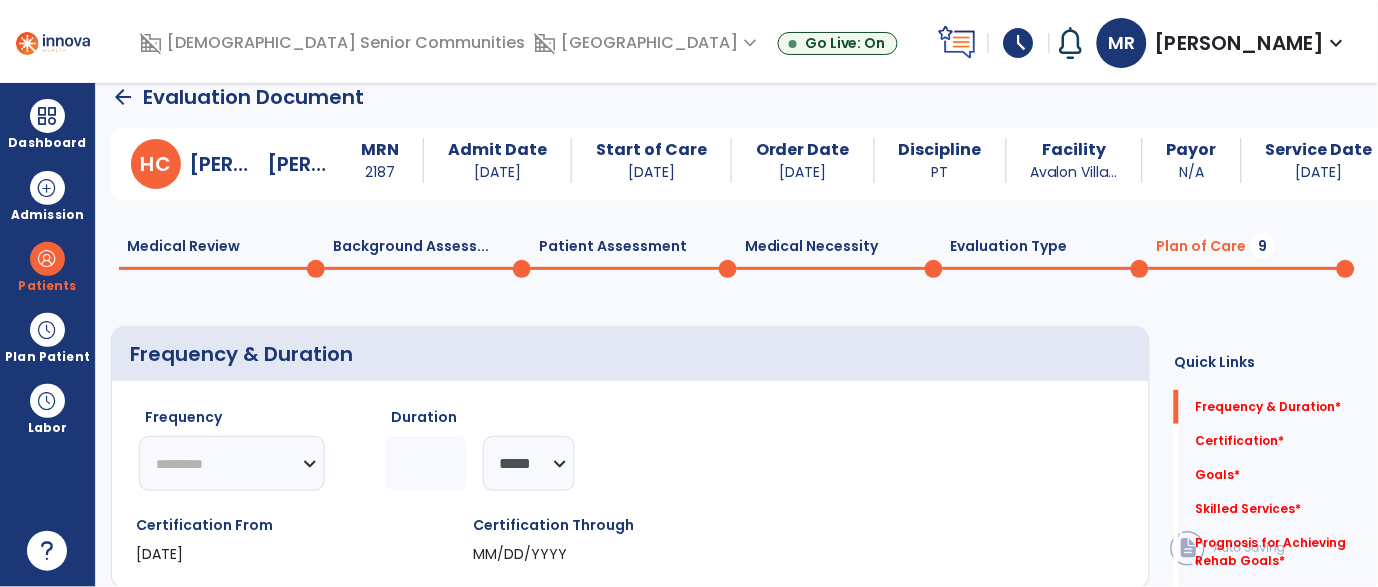 click on "********* ** ** ** ** ** ** **" 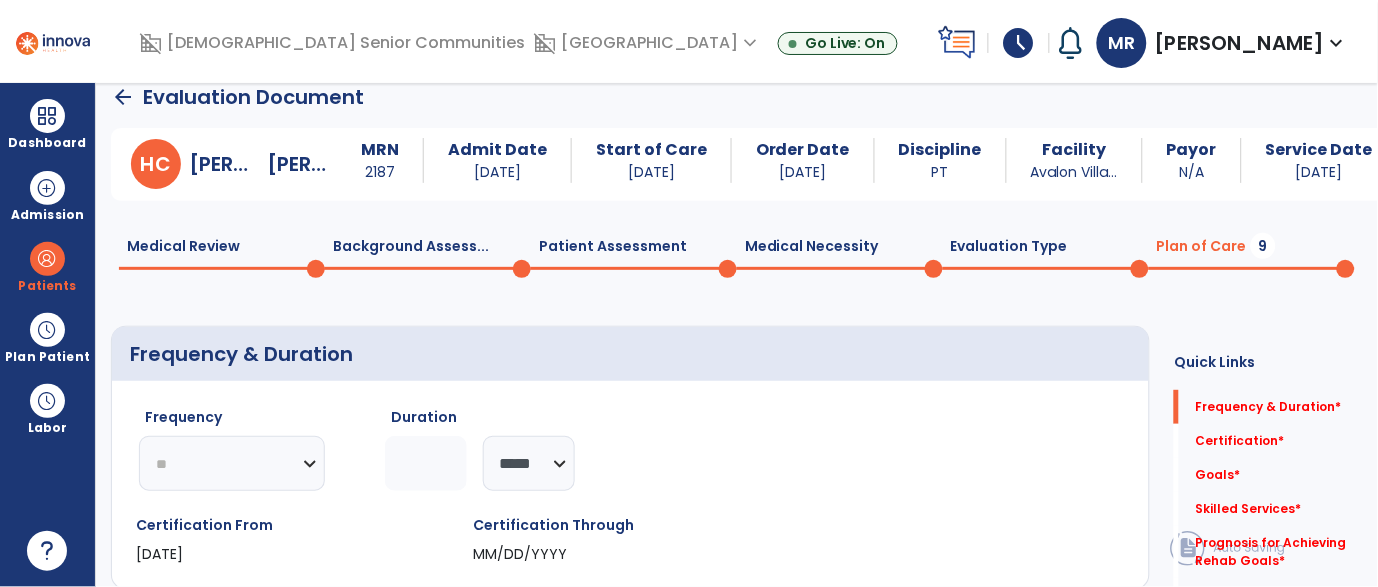 click on "********* ** ** ** ** ** ** **" 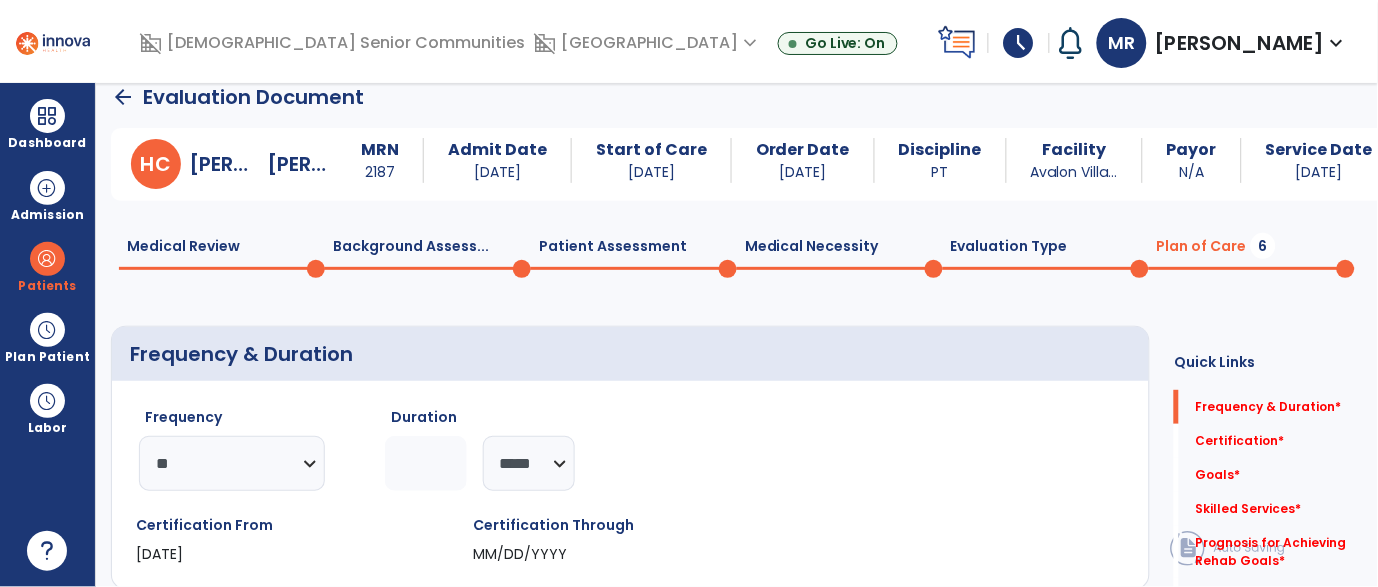 click 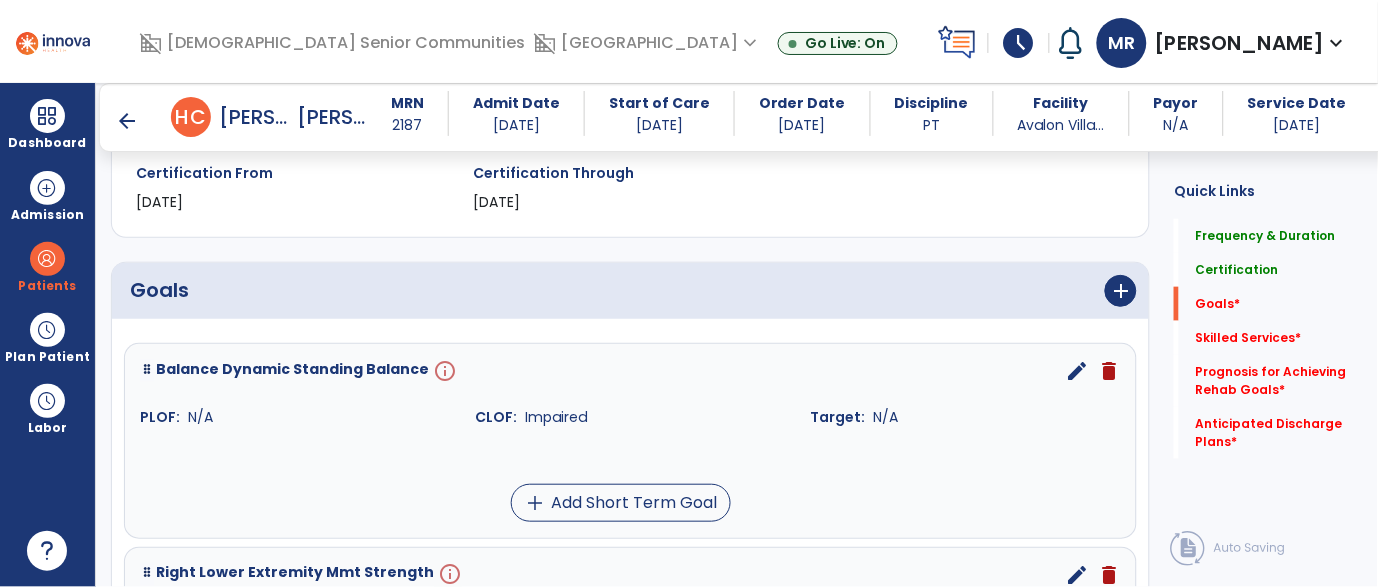 scroll, scrollTop: 357, scrollLeft: 0, axis: vertical 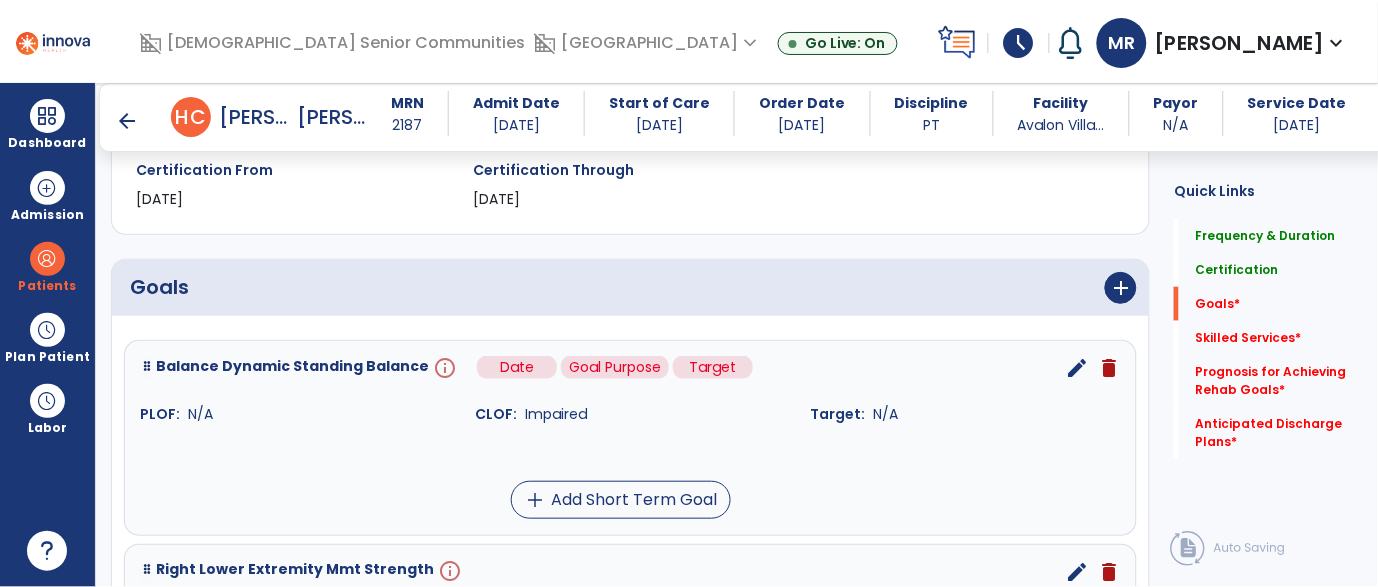 type on "*" 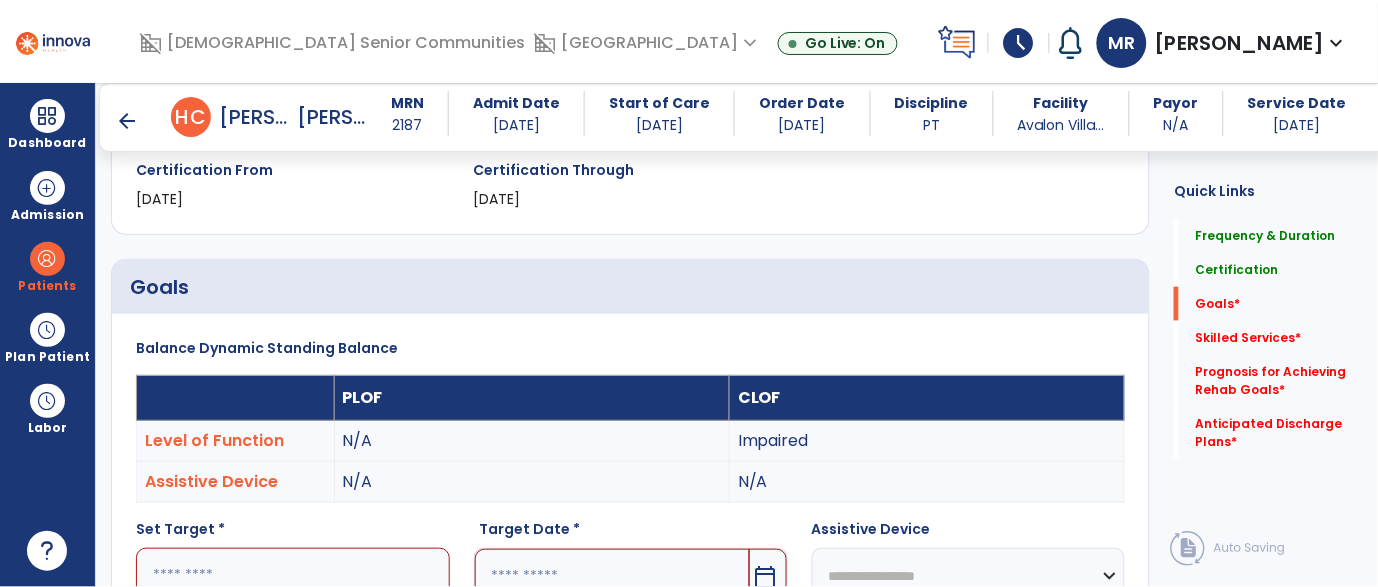 scroll, scrollTop: 532, scrollLeft: 0, axis: vertical 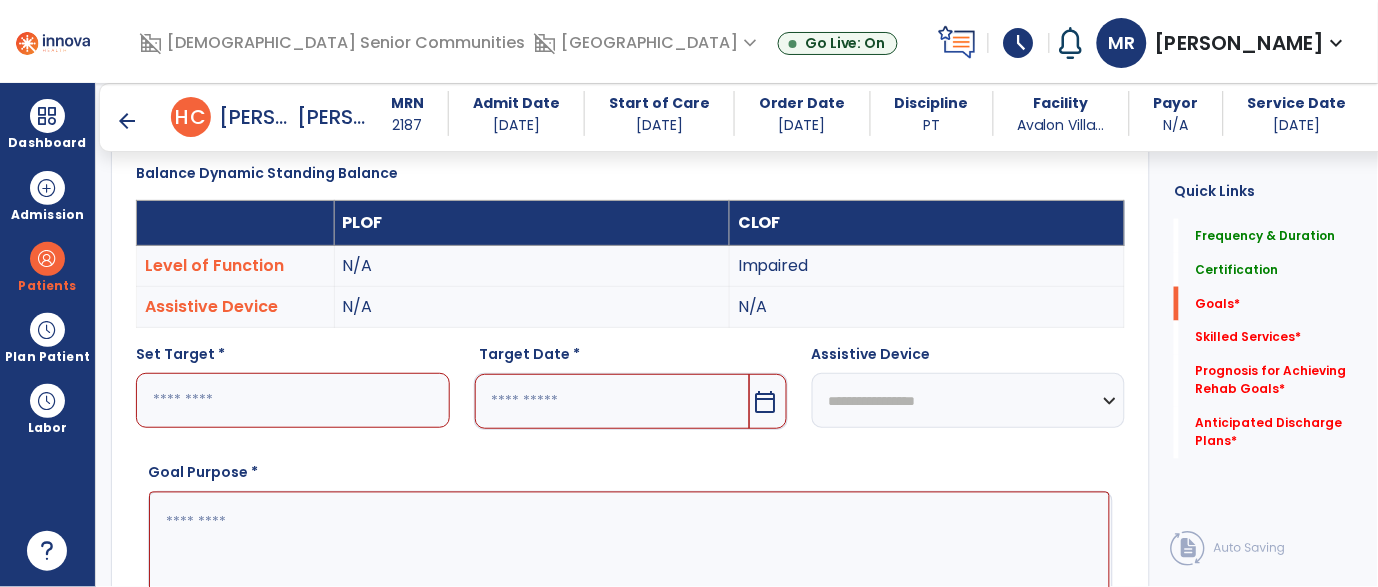 click at bounding box center (293, 400) 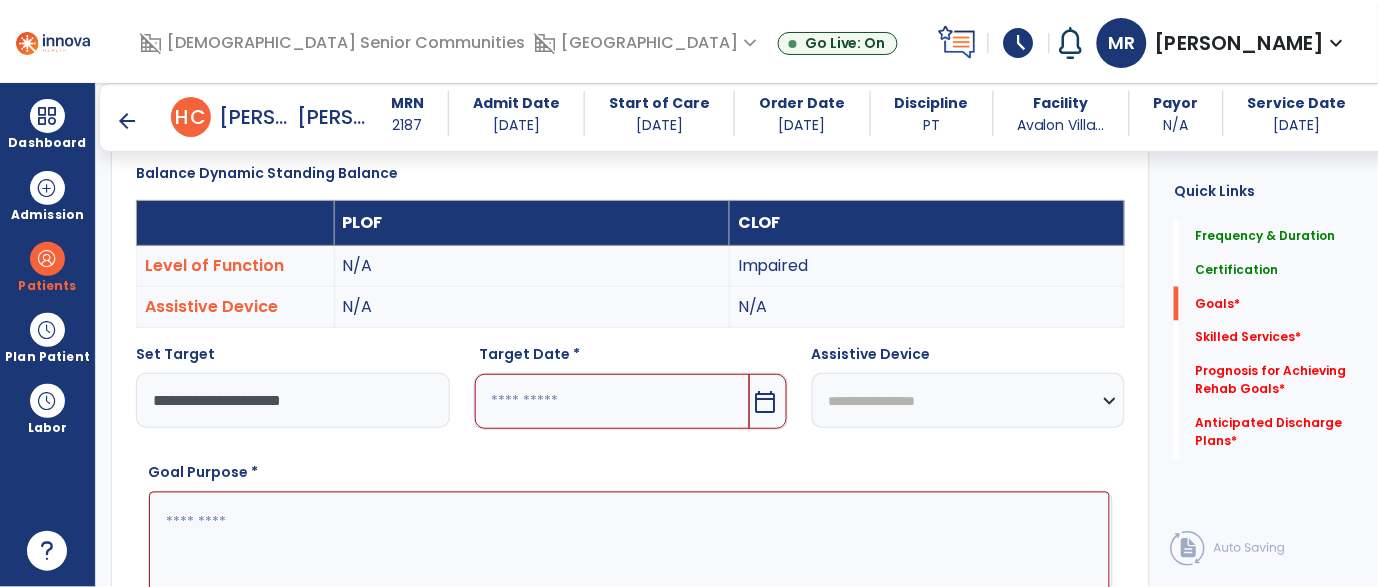 type on "**********" 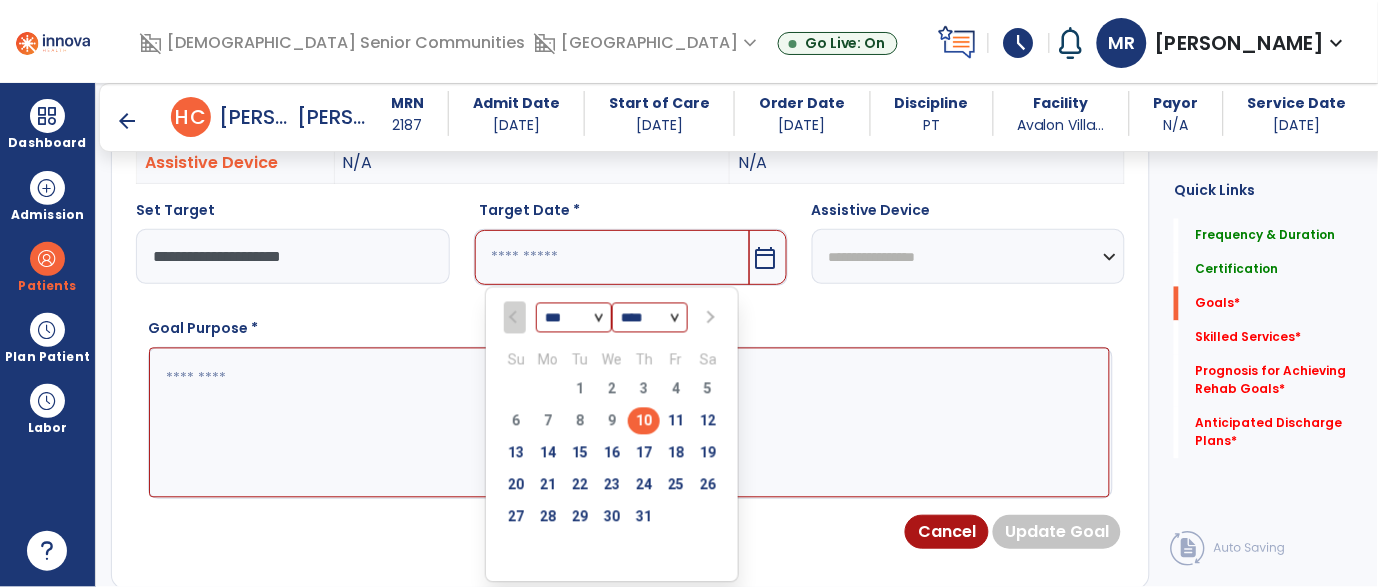 scroll, scrollTop: 681, scrollLeft: 0, axis: vertical 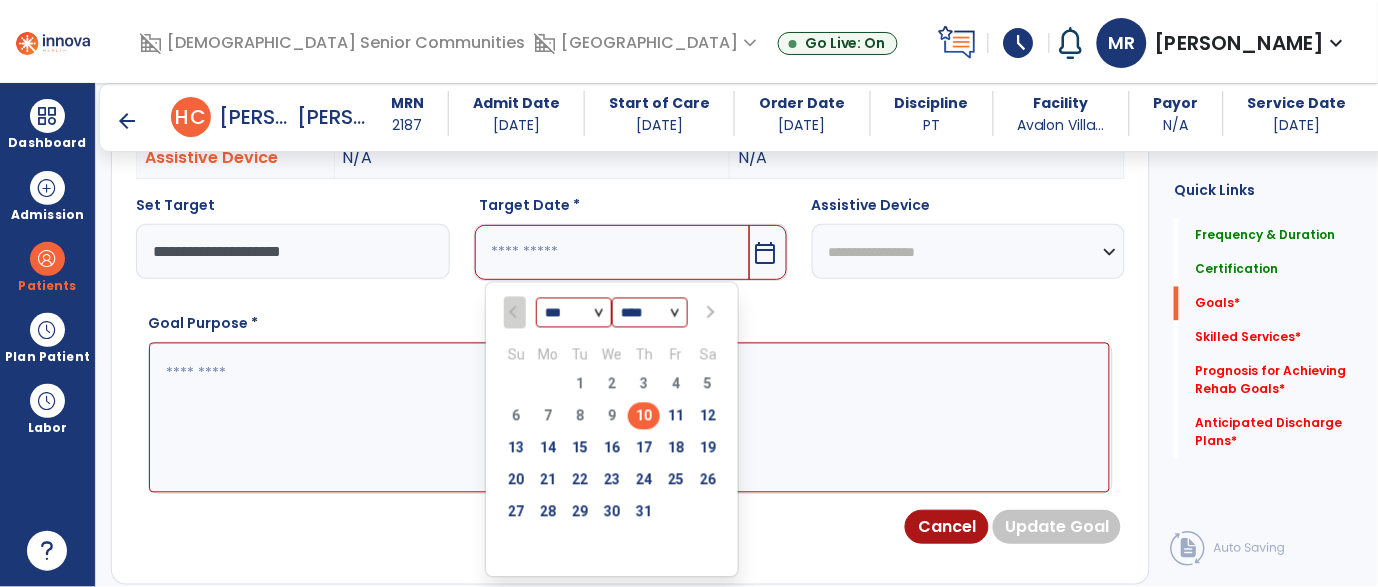 click at bounding box center (708, 313) 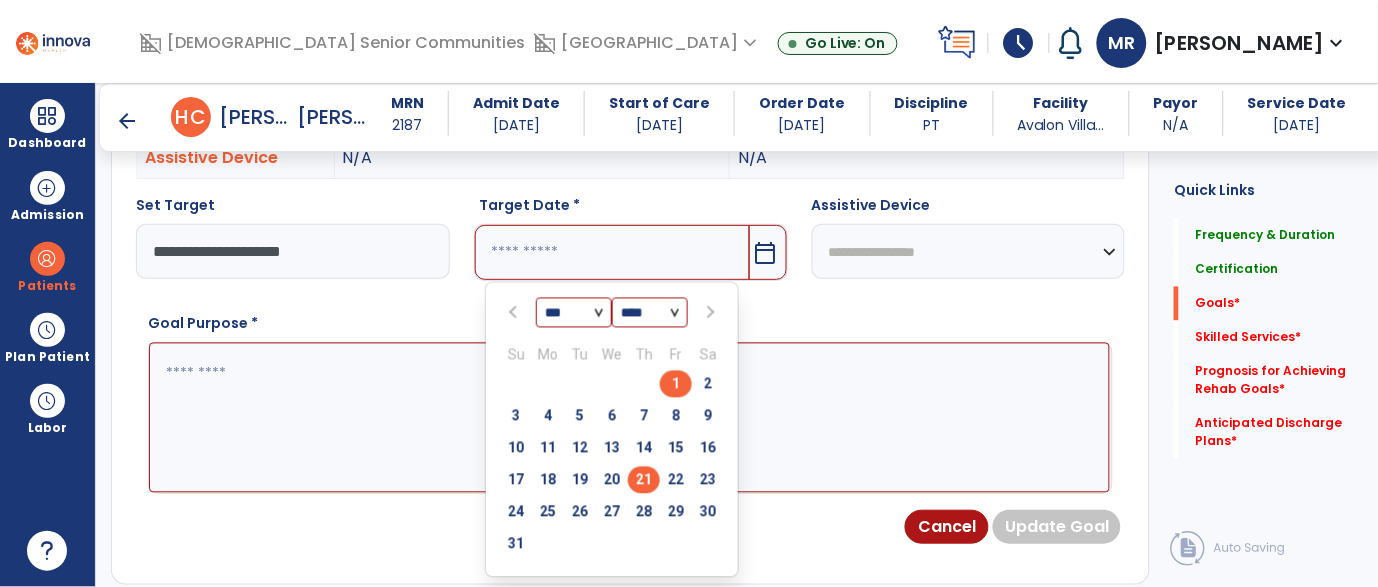 click on "21" at bounding box center [644, 480] 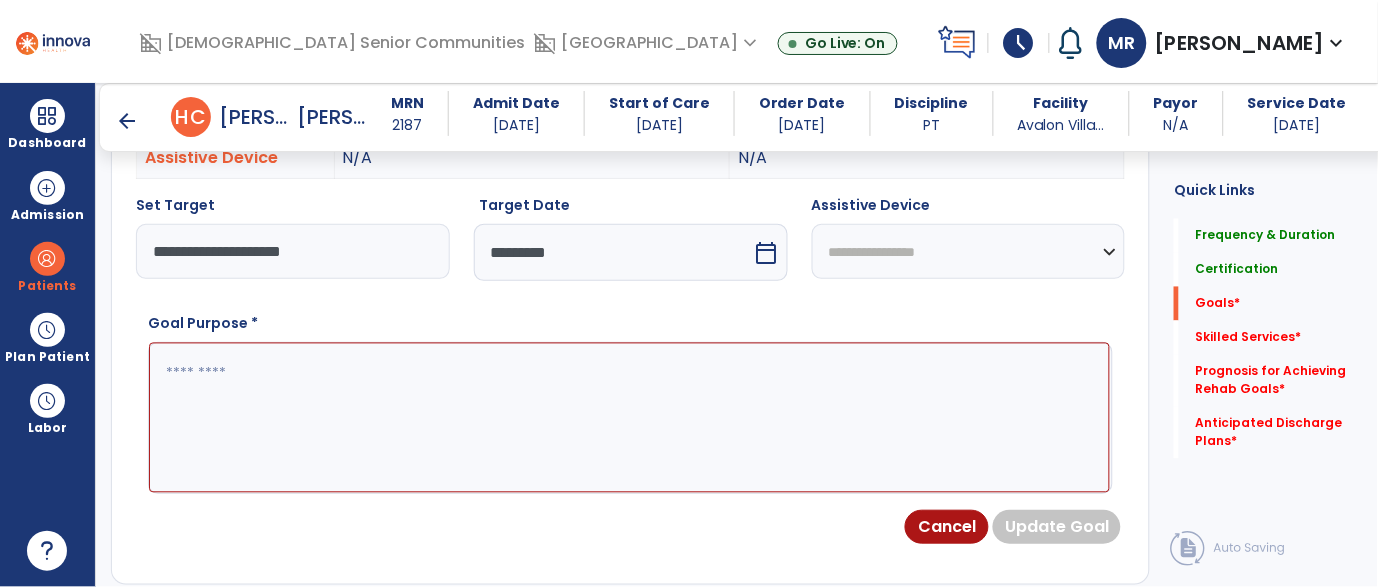 click at bounding box center (629, 418) 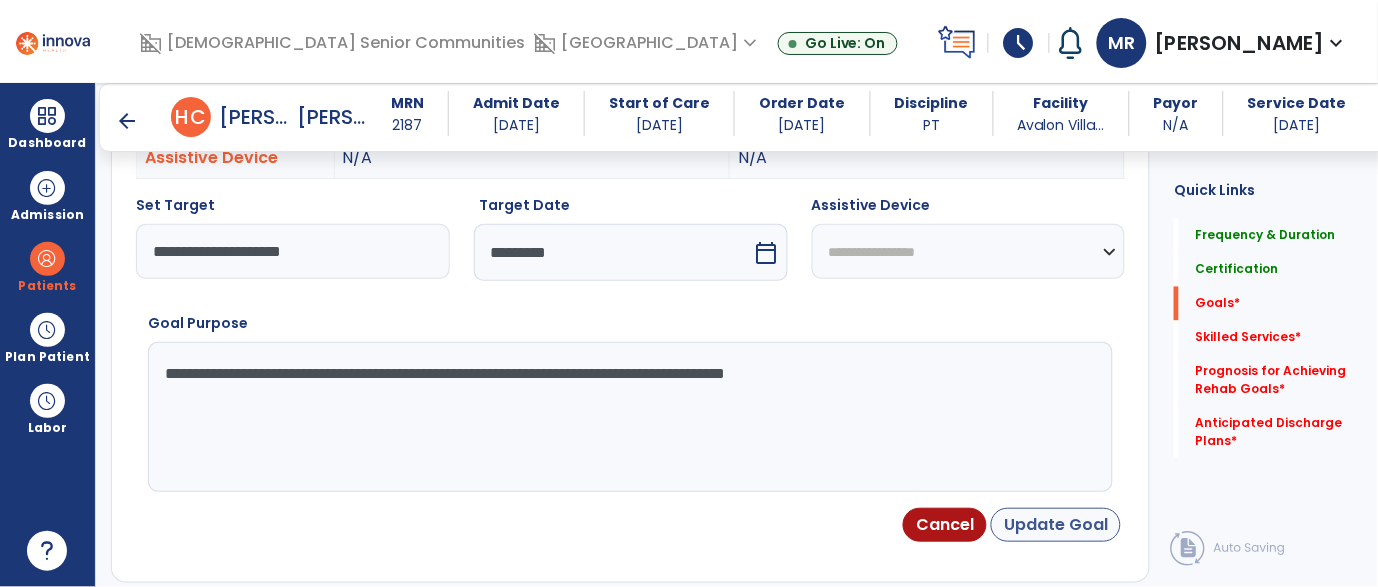type on "**********" 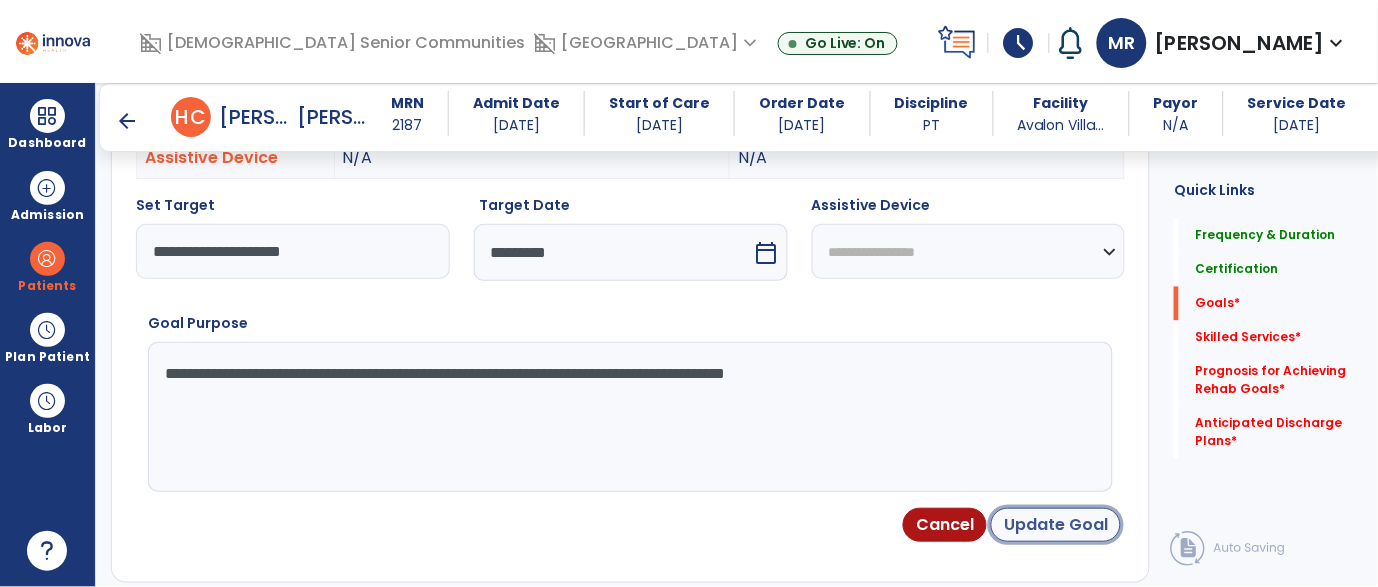 click on "Update Goal" at bounding box center (1056, 525) 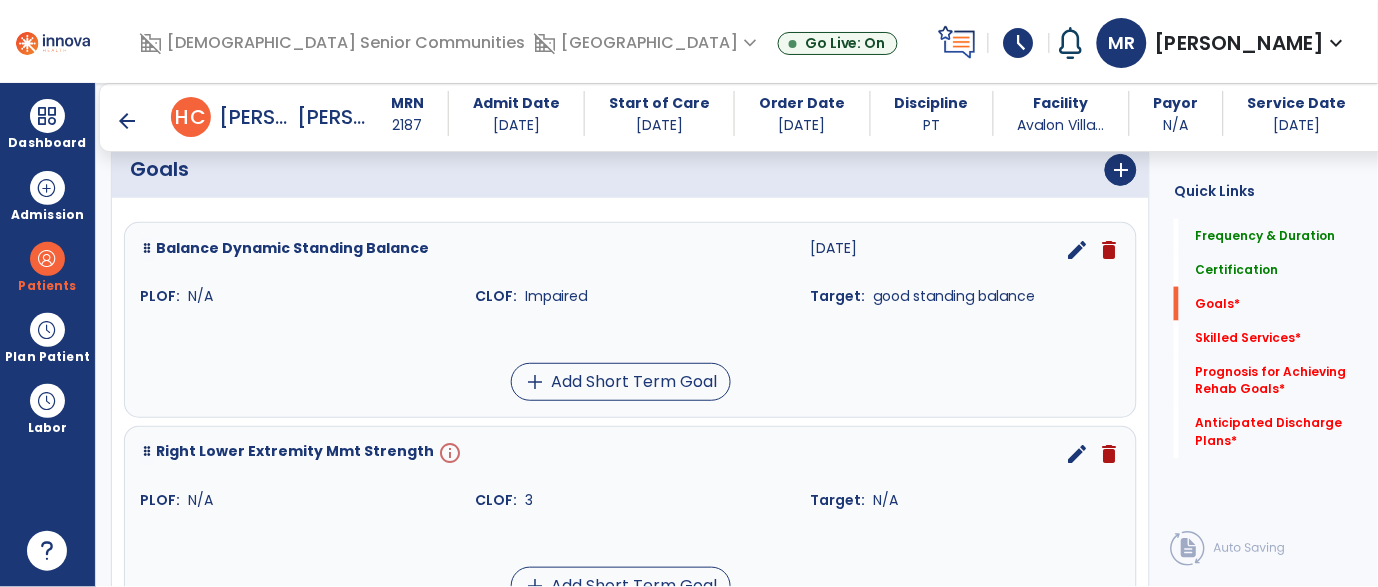 scroll, scrollTop: 478, scrollLeft: 0, axis: vertical 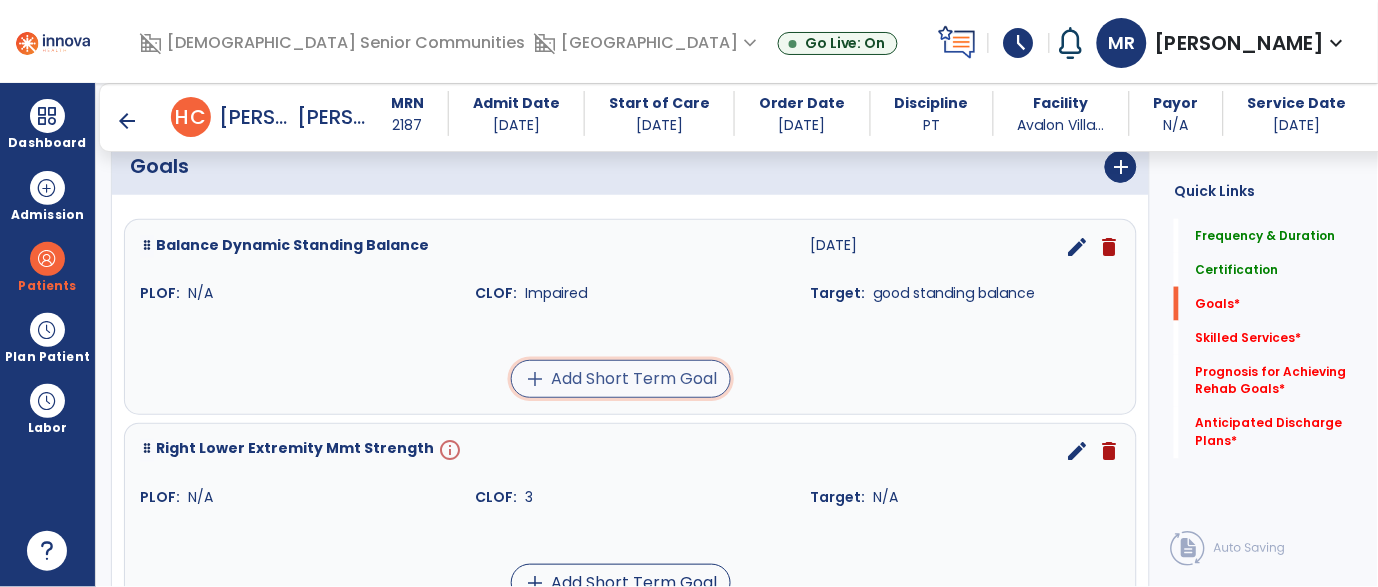 click on "add  Add Short Term Goal" at bounding box center (621, 379) 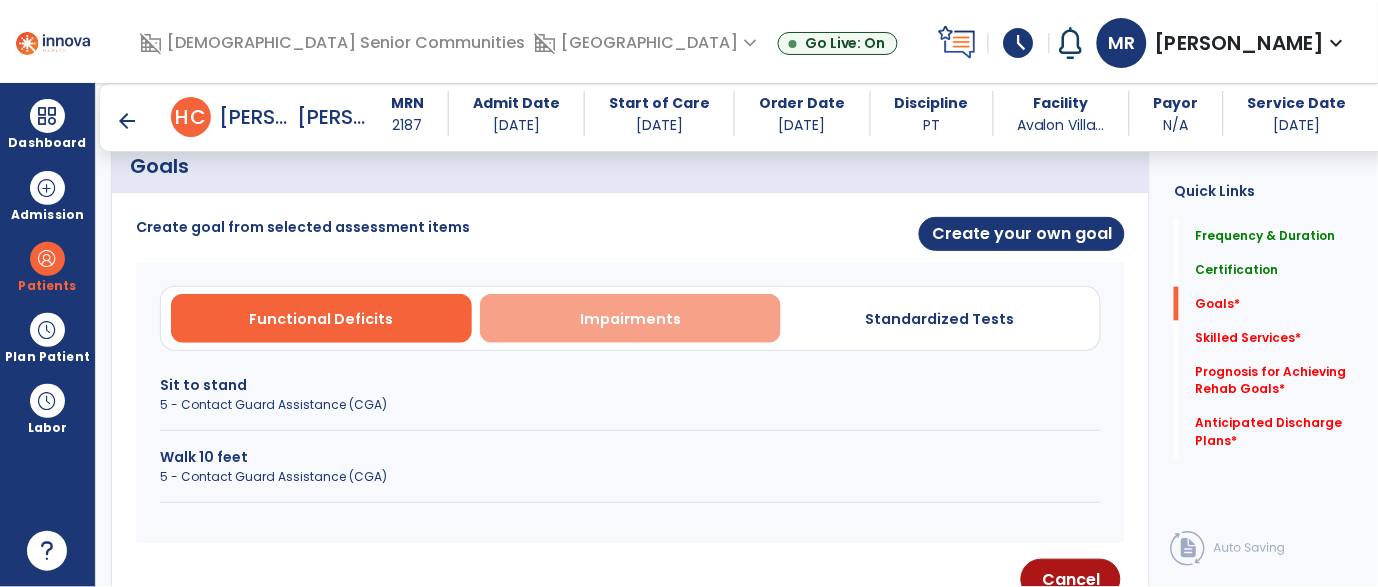 click on "Impairments" at bounding box center [630, 319] 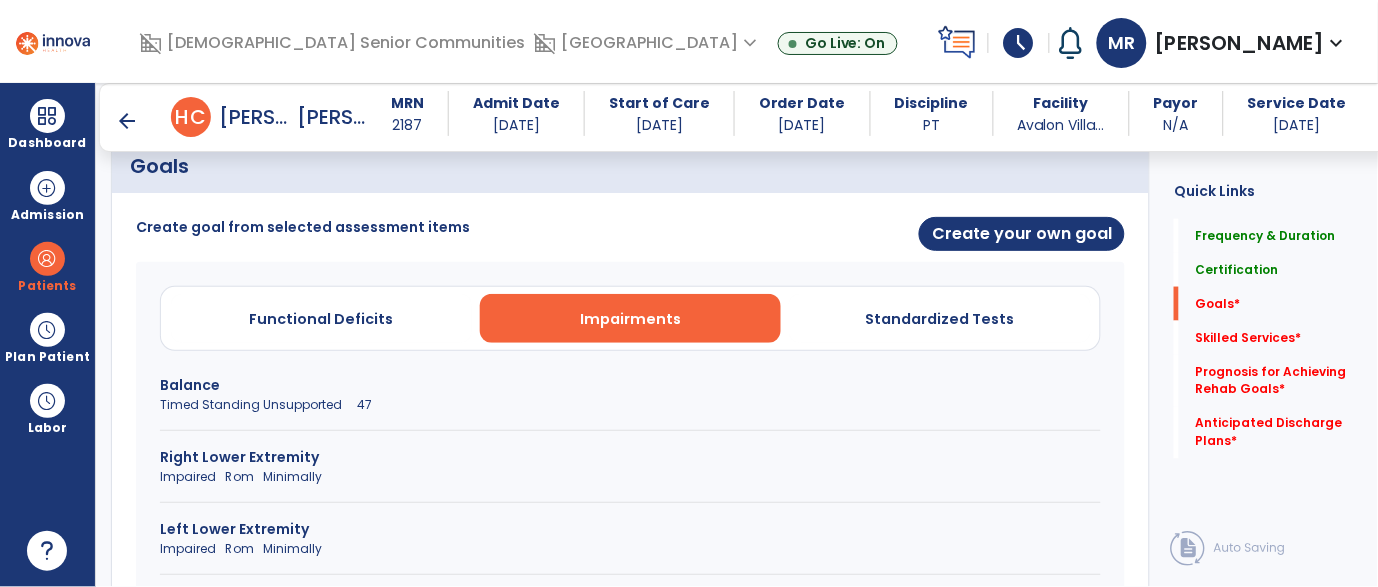 click on "Timed Standing Unsupported      47" at bounding box center (630, 405) 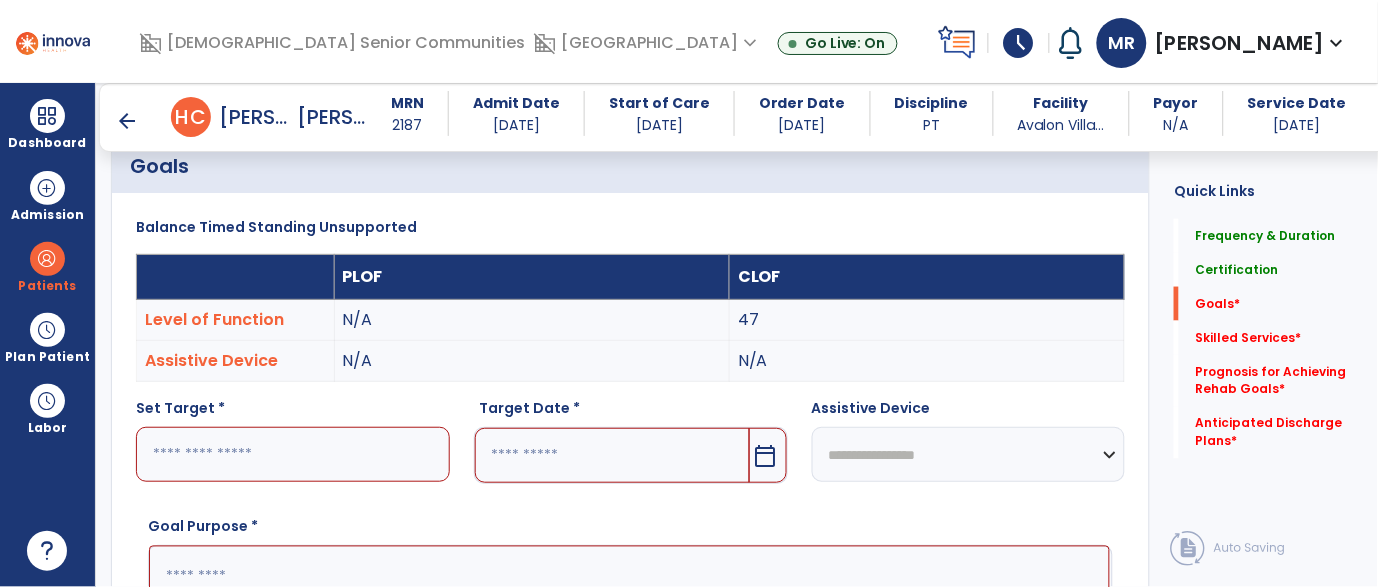 click at bounding box center [293, 454] 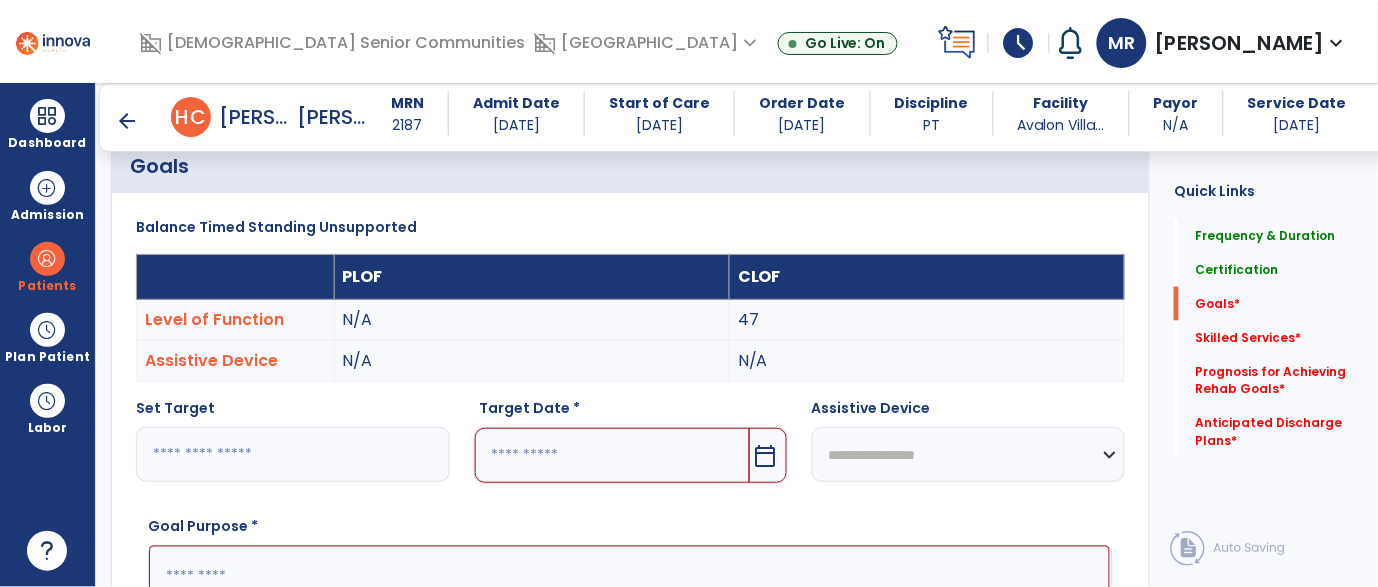 type on "***" 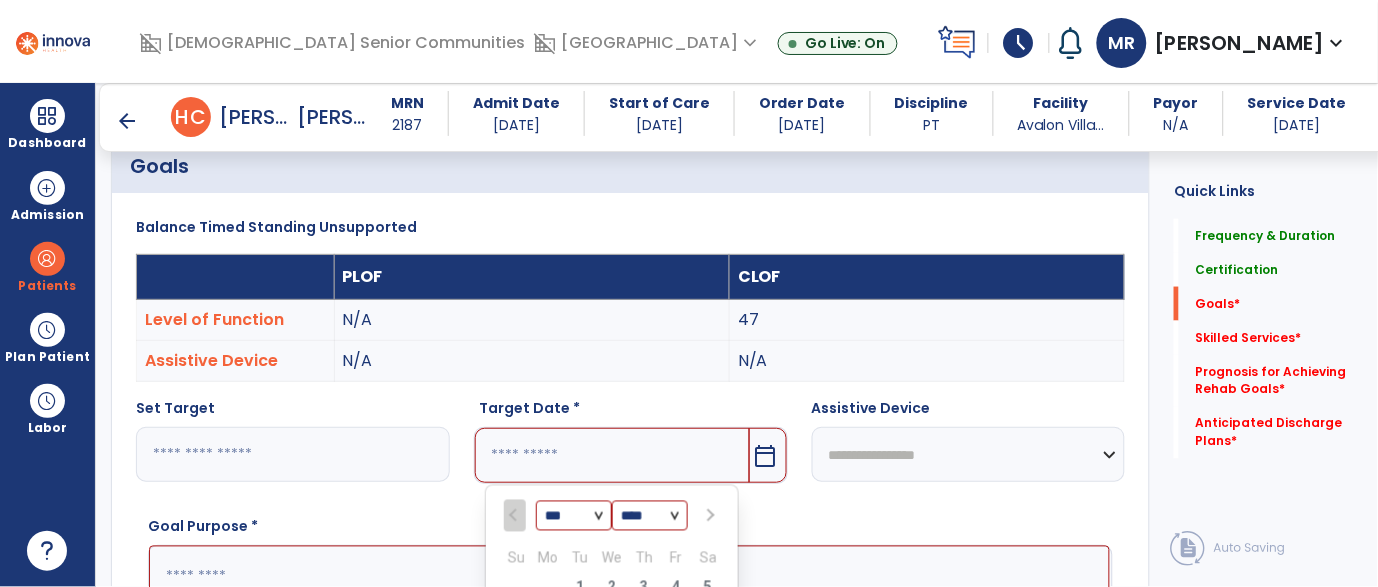 scroll, scrollTop: 765, scrollLeft: 0, axis: vertical 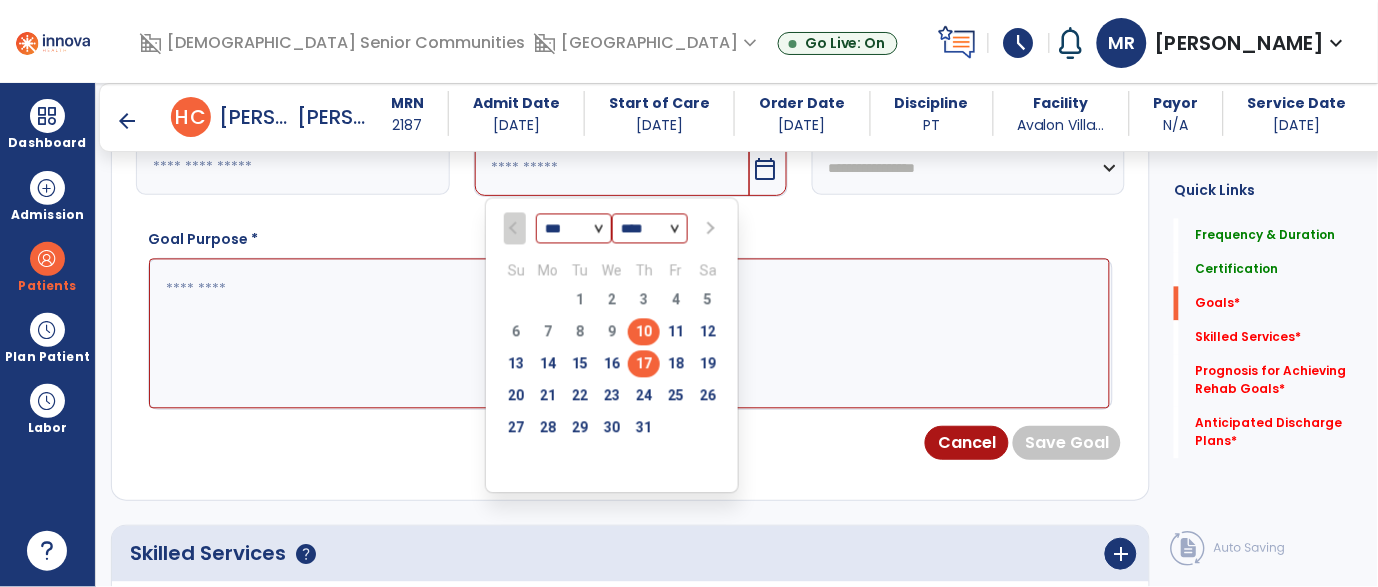 click on "17" at bounding box center (644, 364) 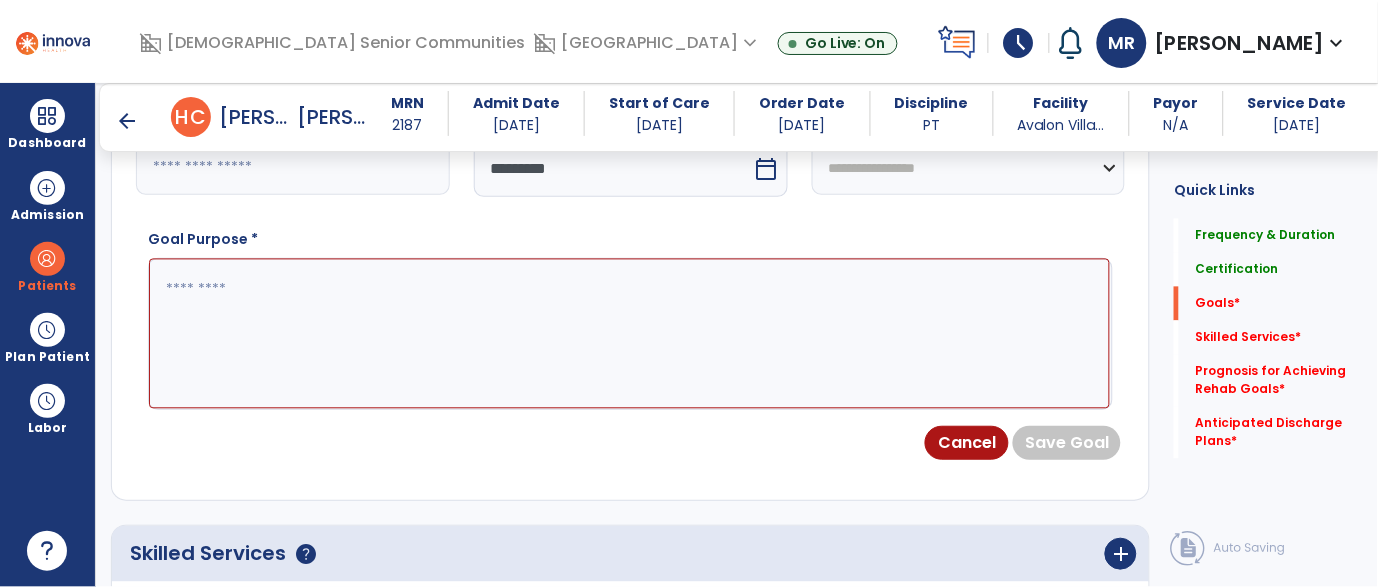 click at bounding box center [629, 334] 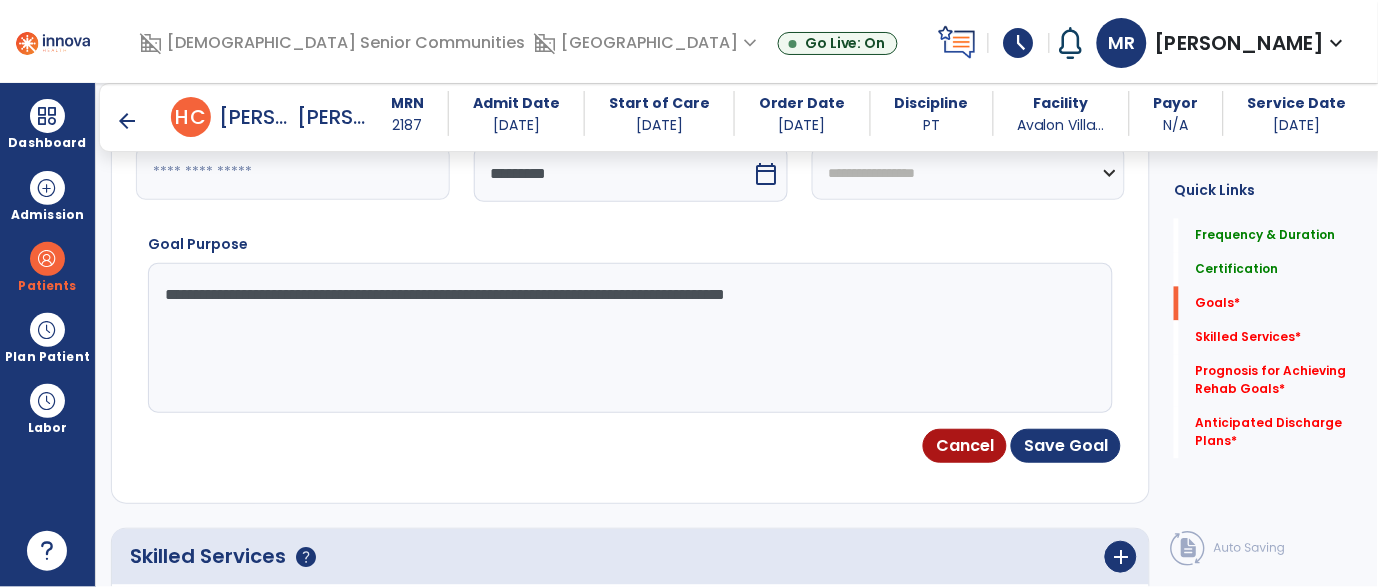 scroll, scrollTop: 767, scrollLeft: 0, axis: vertical 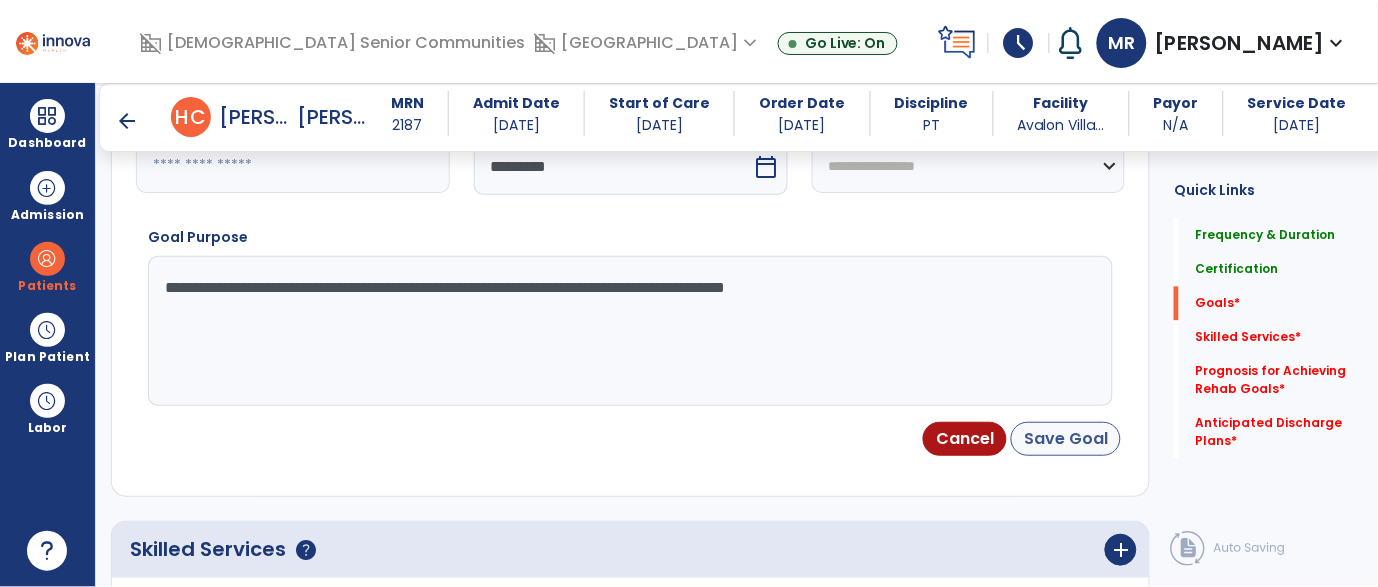 type on "**********" 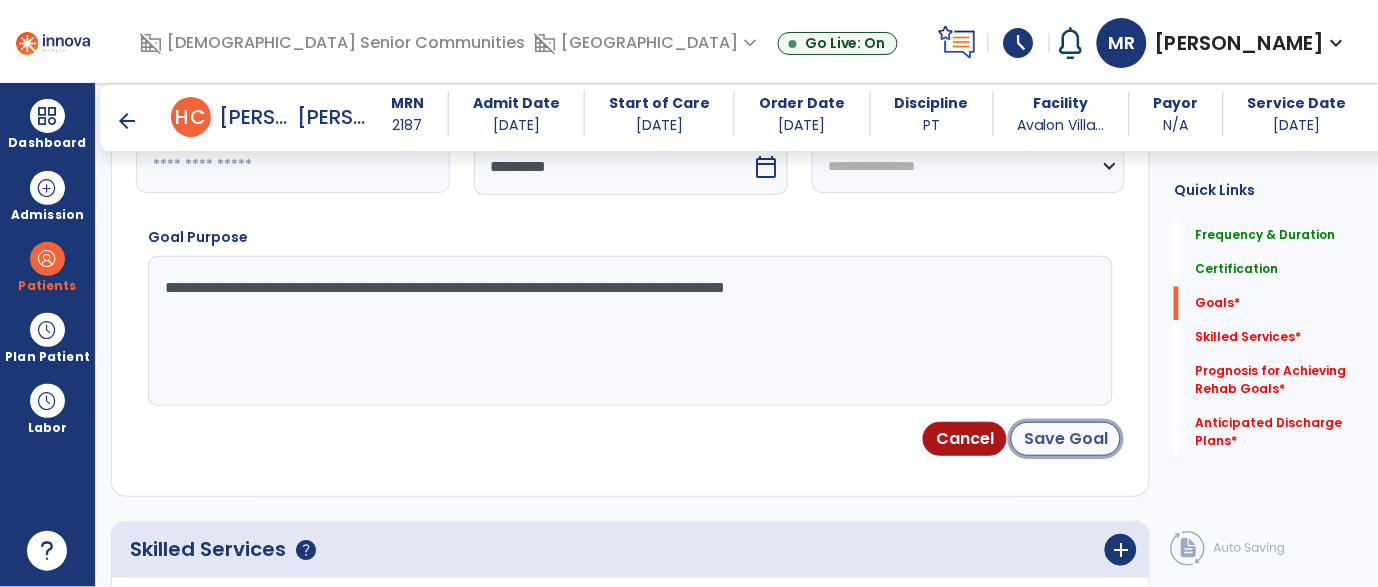 click on "Save Goal" at bounding box center (1066, 439) 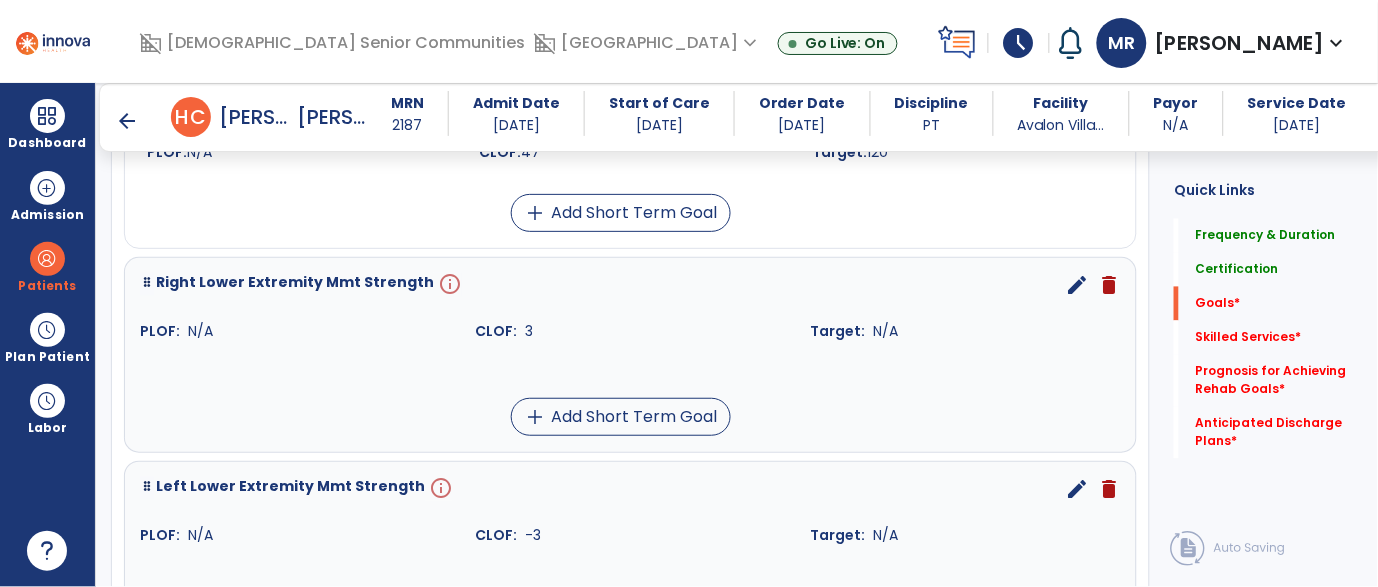scroll, scrollTop: 721, scrollLeft: 0, axis: vertical 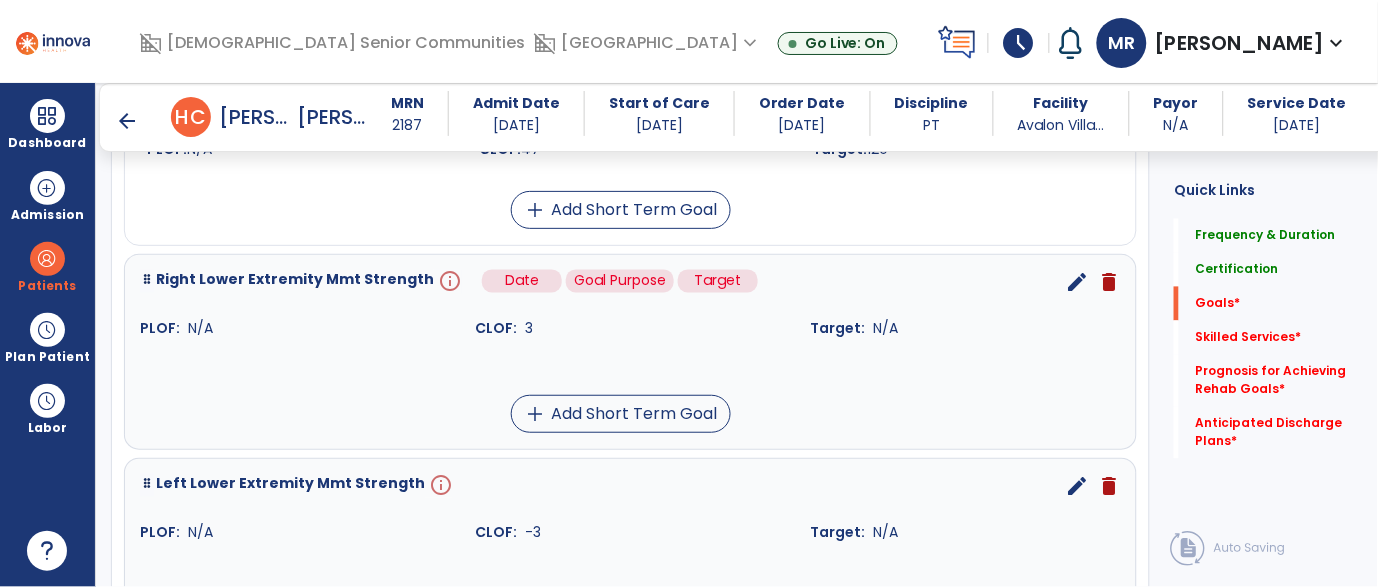 click on "info" at bounding box center (448, 282) 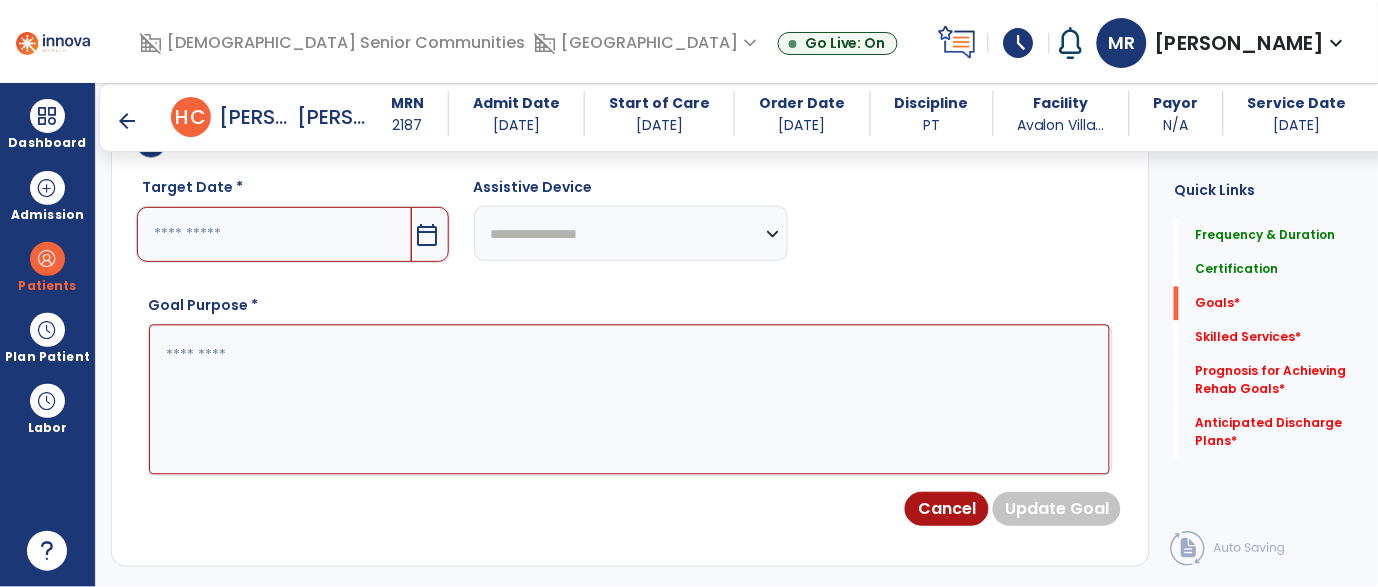 scroll, scrollTop: 532, scrollLeft: 0, axis: vertical 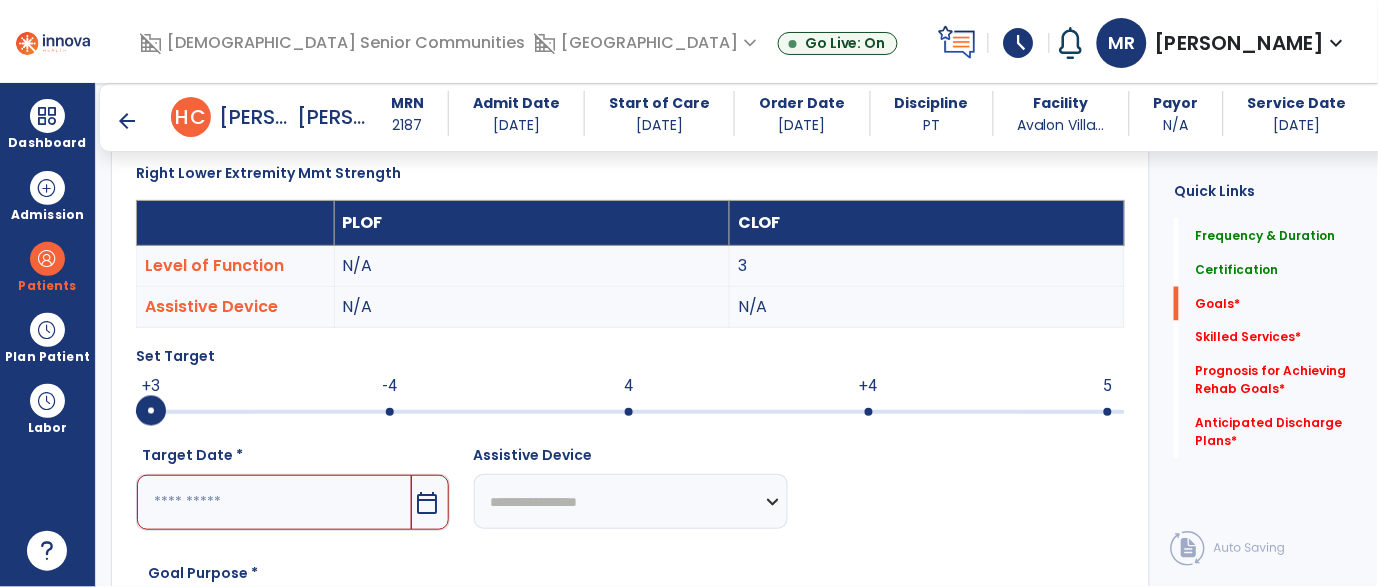 click at bounding box center [630, 410] 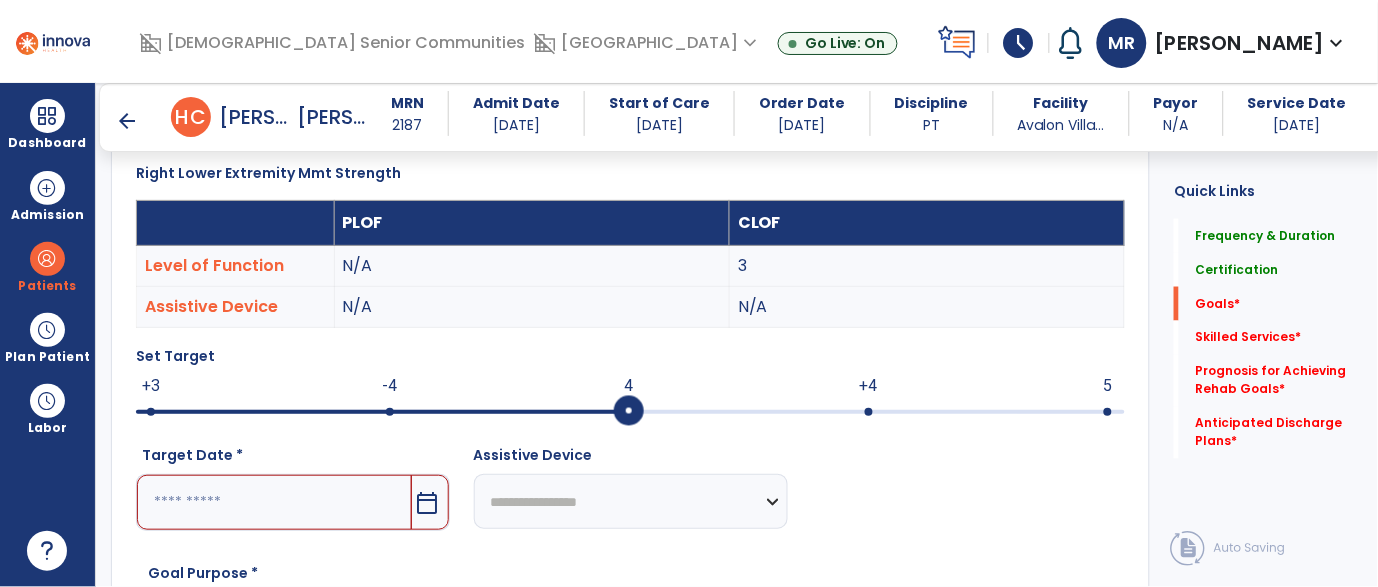 click on "calendar_today" at bounding box center (428, 503) 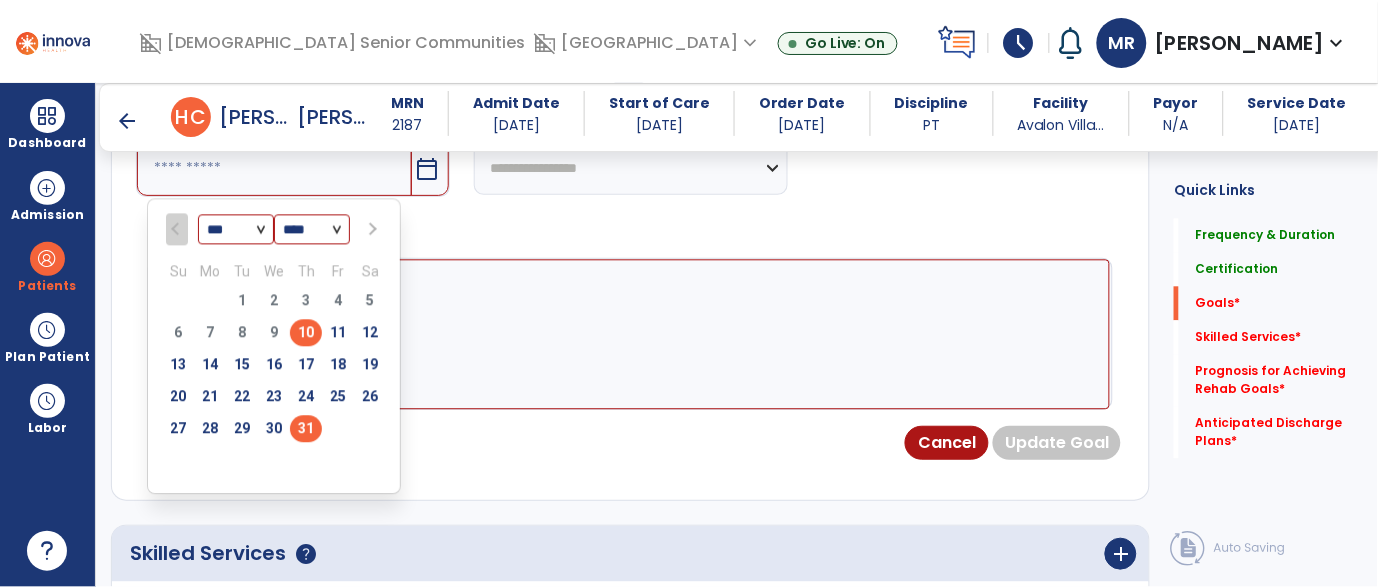 click on "31" at bounding box center [306, 428] 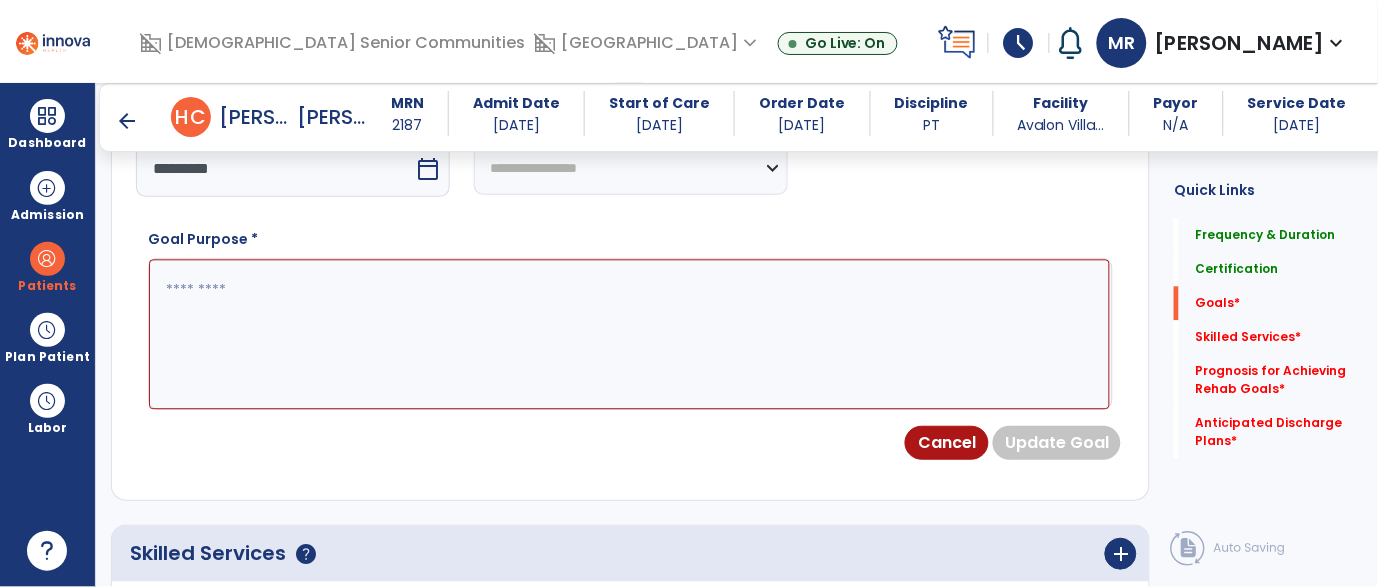 click at bounding box center [629, 334] 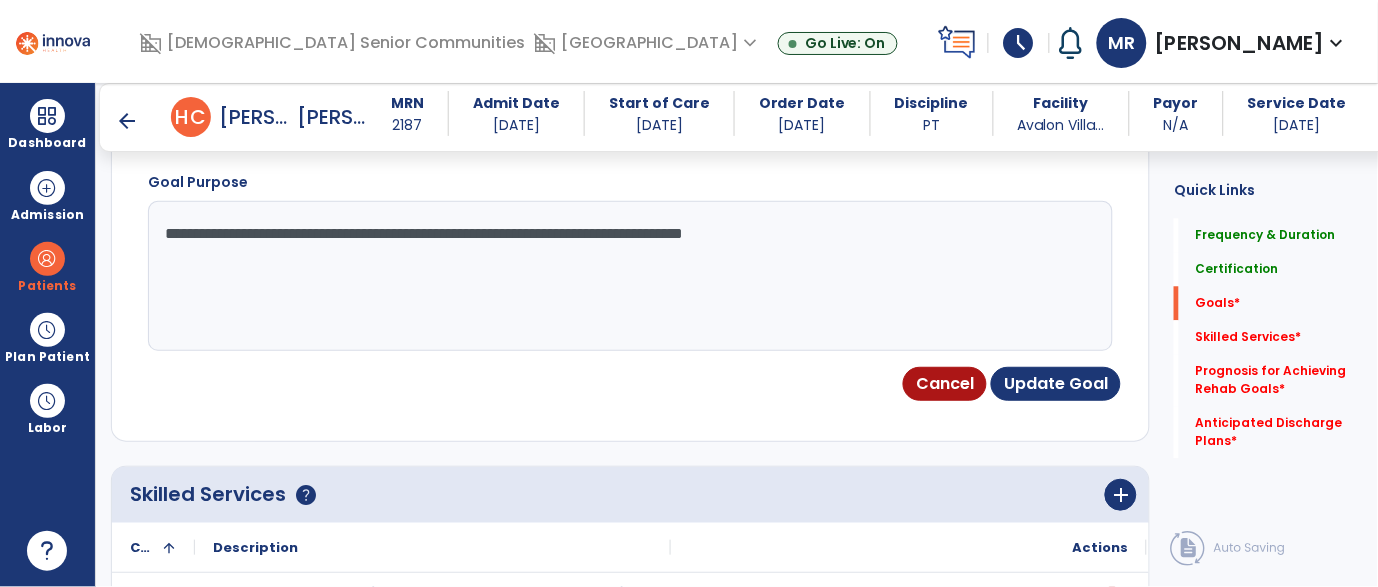 scroll, scrollTop: 928, scrollLeft: 0, axis: vertical 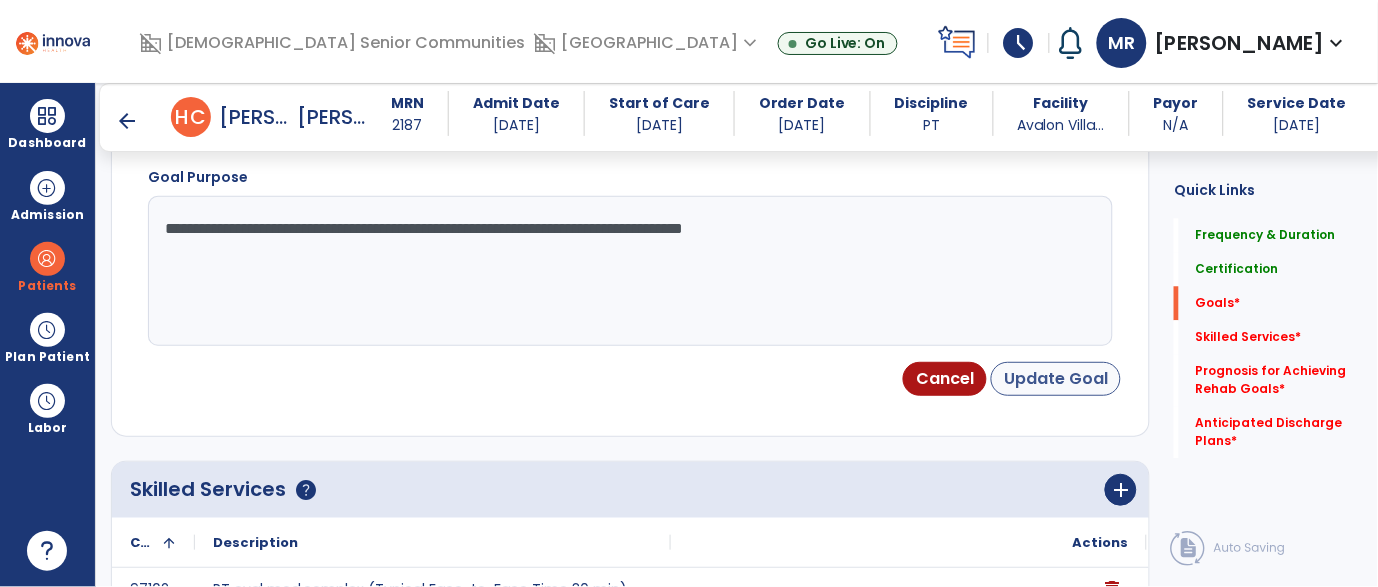 type on "**********" 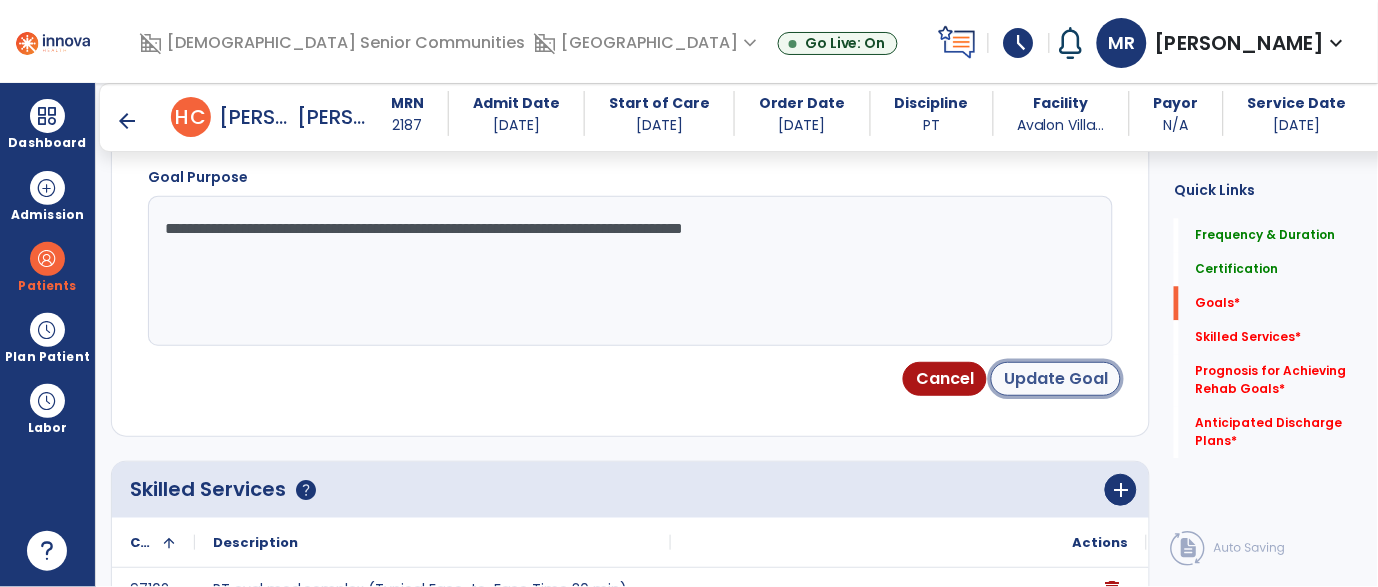 click on "Update Goal" at bounding box center [1056, 379] 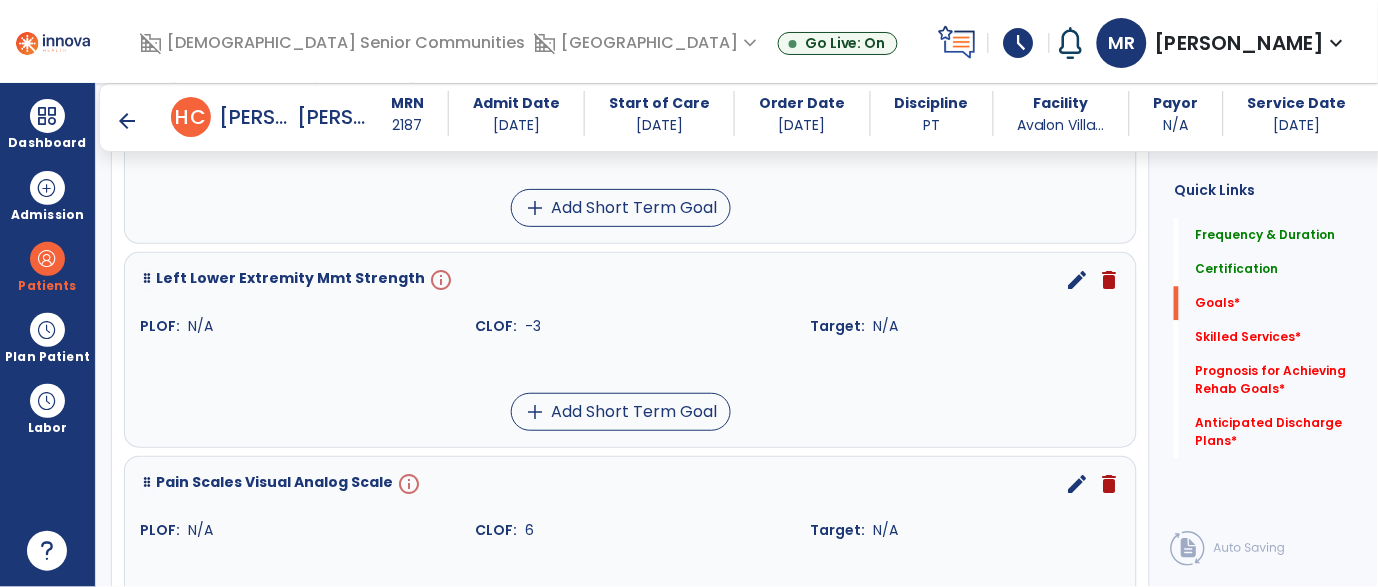 scroll, scrollTop: 929, scrollLeft: 0, axis: vertical 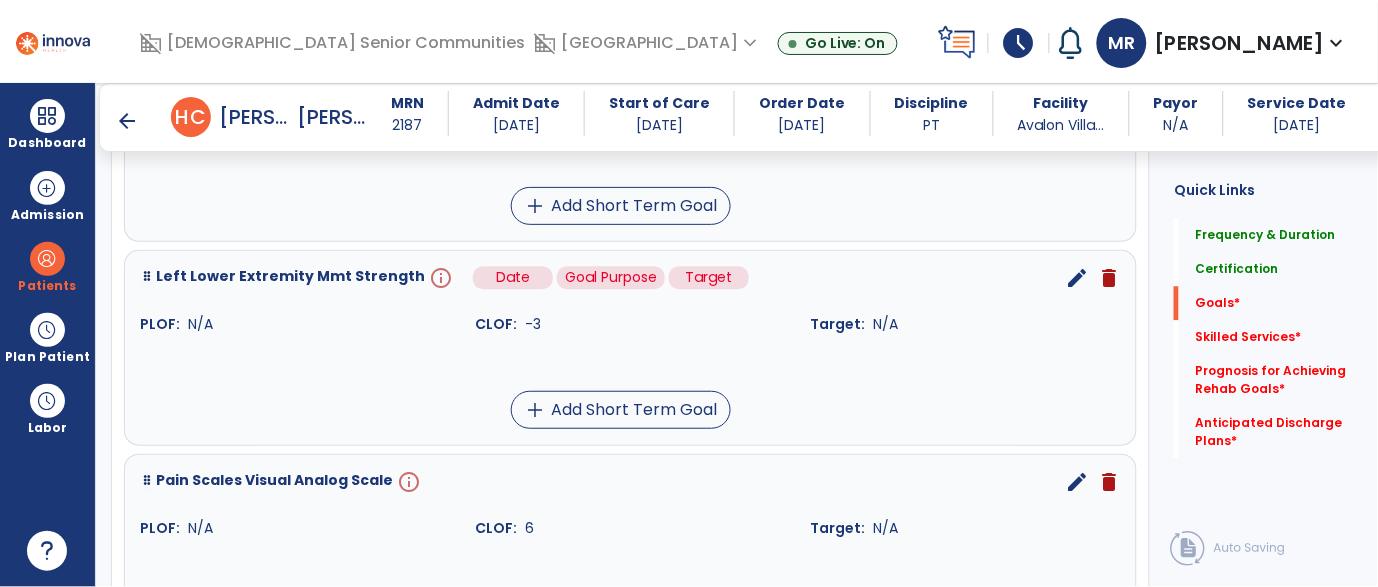 click on "info" at bounding box center [439, 278] 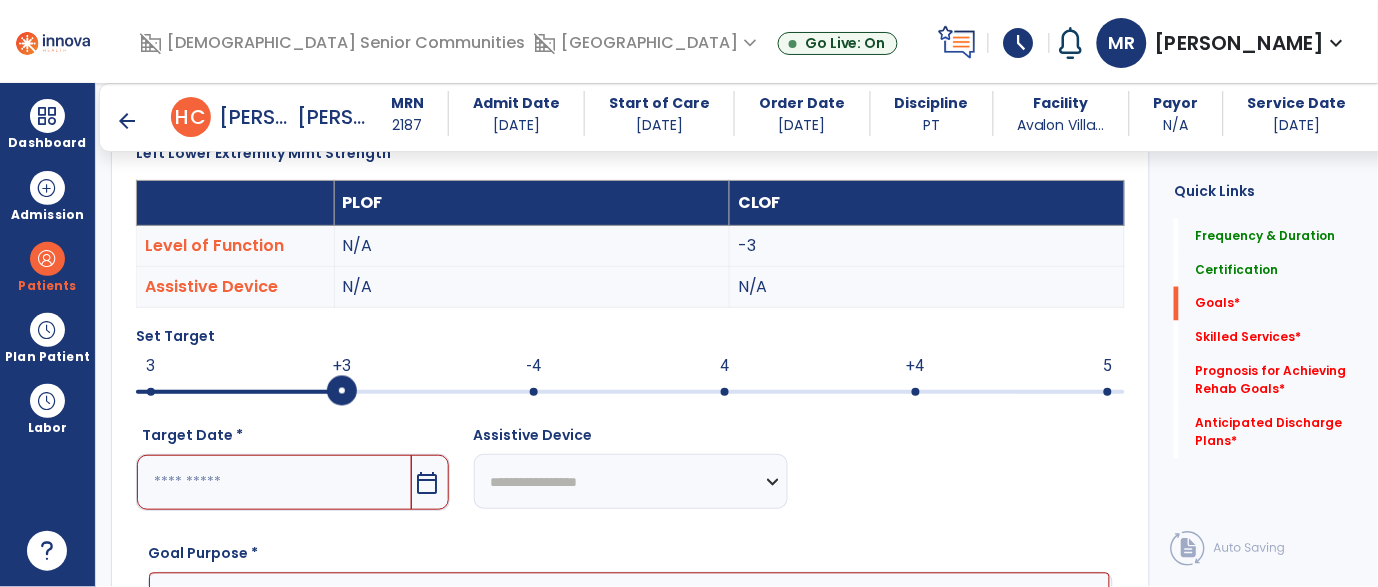 scroll, scrollTop: 532, scrollLeft: 0, axis: vertical 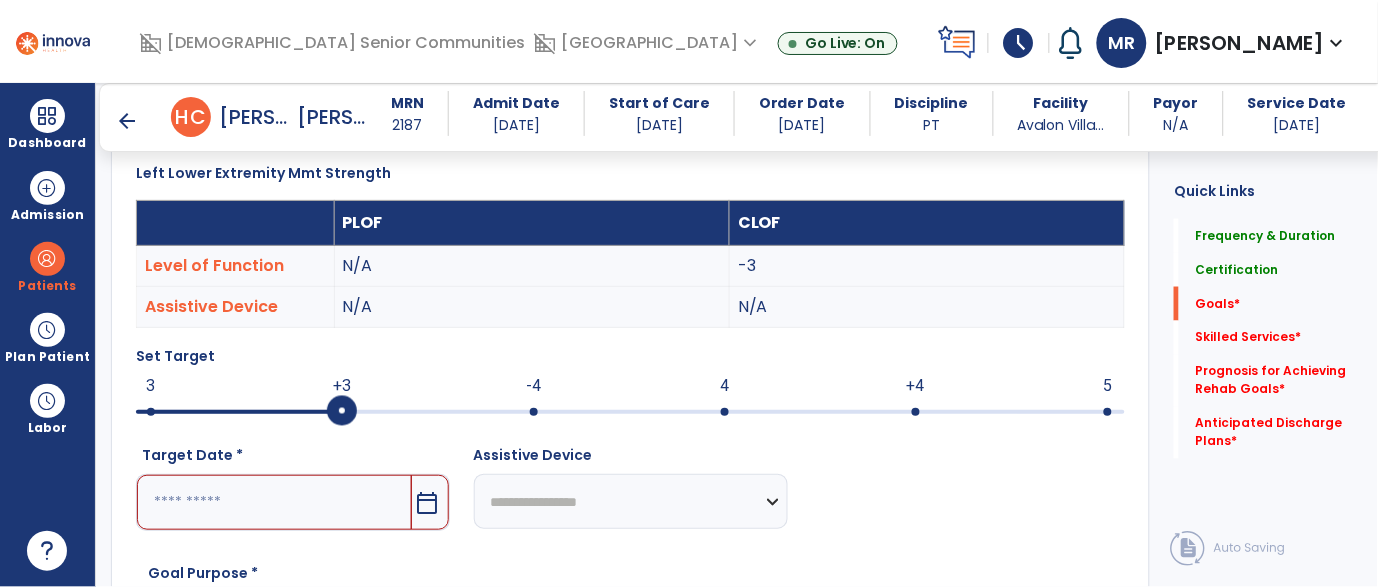 click at bounding box center (725, 412) 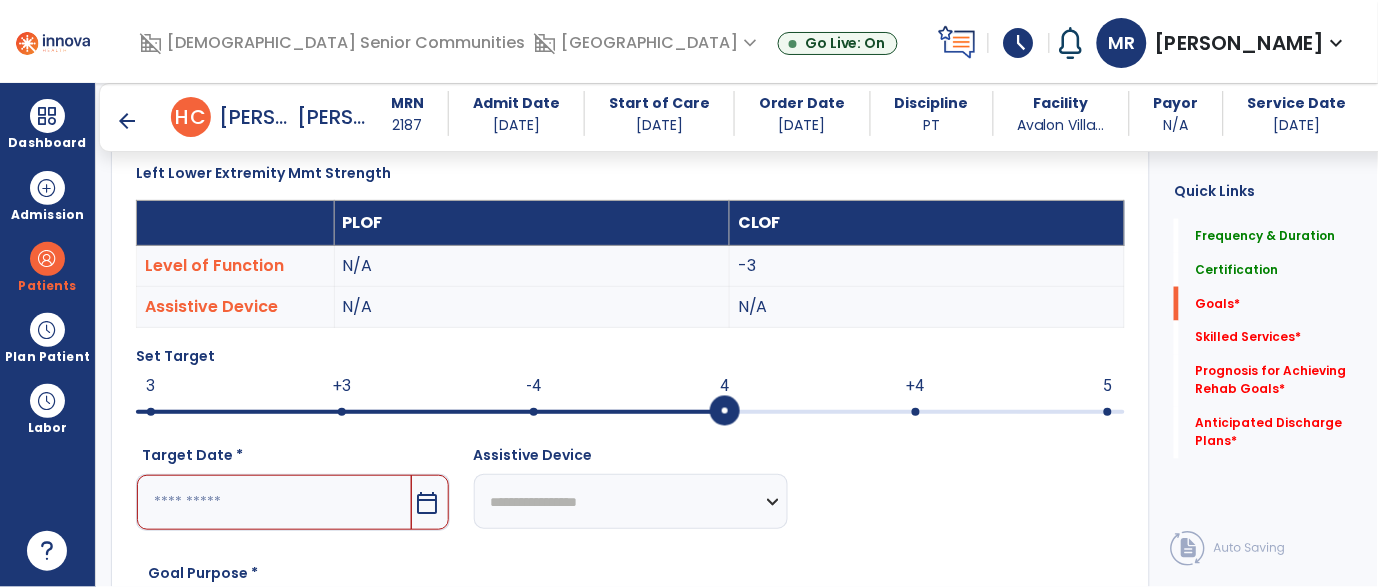 click on "calendar_today" at bounding box center (428, 503) 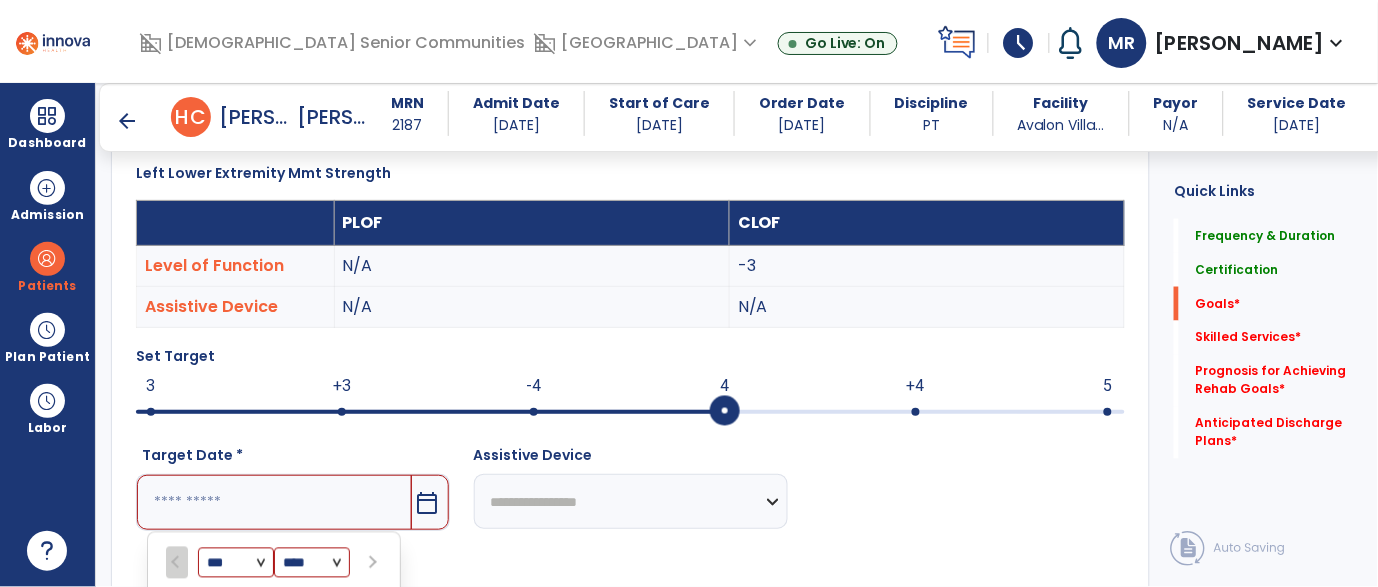 scroll, scrollTop: 866, scrollLeft: 0, axis: vertical 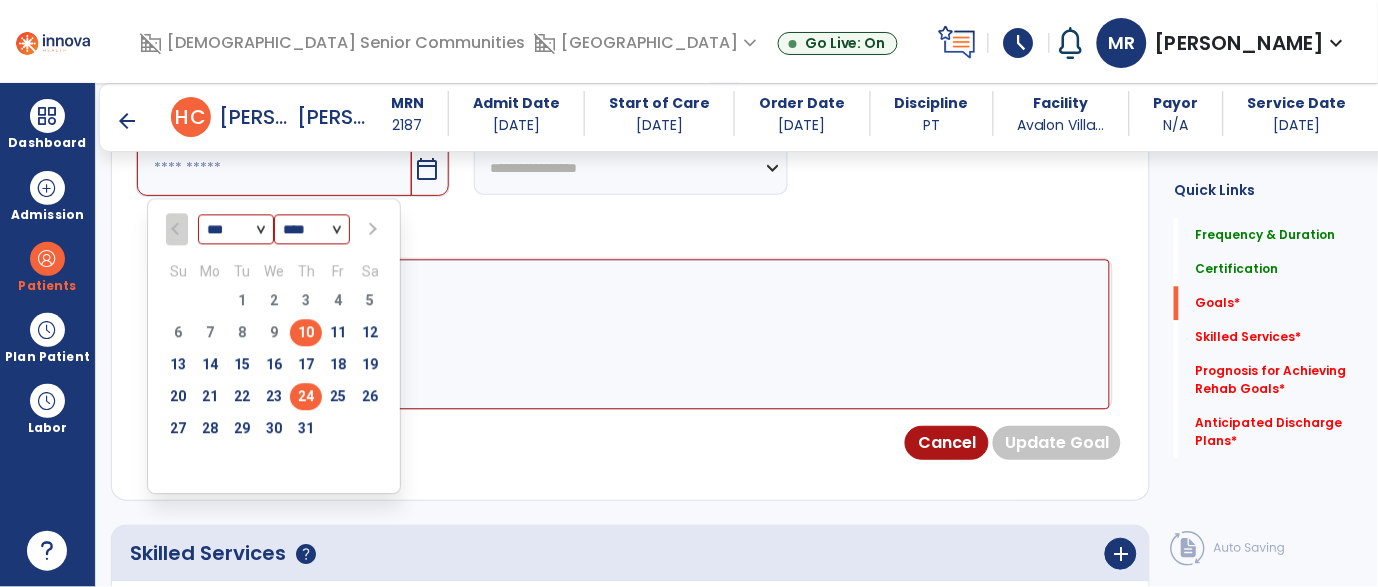 click on "24" at bounding box center (306, 396) 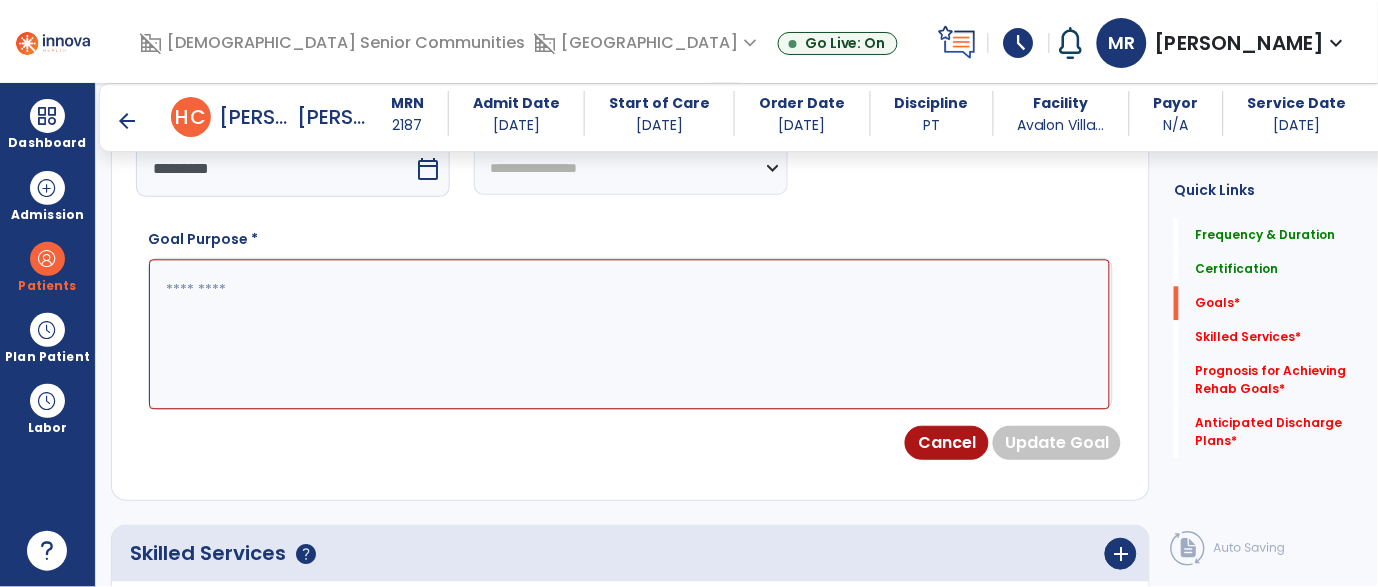 click at bounding box center [629, 334] 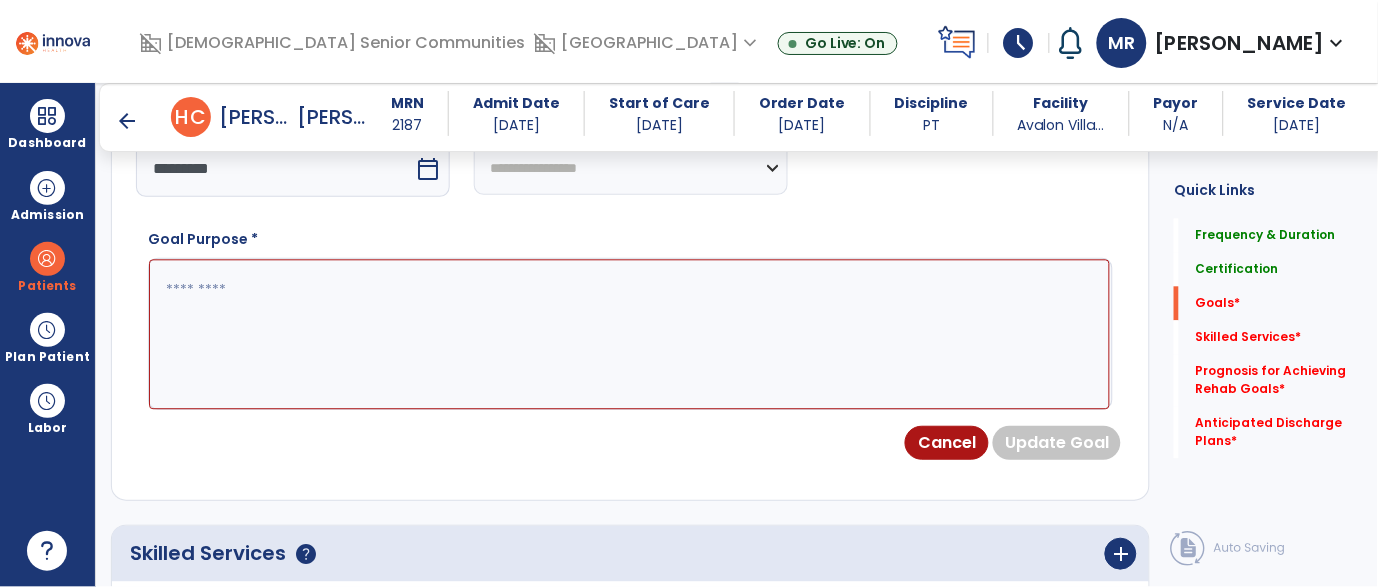 paste on "**********" 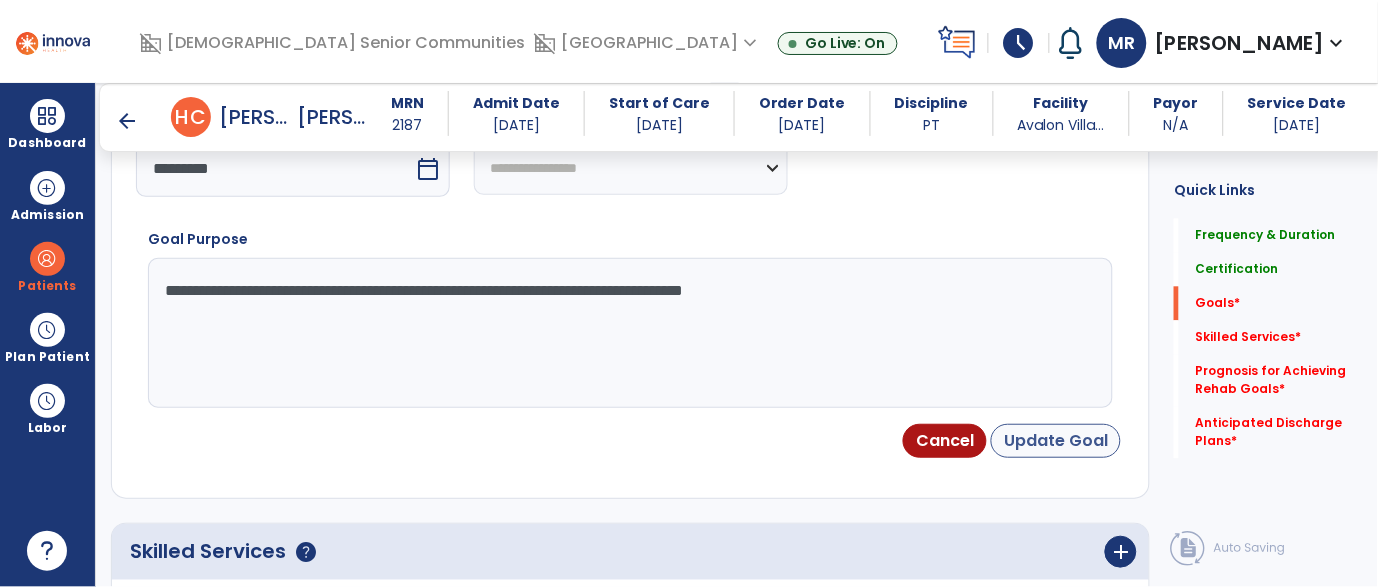 type on "**********" 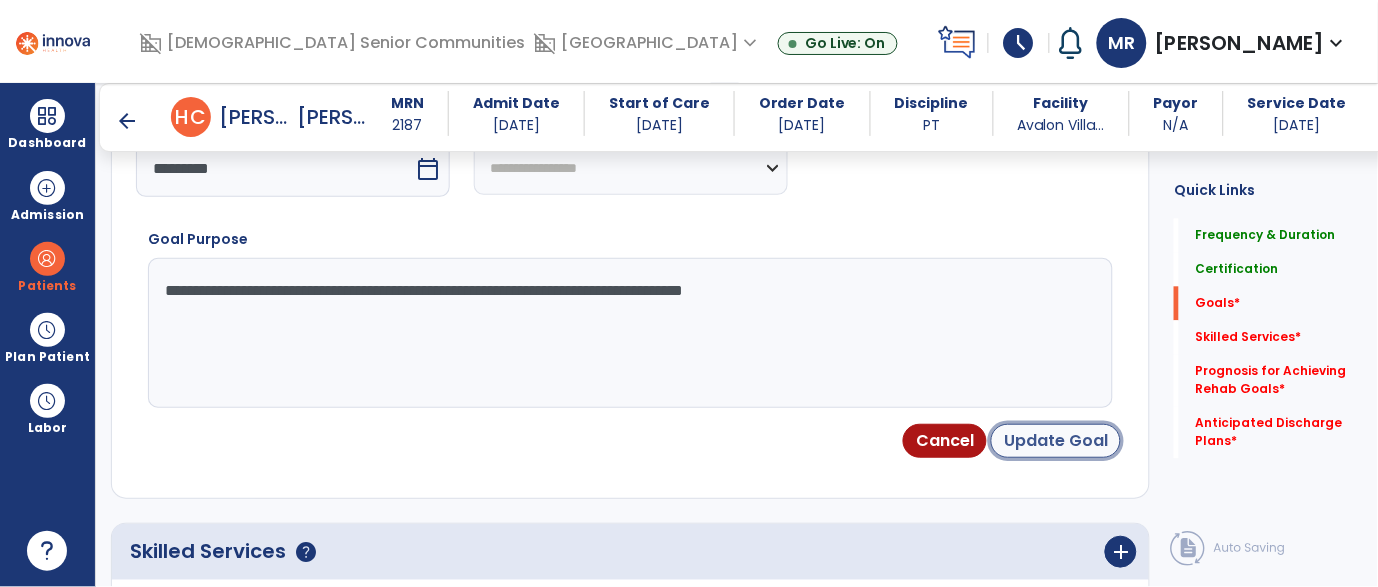 click on "Update Goal" at bounding box center (1056, 441) 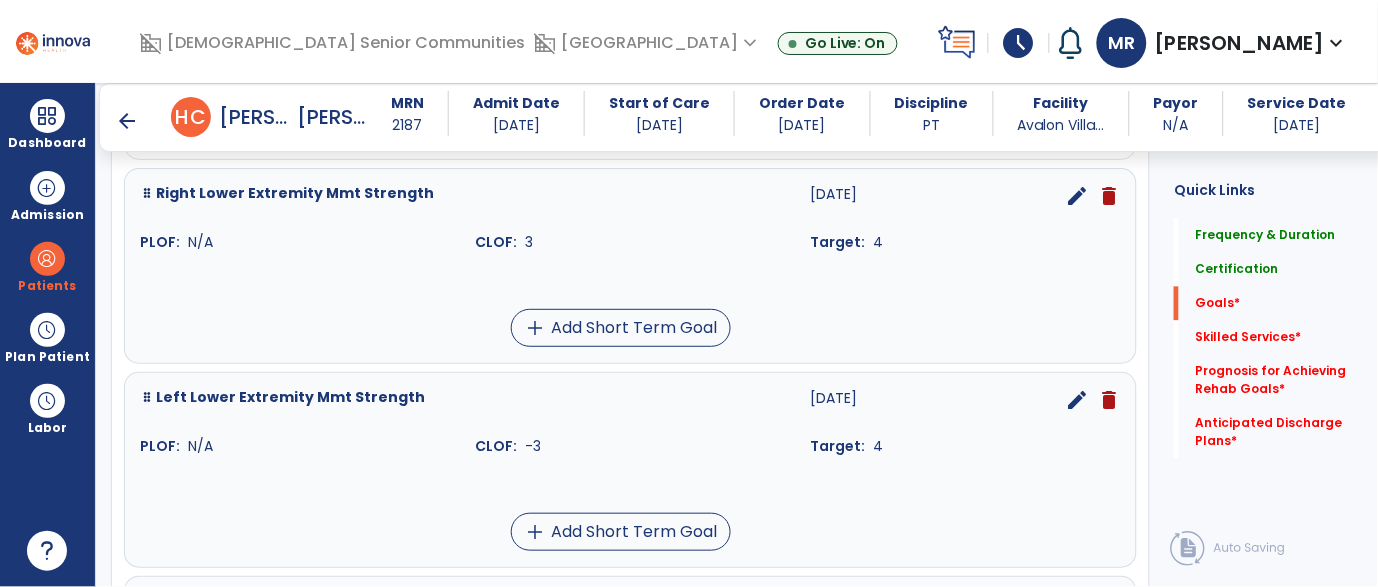 scroll, scrollTop: 877, scrollLeft: 0, axis: vertical 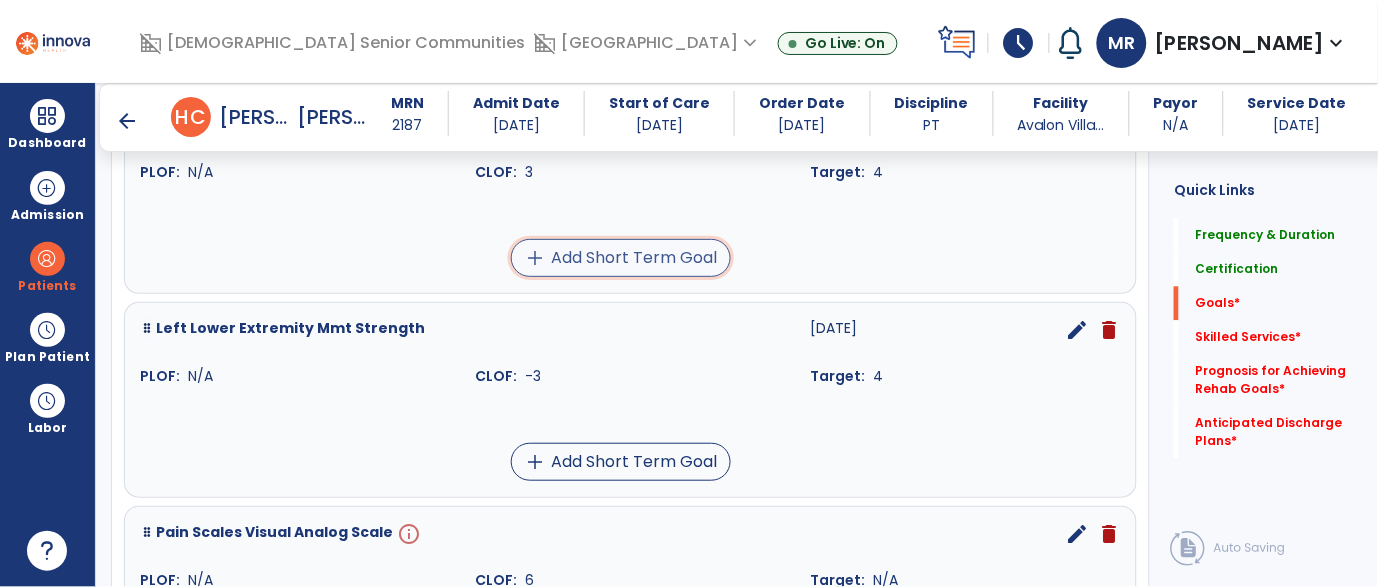 click on "add  Add Short Term Goal" at bounding box center (621, 258) 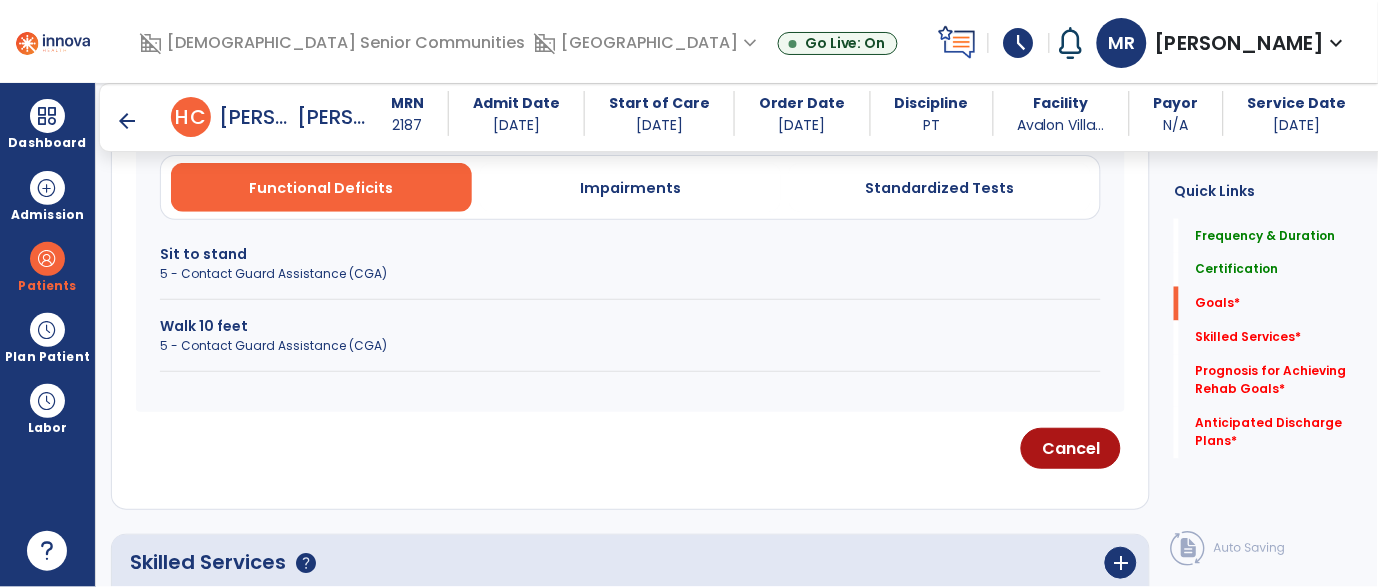 scroll, scrollTop: 594, scrollLeft: 0, axis: vertical 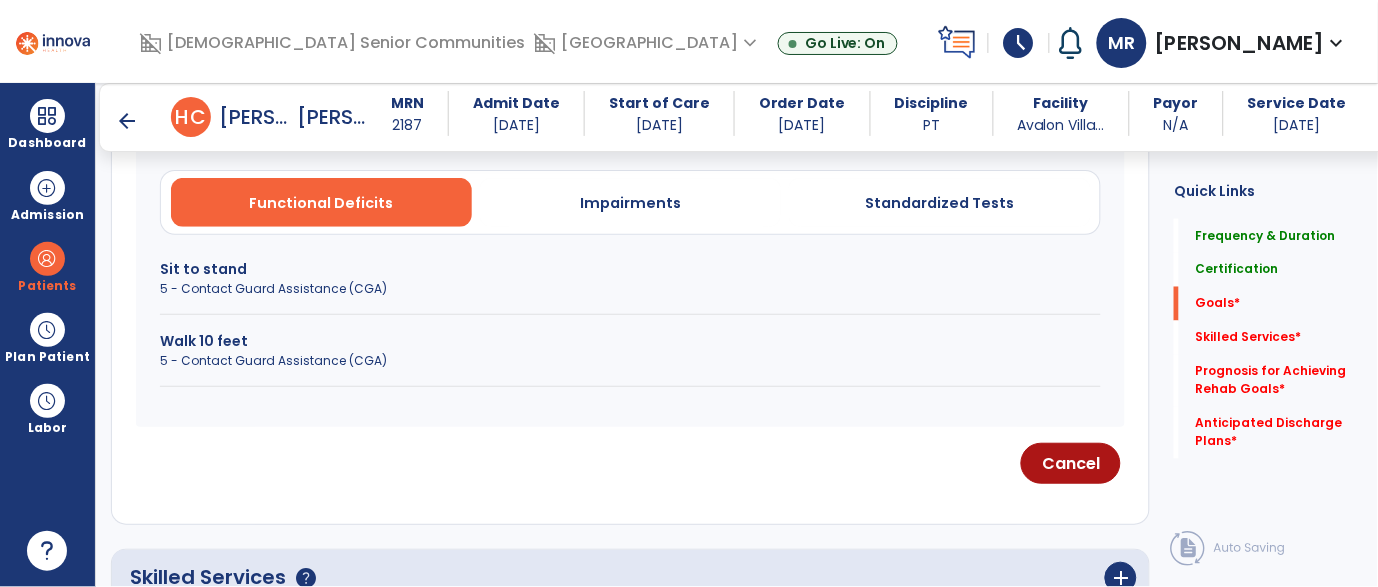 click on "Sit to stand" at bounding box center (630, 269) 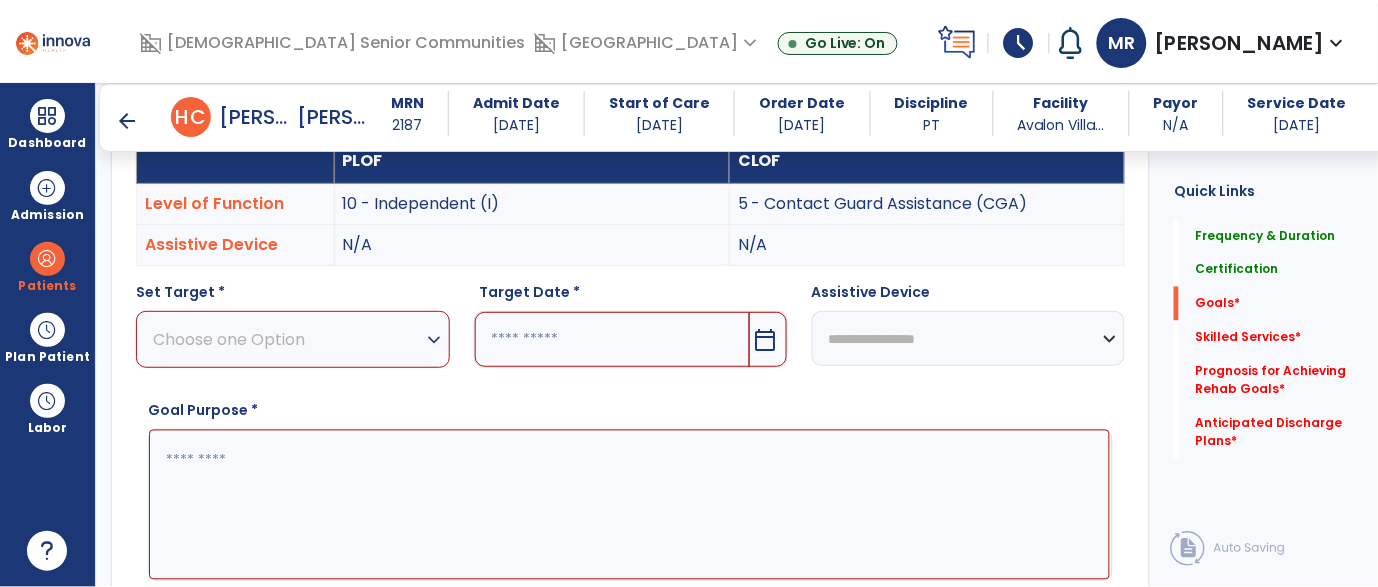 click on "expand_more" at bounding box center (435, 340) 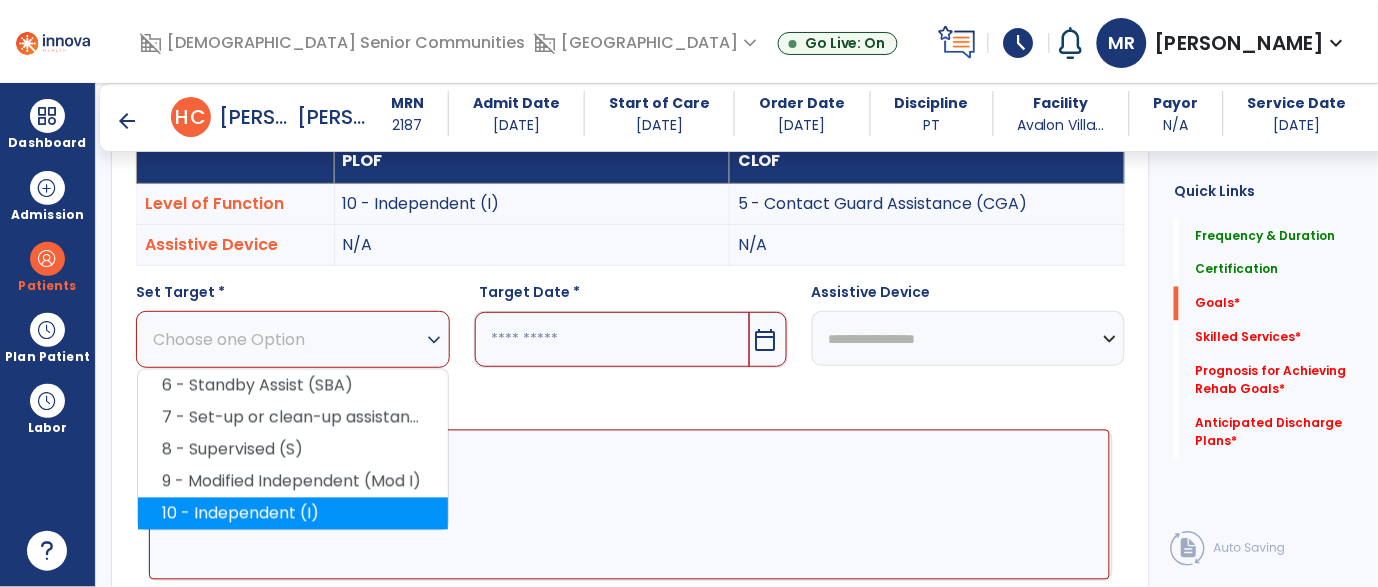 click on "10 - Independent (I)" at bounding box center (293, 514) 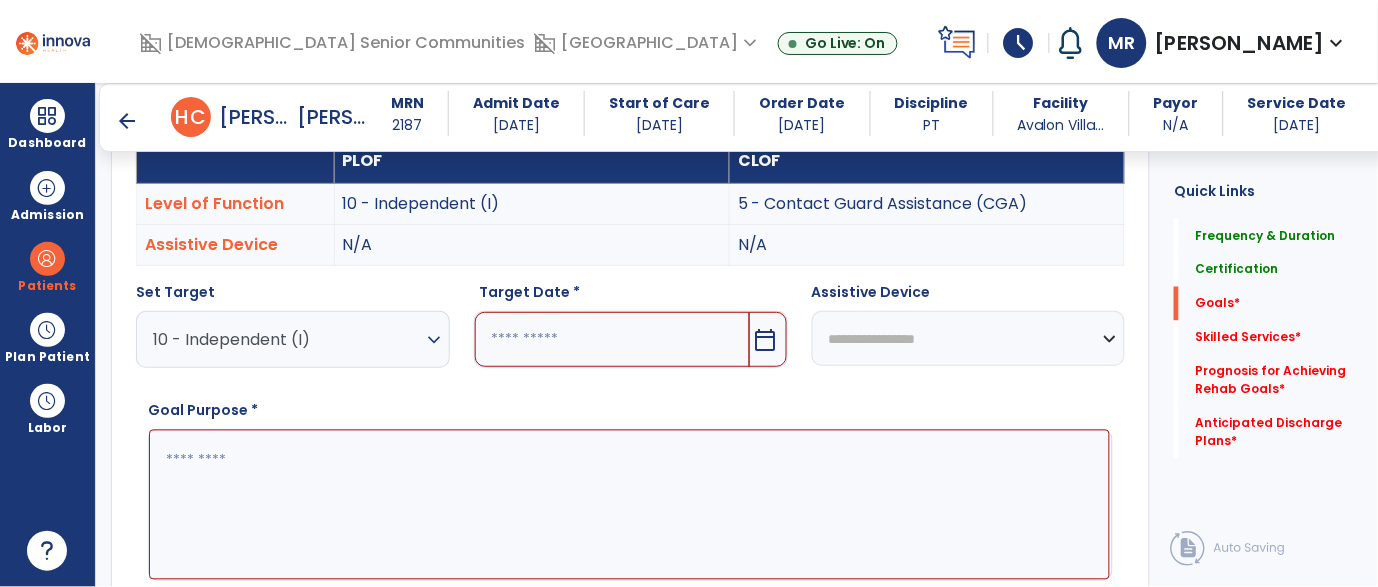click on "calendar_today" at bounding box center (766, 340) 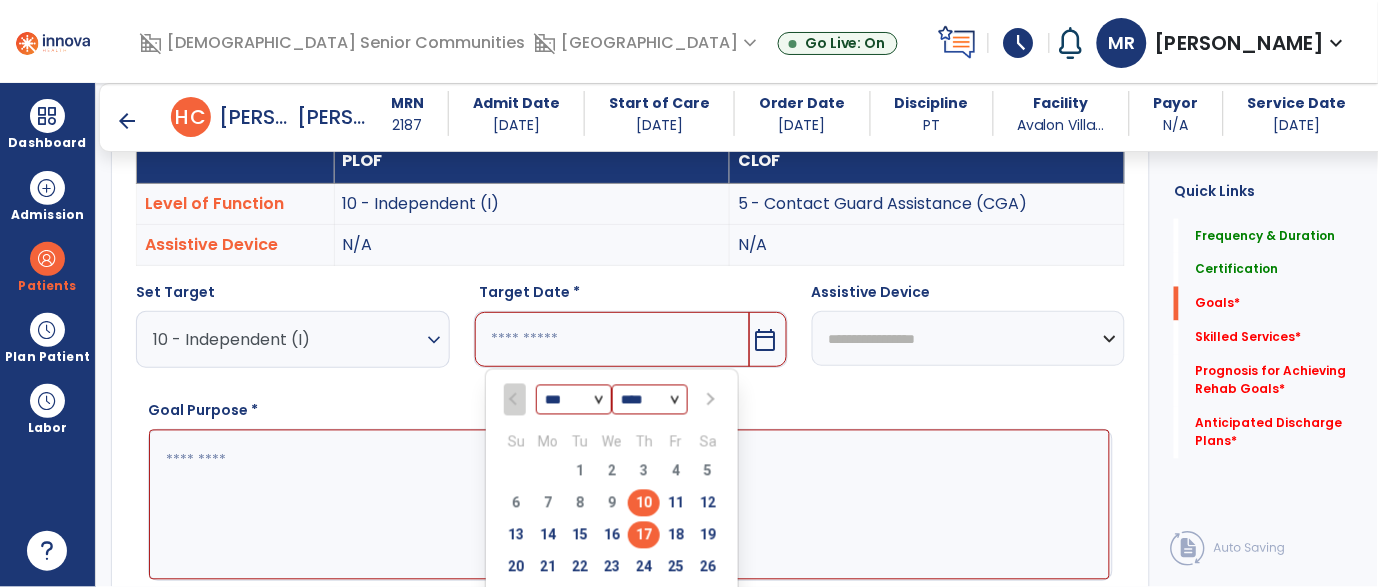 click on "17" at bounding box center [644, 535] 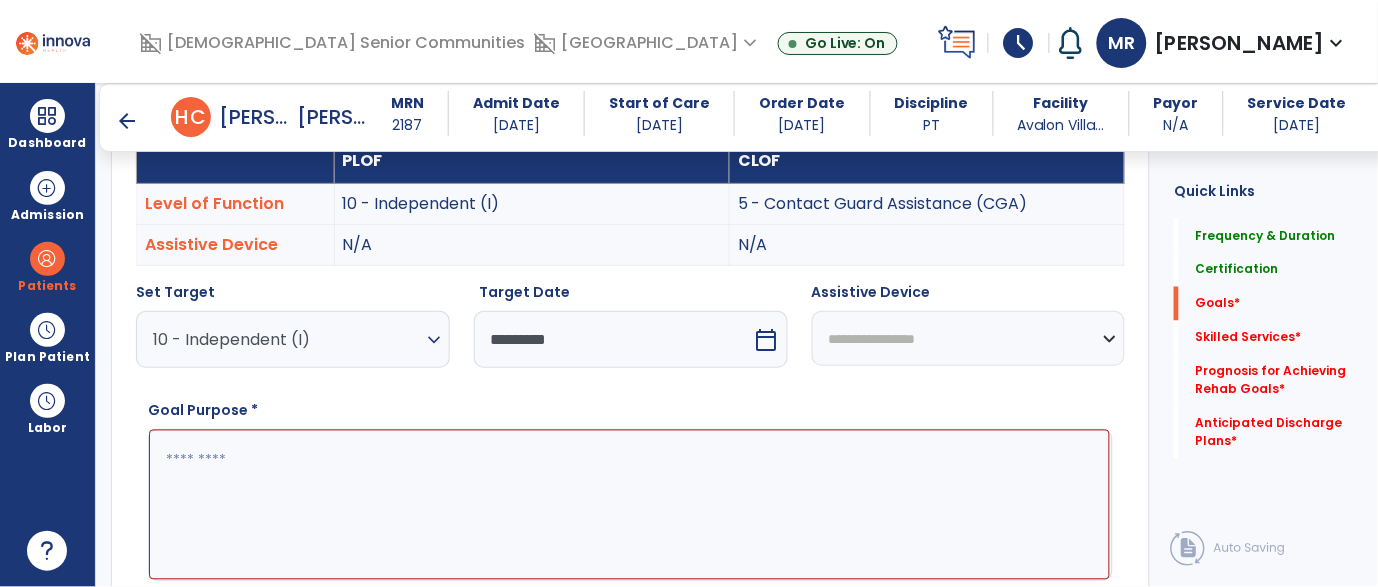click at bounding box center [629, 505] 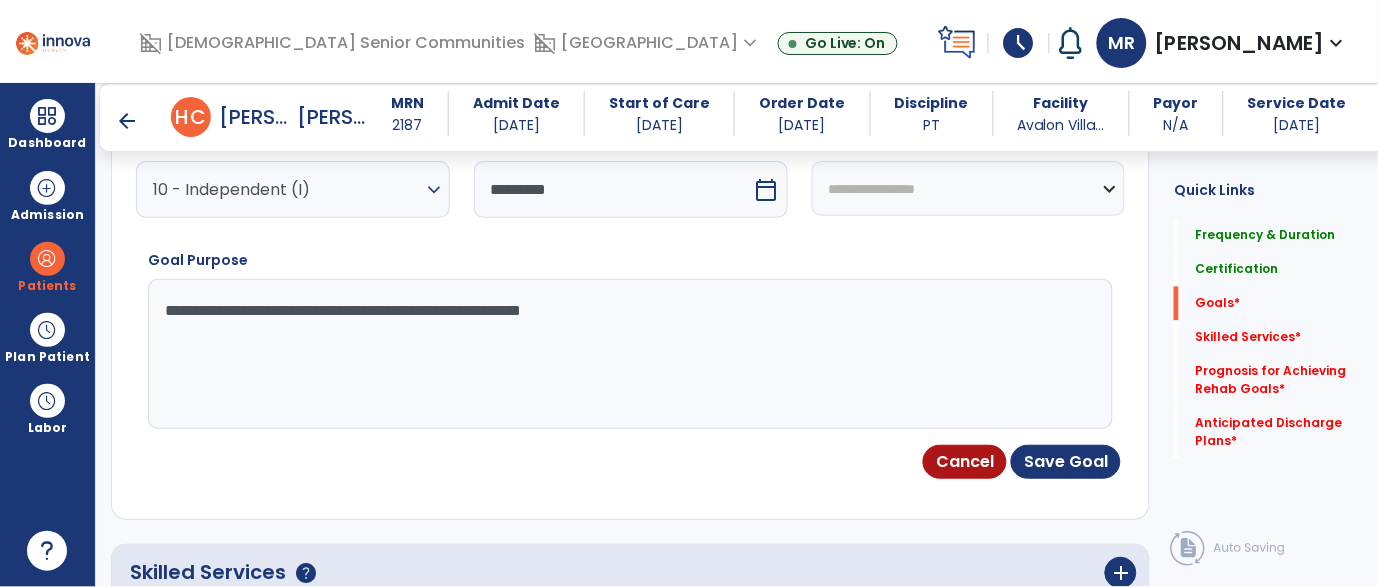 scroll, scrollTop: 767, scrollLeft: 0, axis: vertical 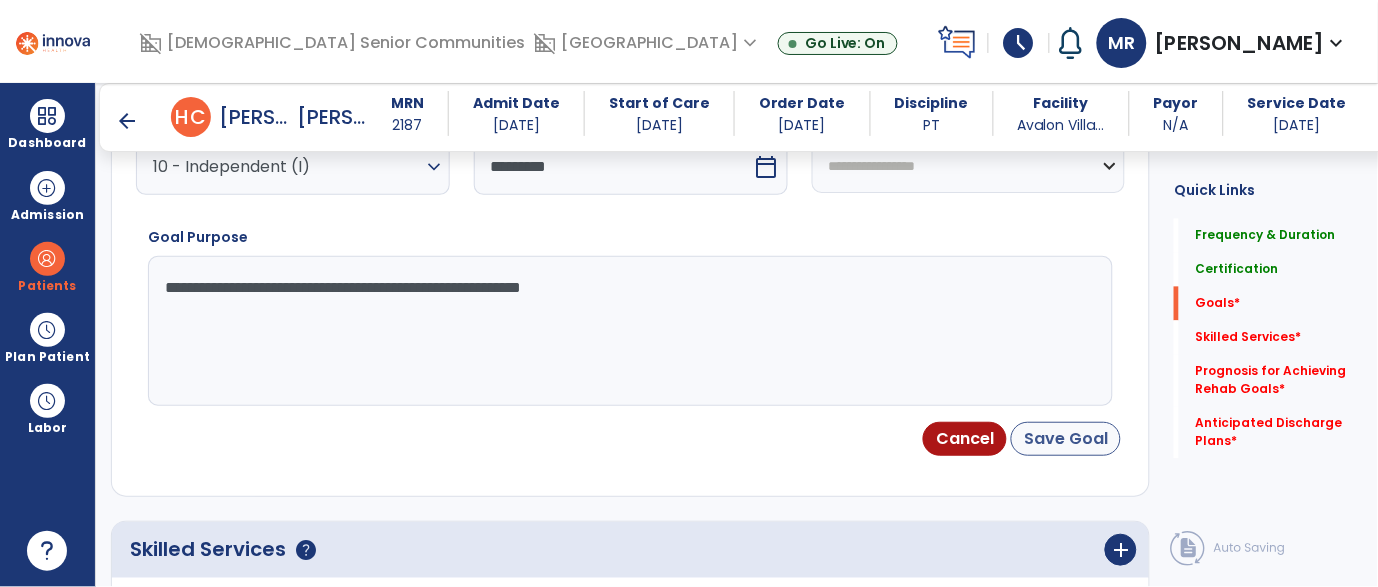 type on "**********" 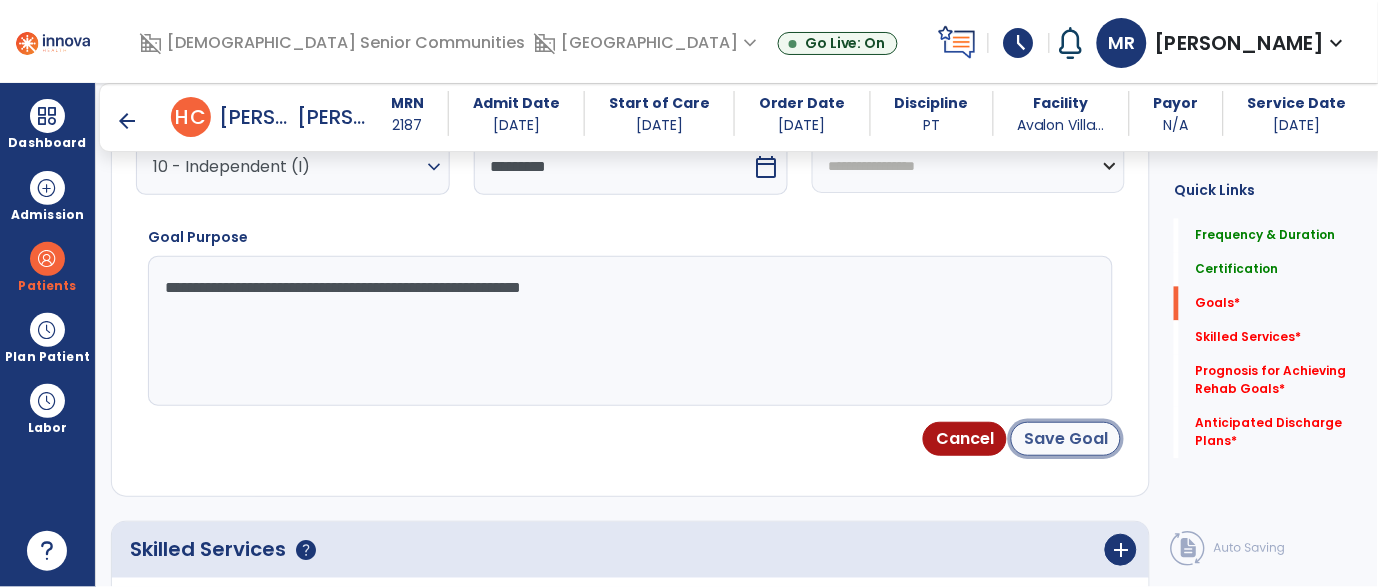click on "Save Goal" at bounding box center [1066, 439] 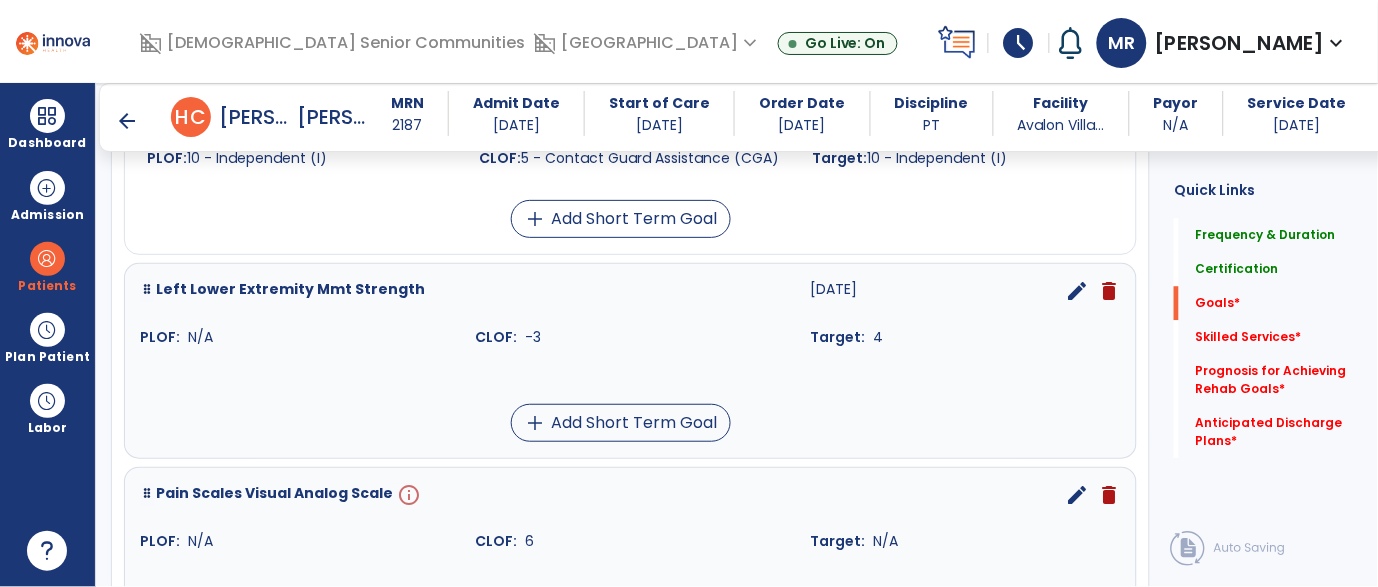 scroll, scrollTop: 1029, scrollLeft: 0, axis: vertical 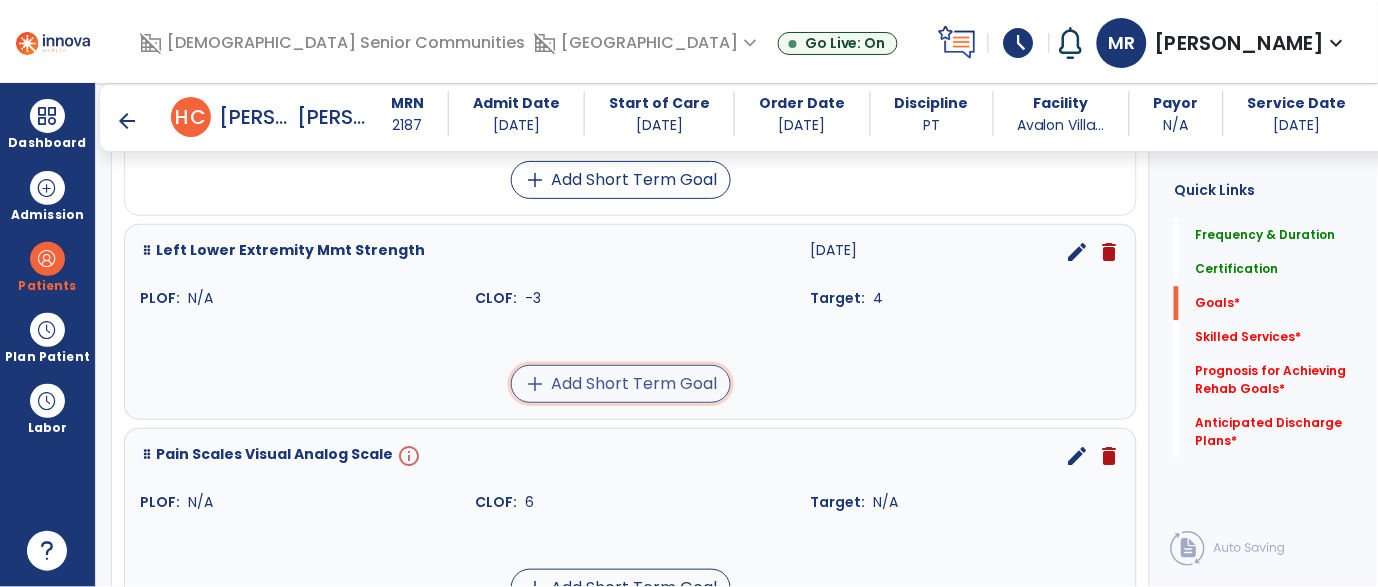 click on "add  Add Short Term Goal" at bounding box center [621, 384] 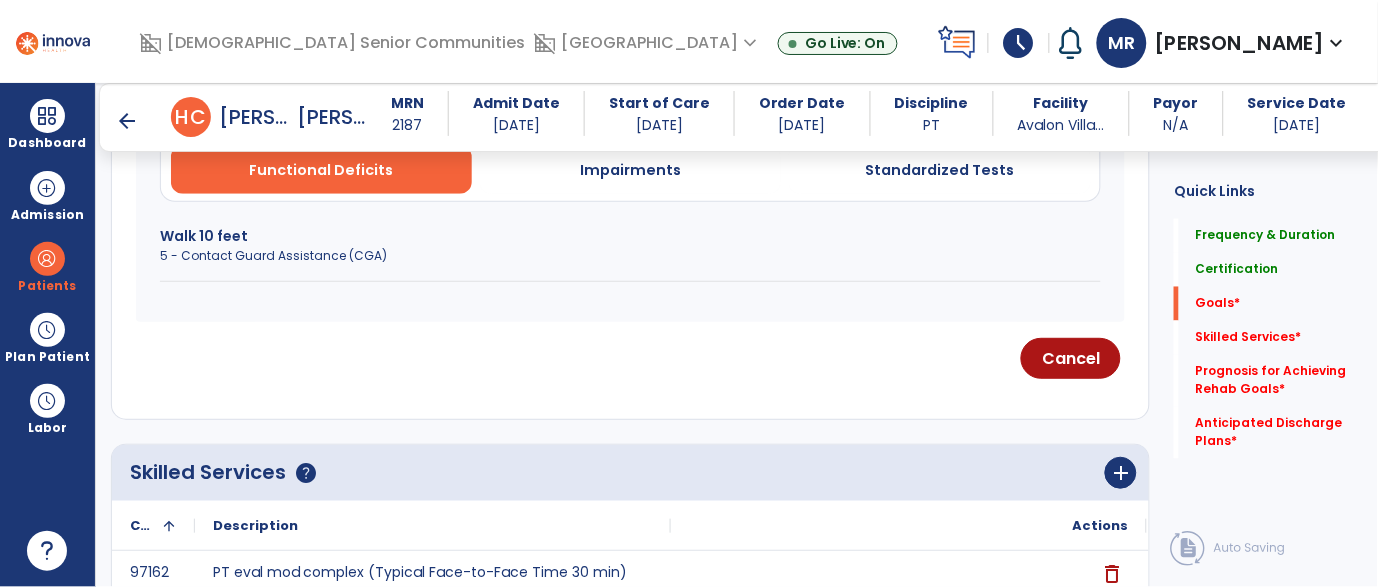 scroll, scrollTop: 625, scrollLeft: 0, axis: vertical 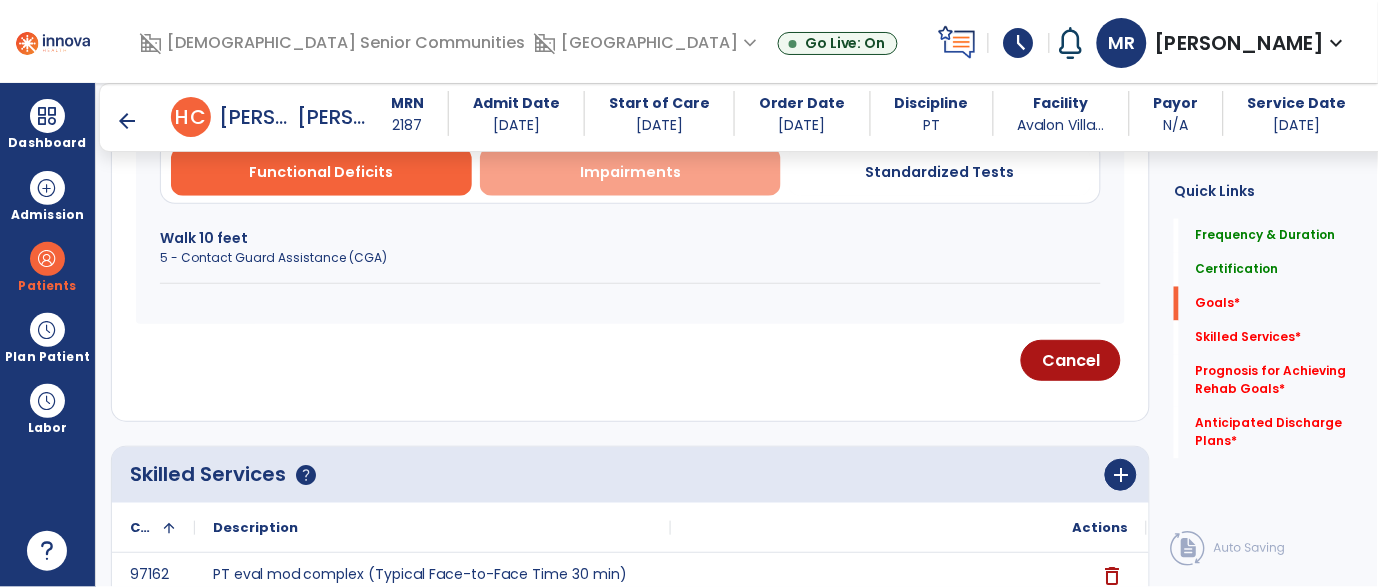 click on "Impairments" at bounding box center (630, 172) 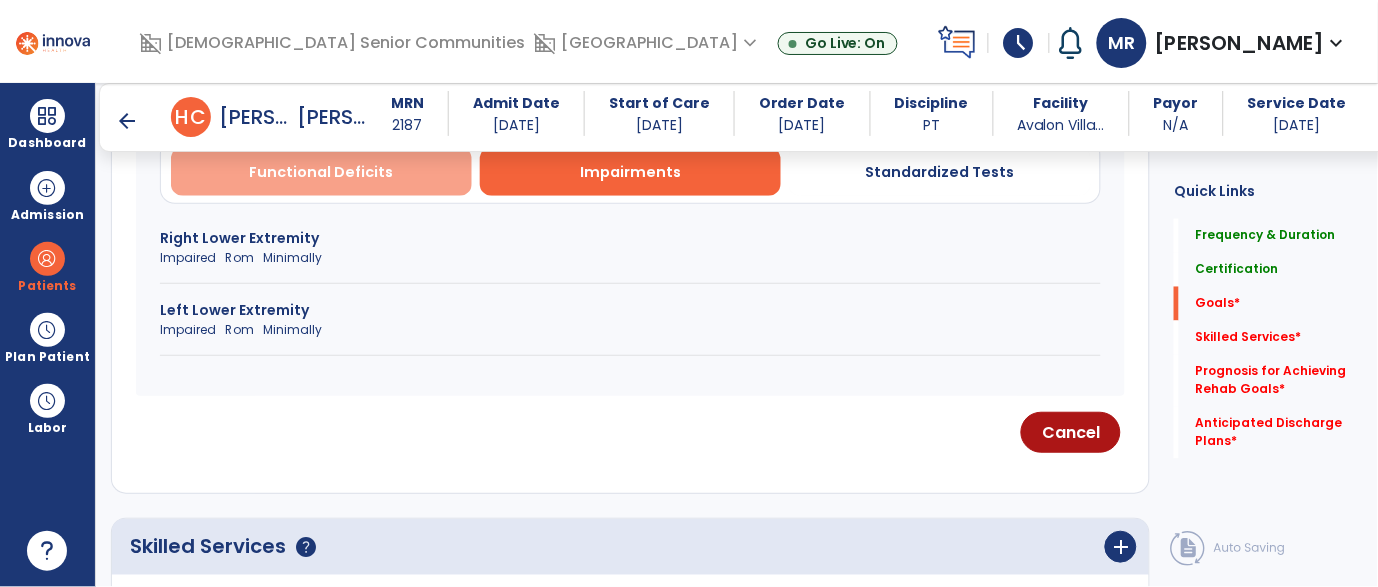 click on "Functional Deficits" at bounding box center [321, 172] 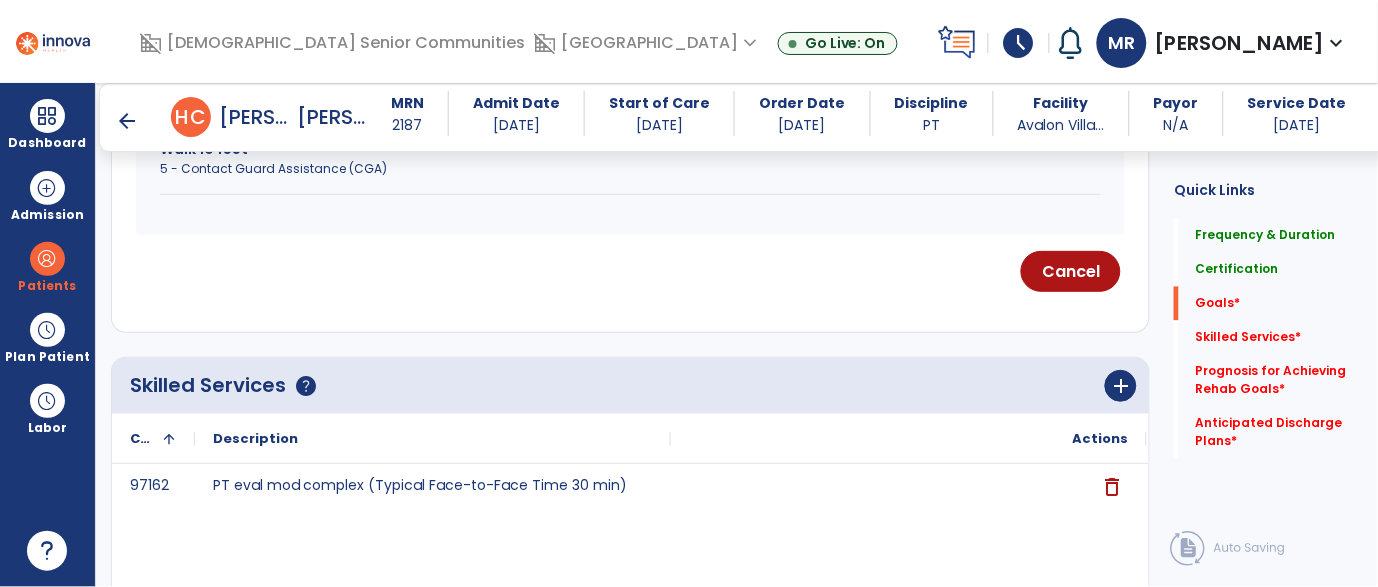 scroll, scrollTop: 708, scrollLeft: 0, axis: vertical 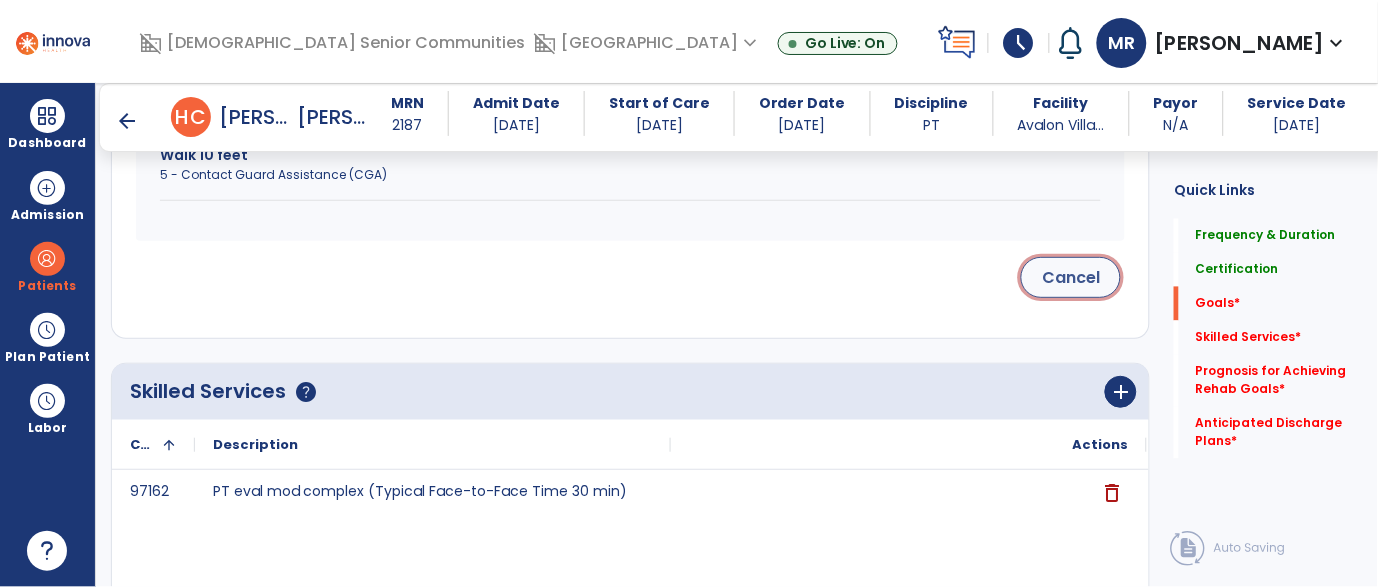 click on "Cancel" at bounding box center (1071, 277) 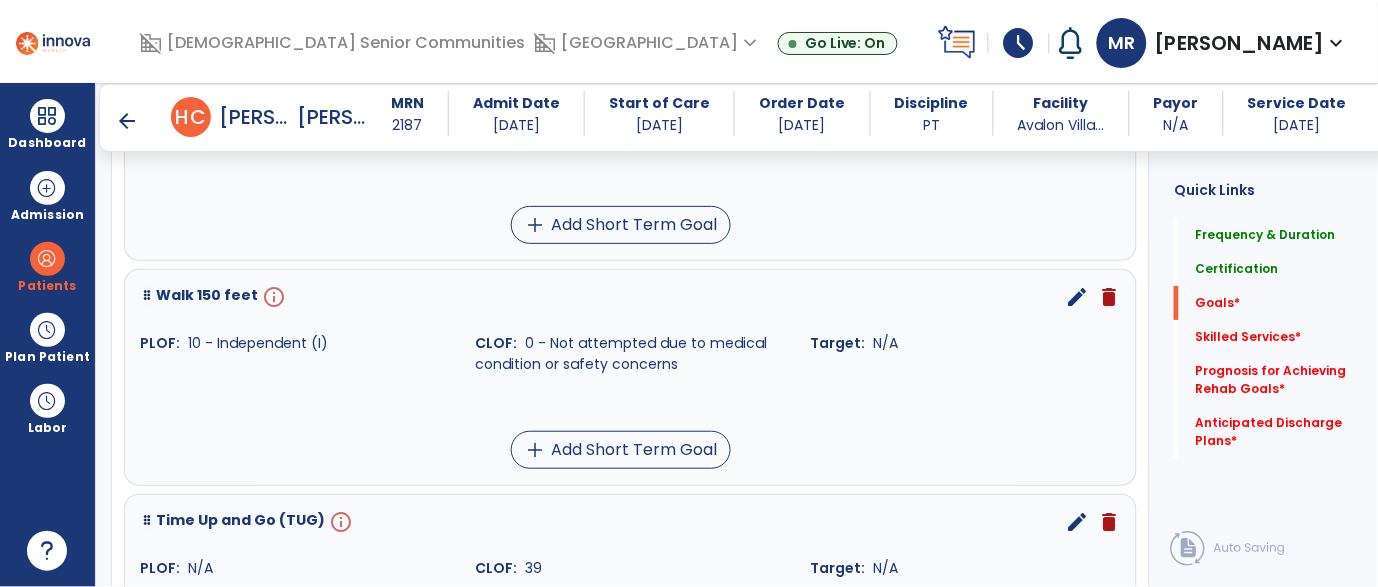 scroll, scrollTop: 1410, scrollLeft: 0, axis: vertical 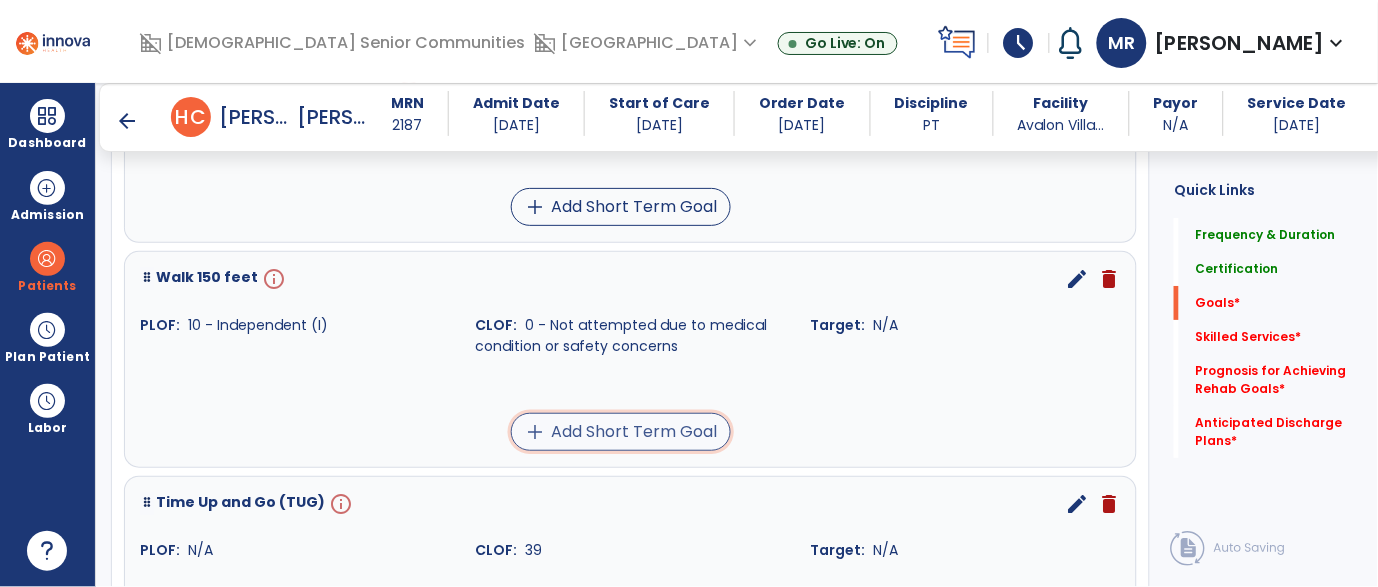 click on "add  Add Short Term Goal" at bounding box center [621, 432] 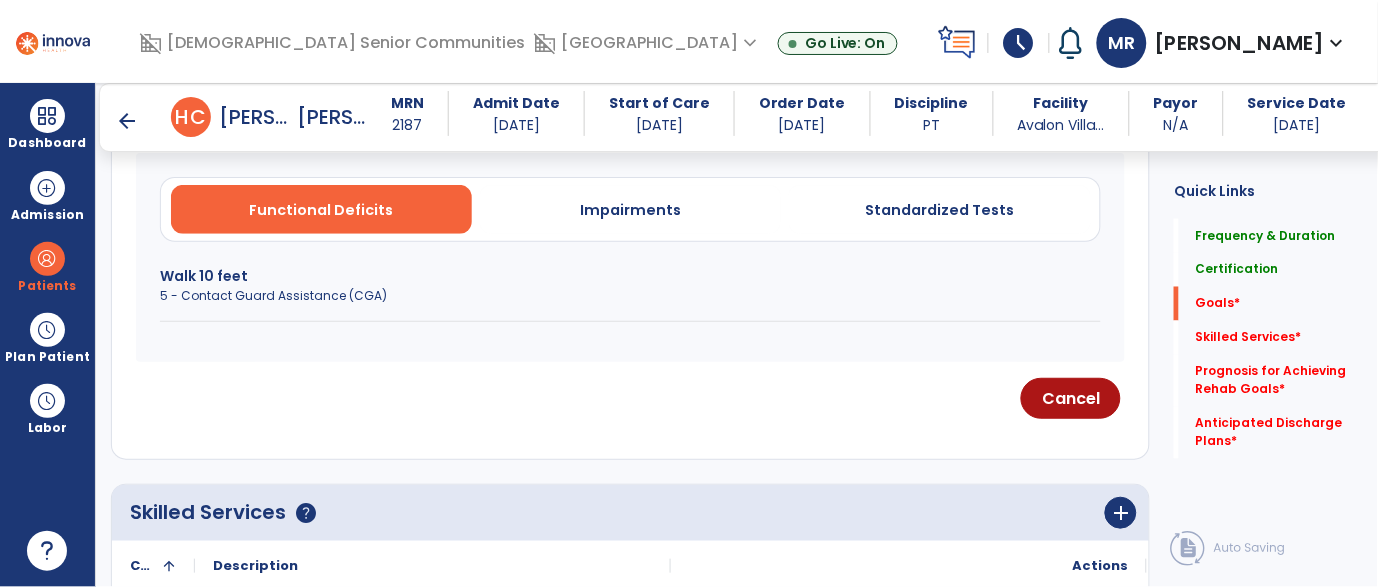 scroll, scrollTop: 550, scrollLeft: 0, axis: vertical 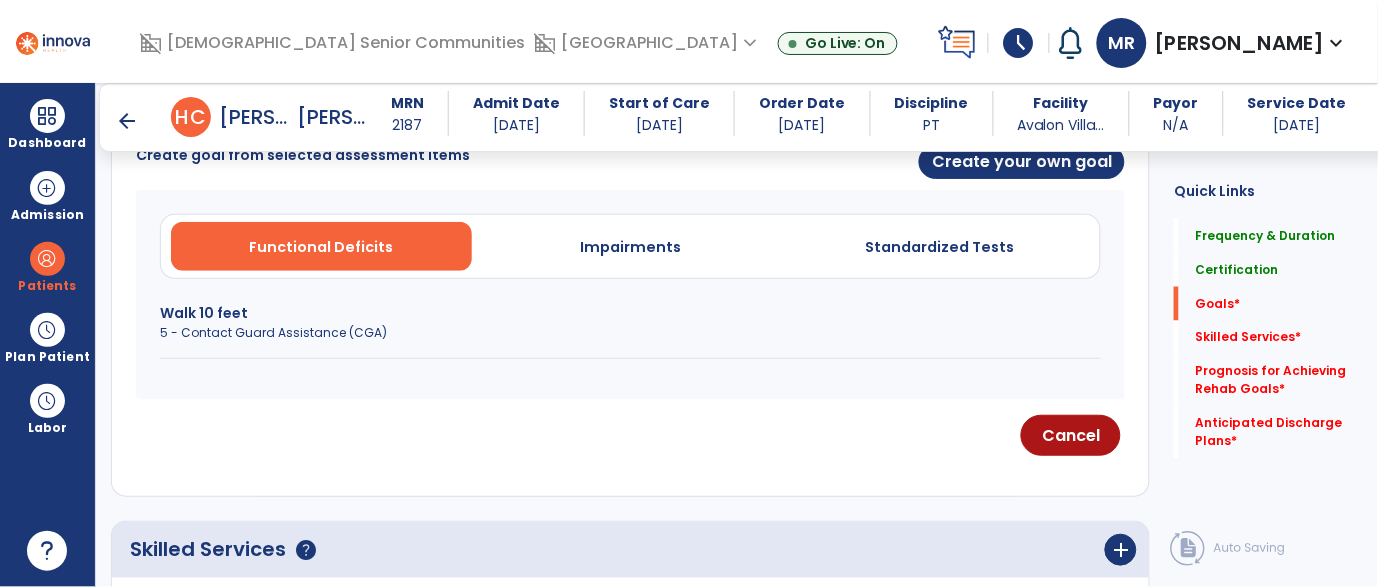 click on "5 - Contact Guard Assistance (CGA)" at bounding box center [630, 333] 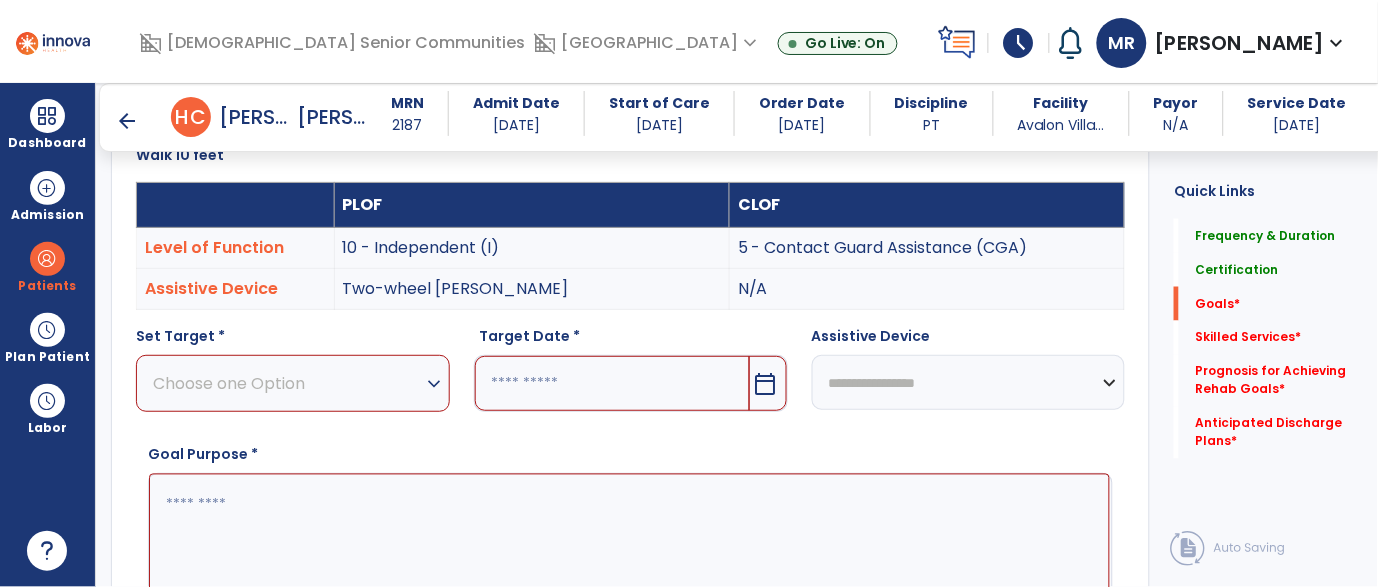click on "expand_more" at bounding box center (435, 384) 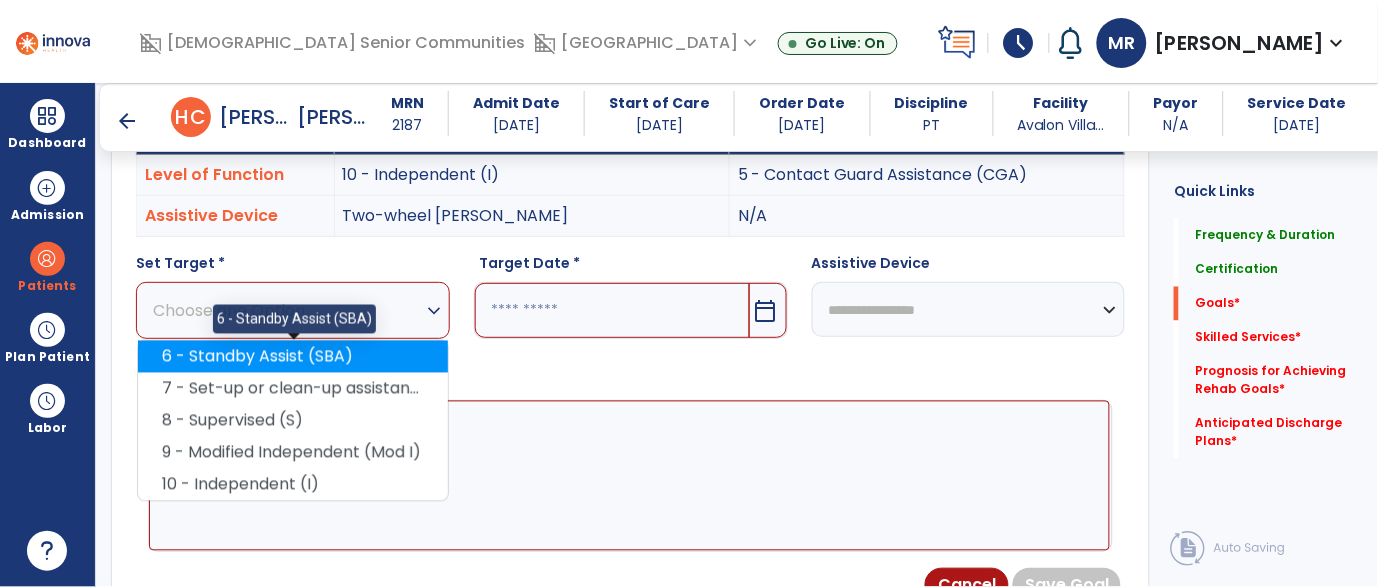 scroll, scrollTop: 626, scrollLeft: 0, axis: vertical 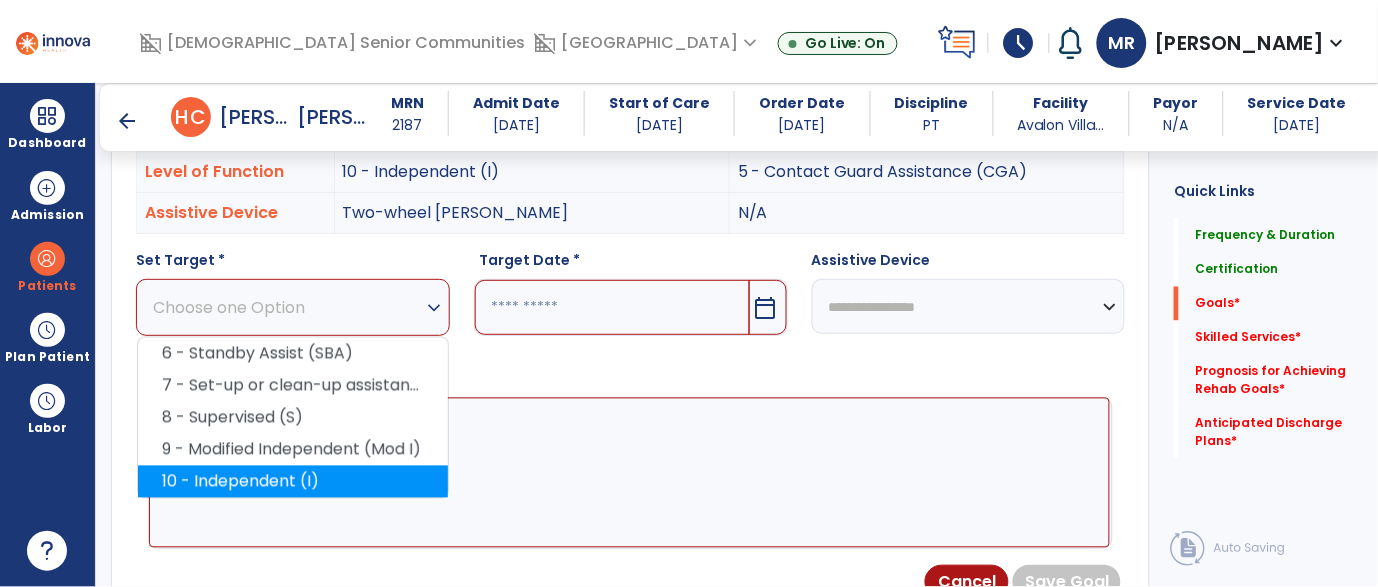 click on "10 - Independent (I)" at bounding box center [293, 482] 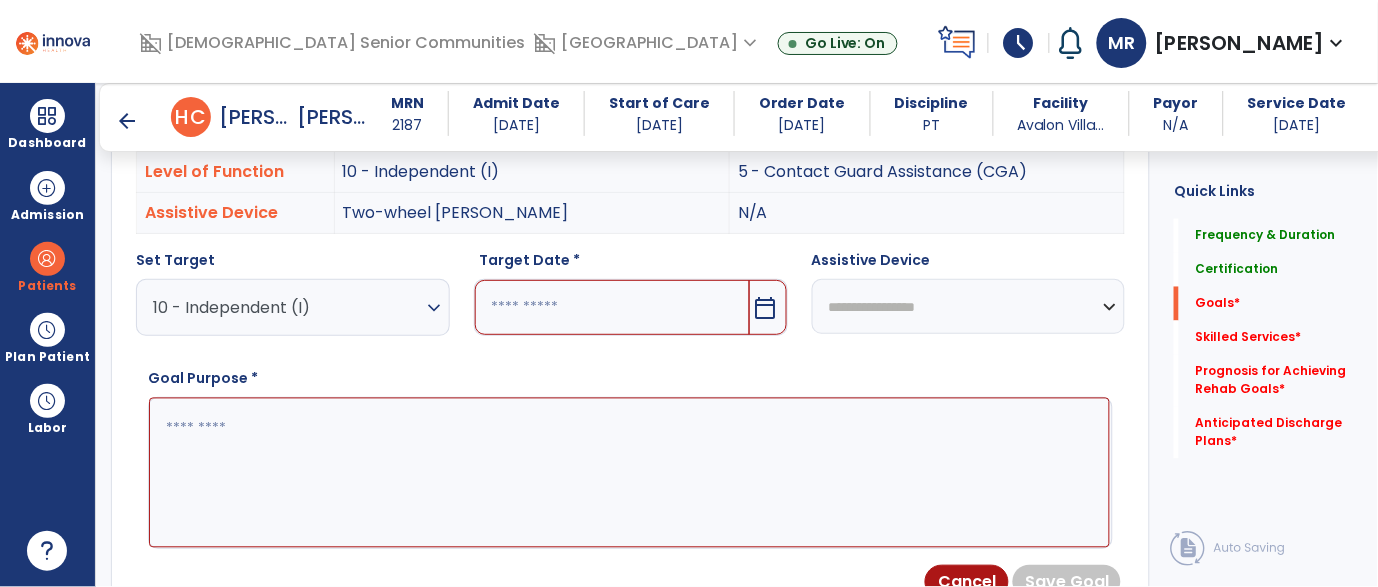 click on "calendar_today" at bounding box center (766, 308) 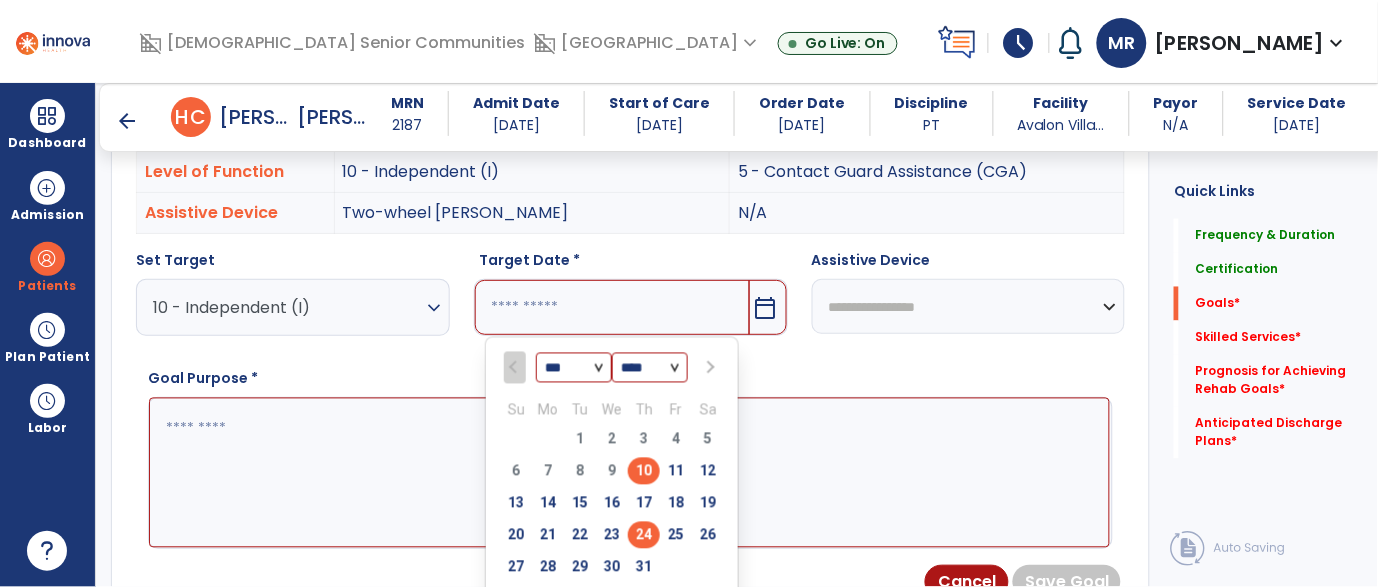 click on "24" at bounding box center [644, 535] 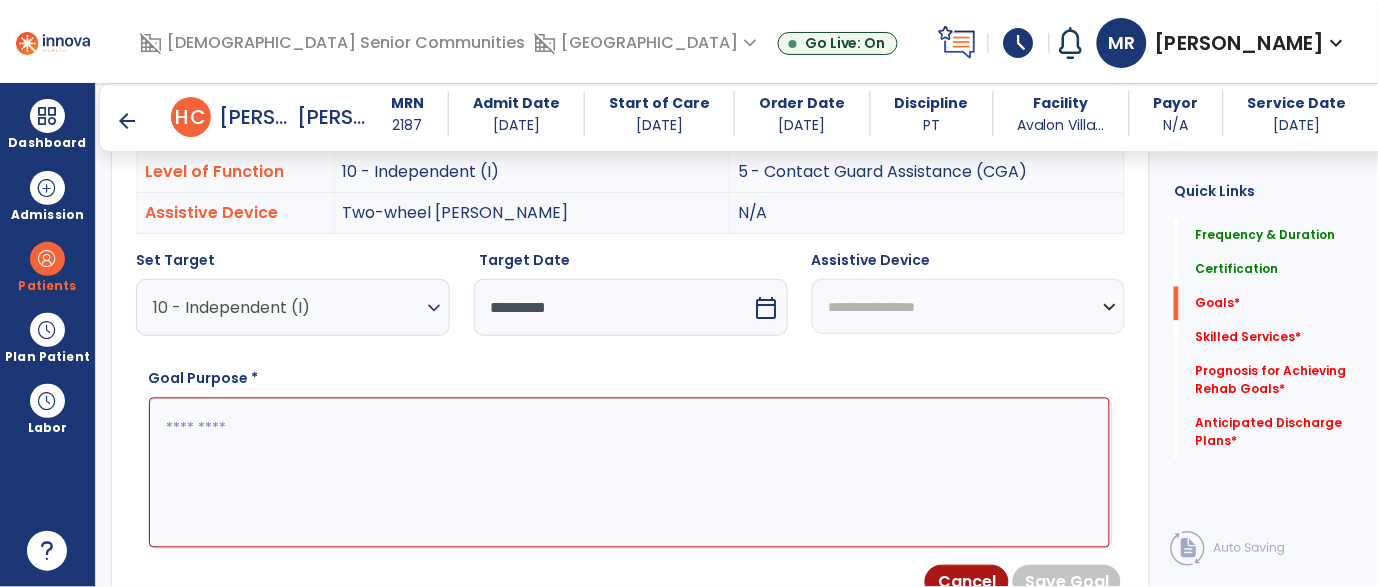 click on "**********" at bounding box center [969, 306] 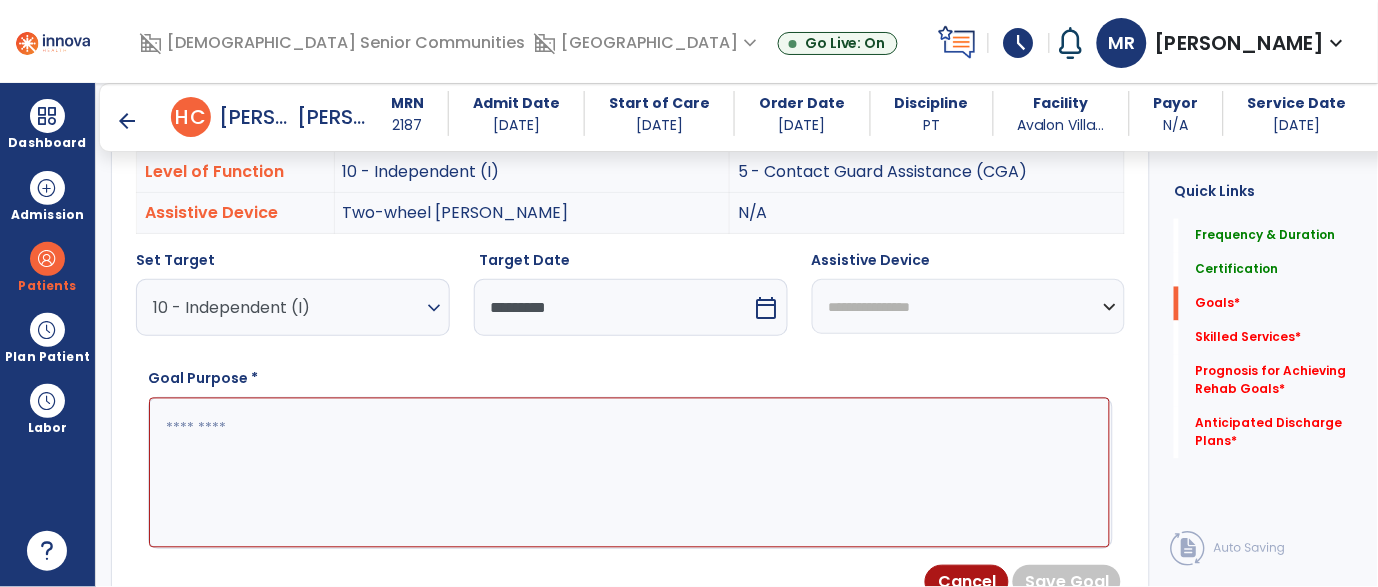 click on "**********" at bounding box center [969, 306] 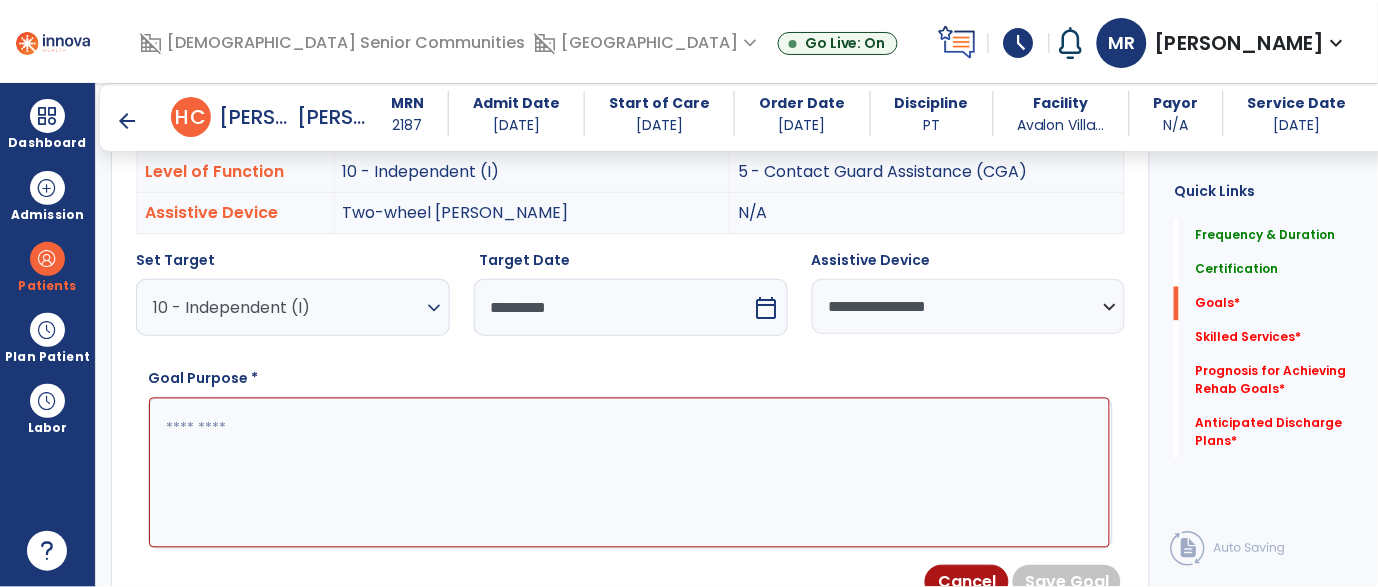 click at bounding box center (629, 473) 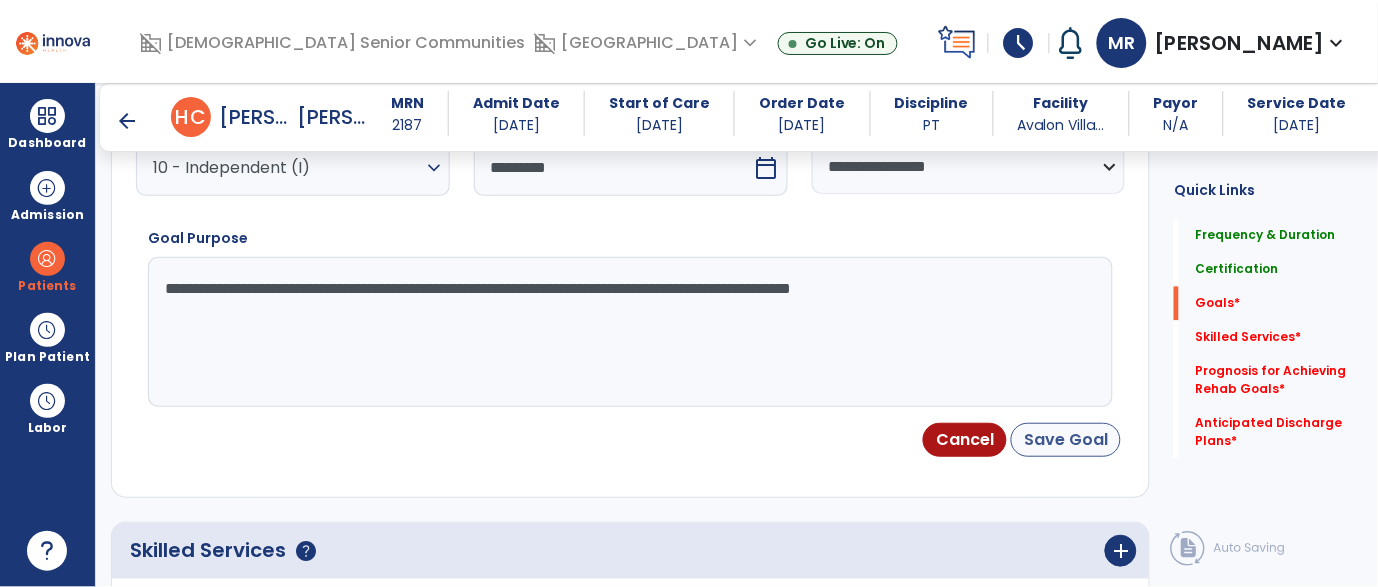 type on "**********" 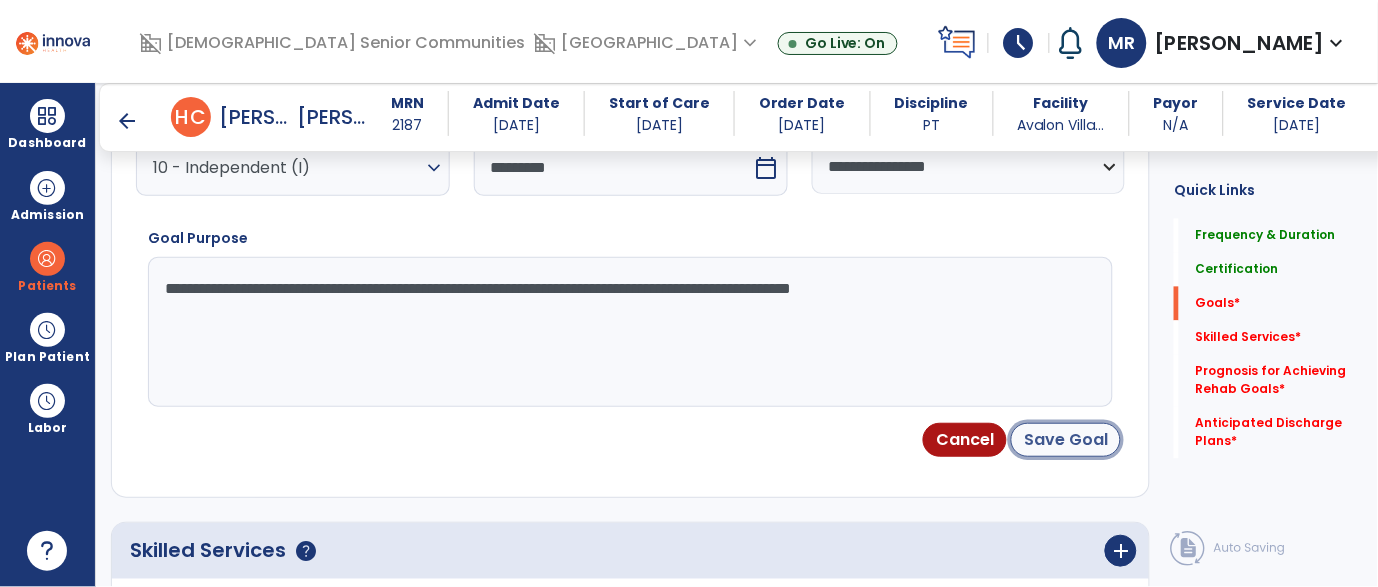 click on "Save Goal" at bounding box center [1066, 440] 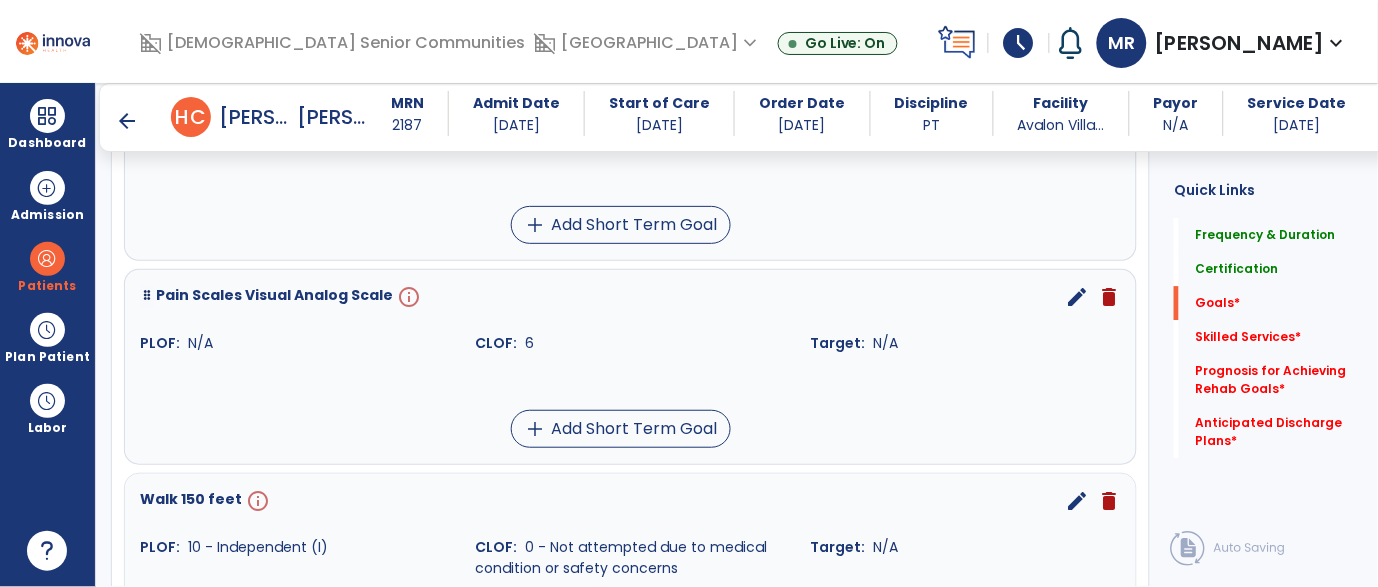 scroll, scrollTop: 1196, scrollLeft: 0, axis: vertical 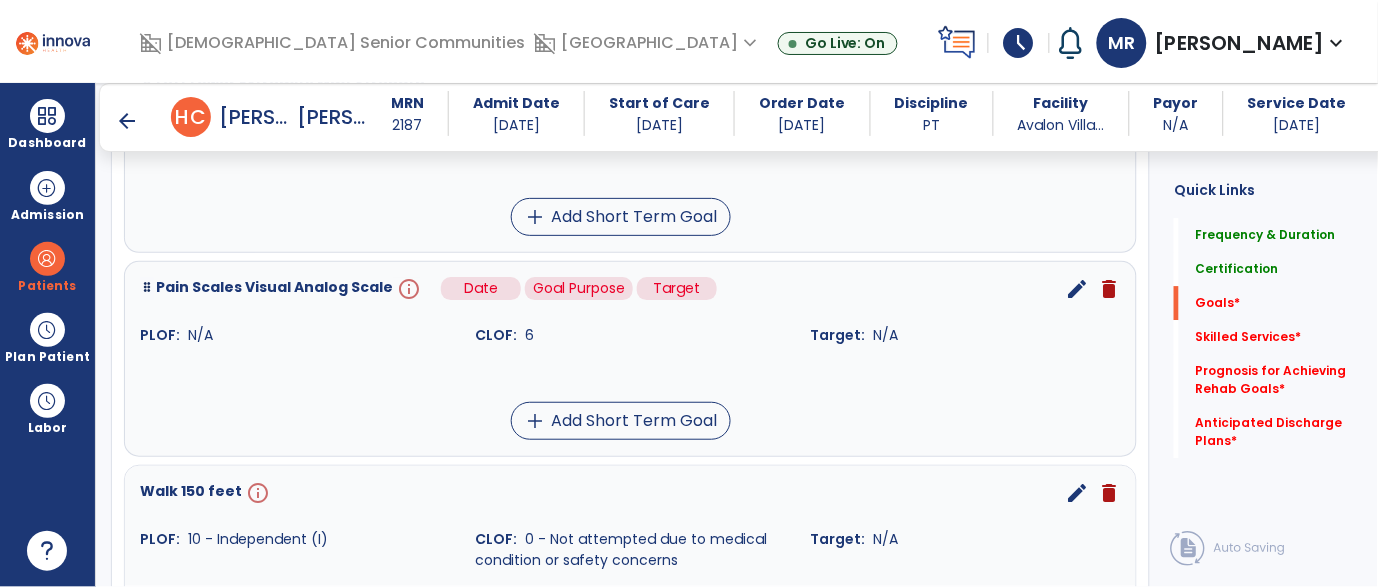 click on "info" at bounding box center (407, 289) 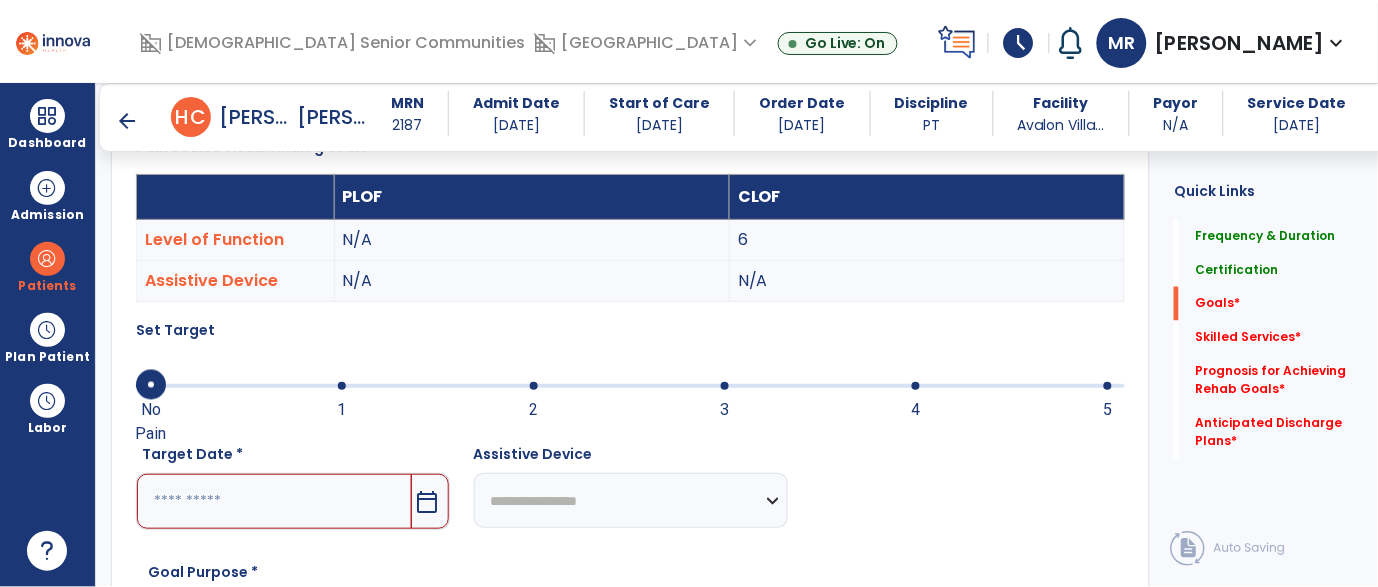 scroll, scrollTop: 532, scrollLeft: 0, axis: vertical 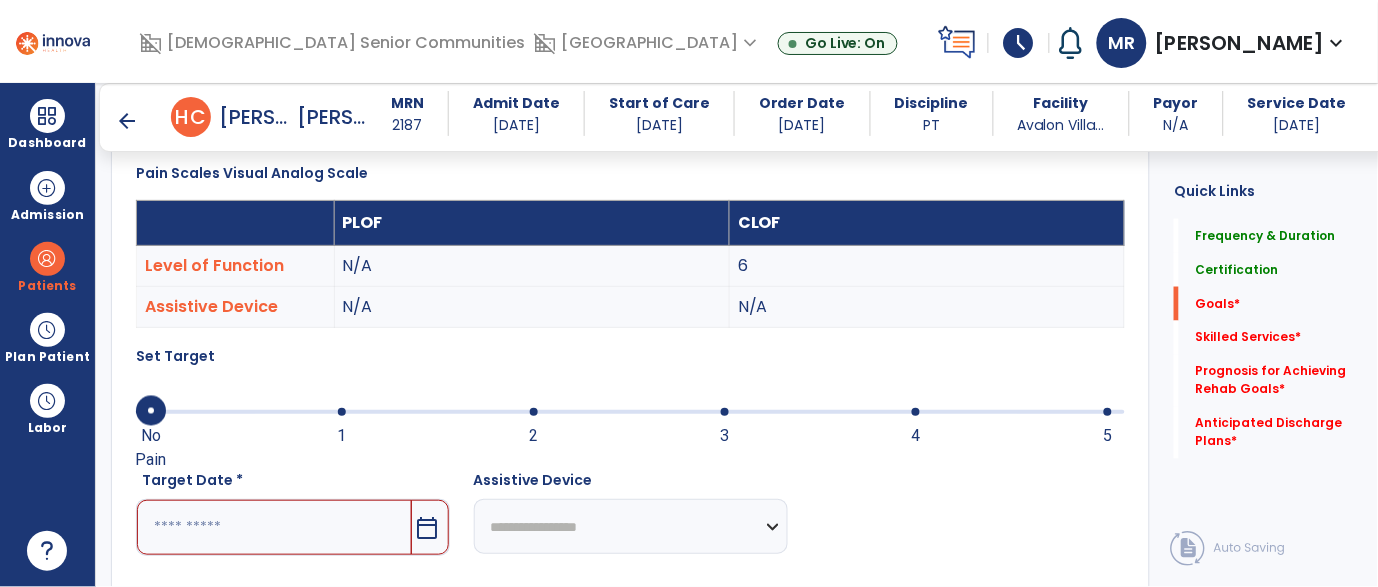 click at bounding box center (534, 412) 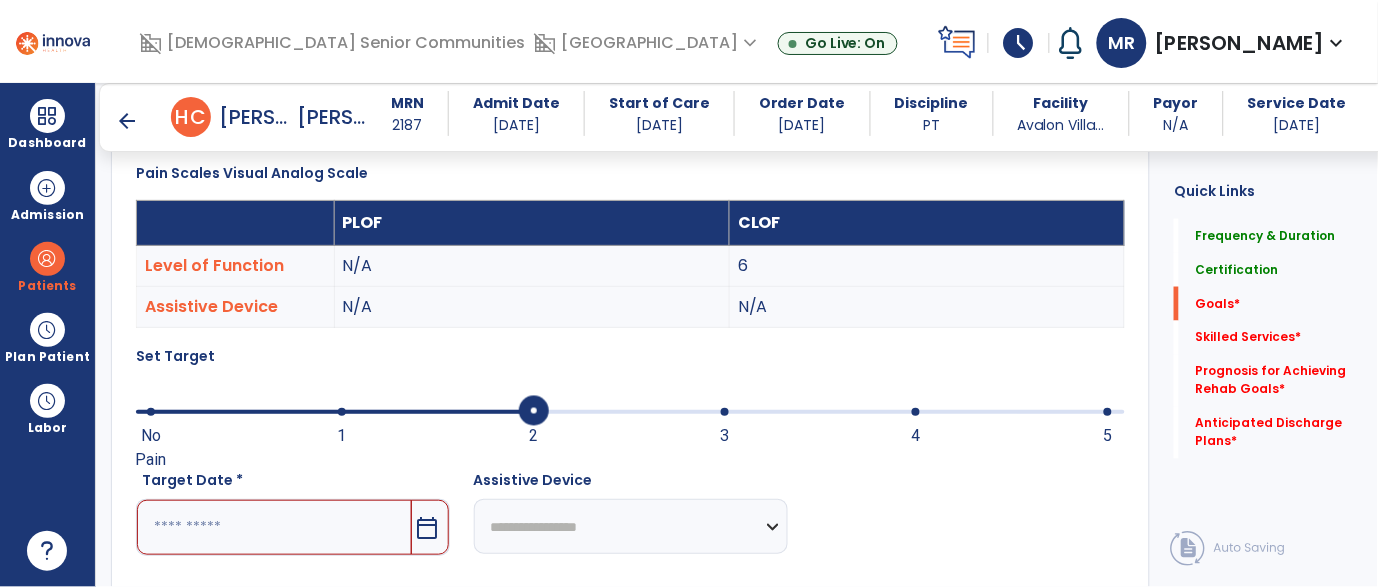 click on "calendar_today" at bounding box center [428, 528] 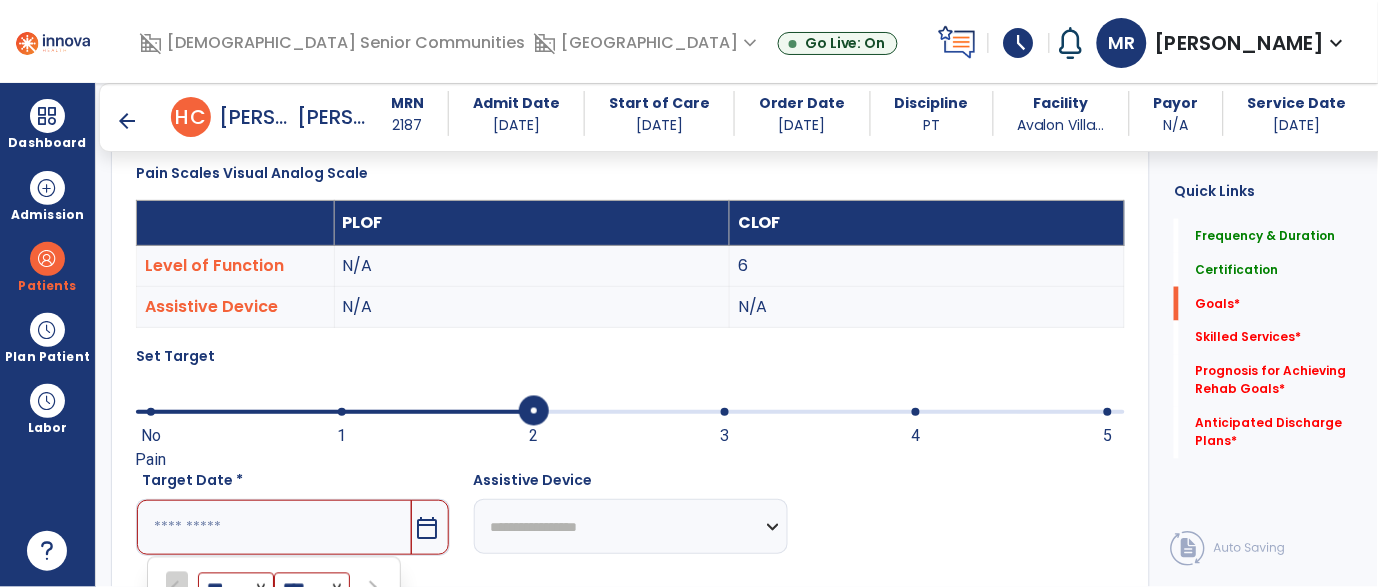 scroll, scrollTop: 891, scrollLeft: 0, axis: vertical 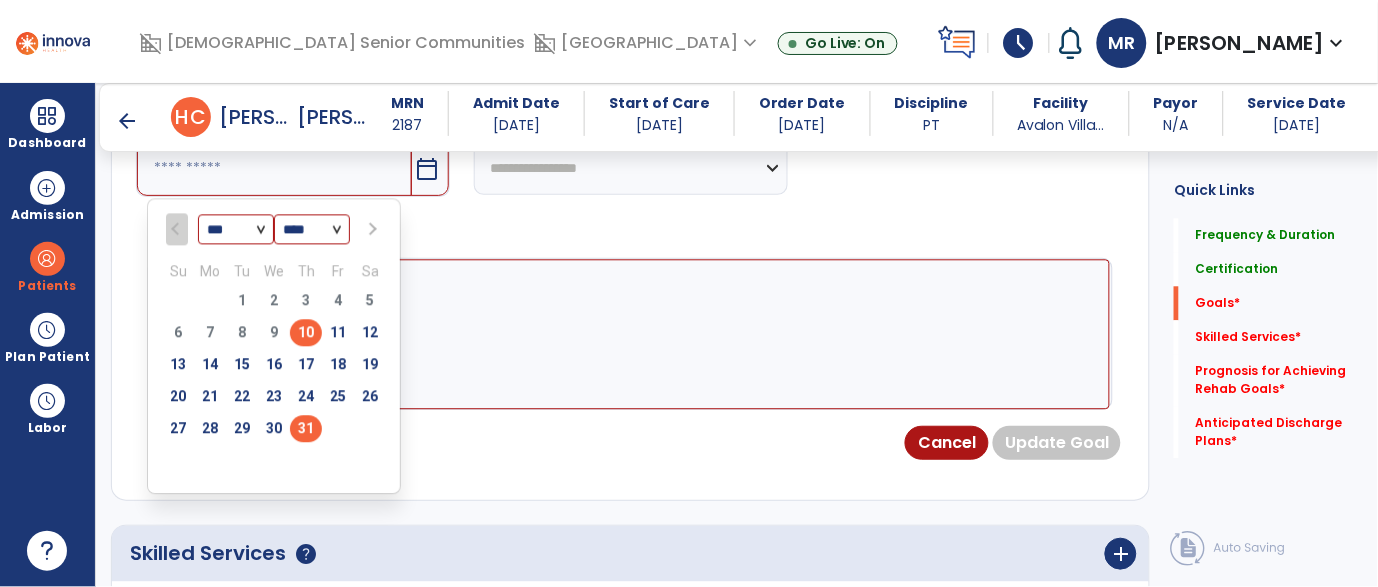 click on "31" at bounding box center [306, 428] 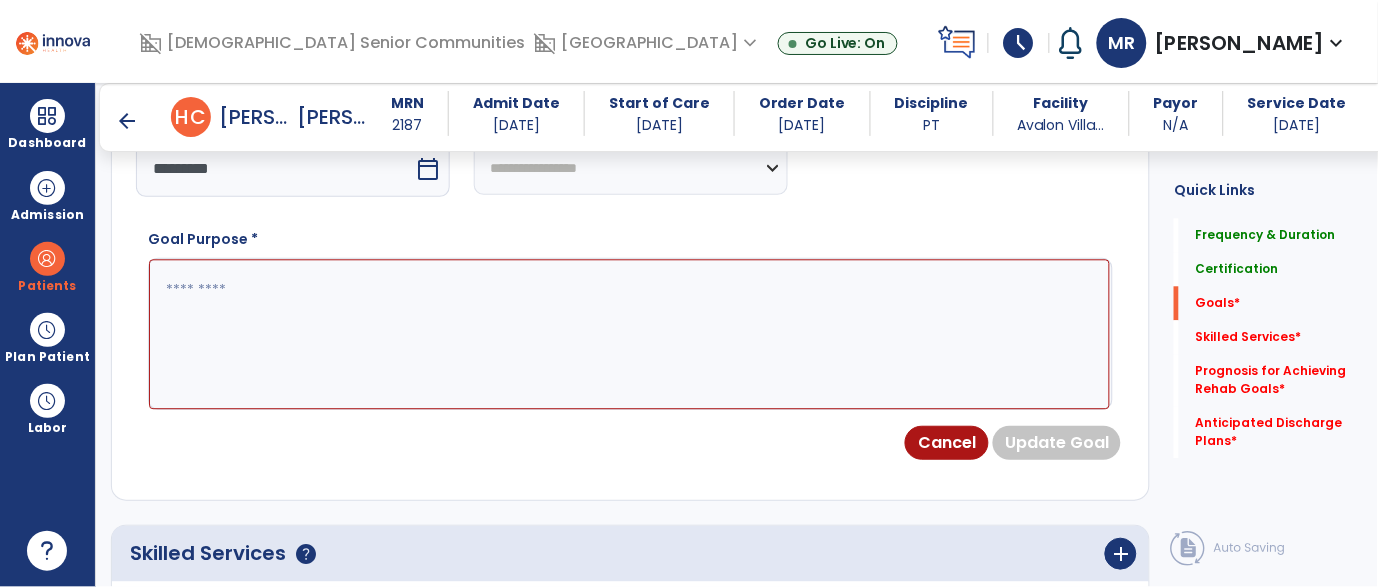 click at bounding box center [629, 334] 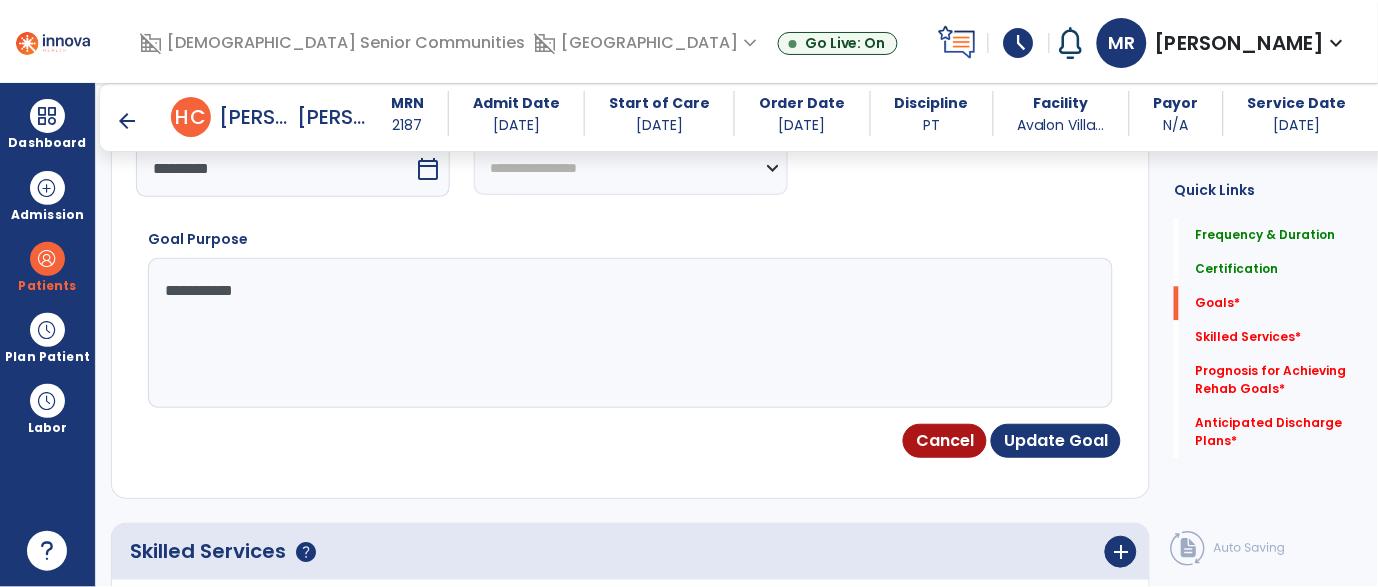 type on "**********" 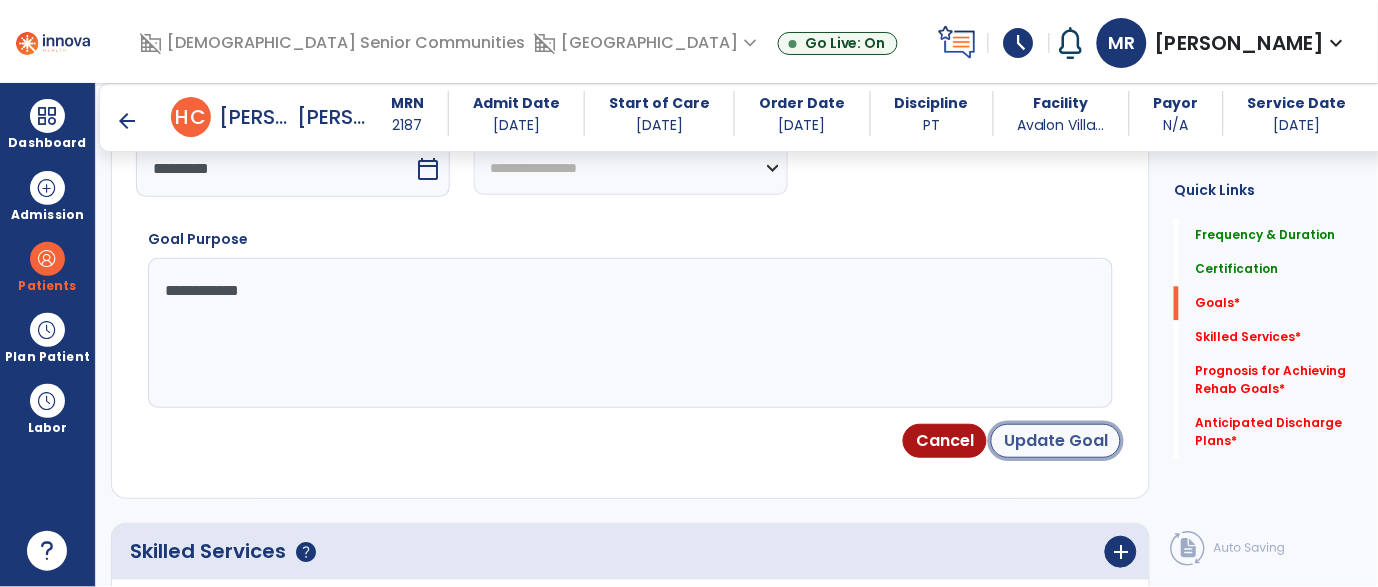 click on "Update Goal" at bounding box center [1056, 441] 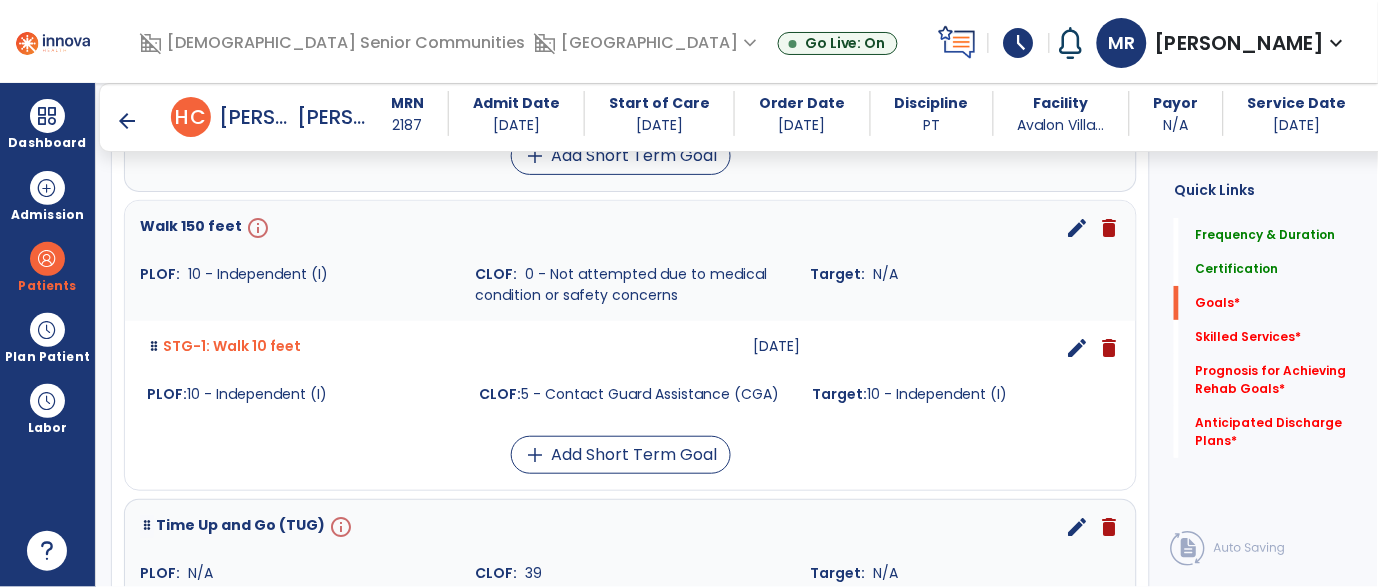 scroll, scrollTop: 1463, scrollLeft: 0, axis: vertical 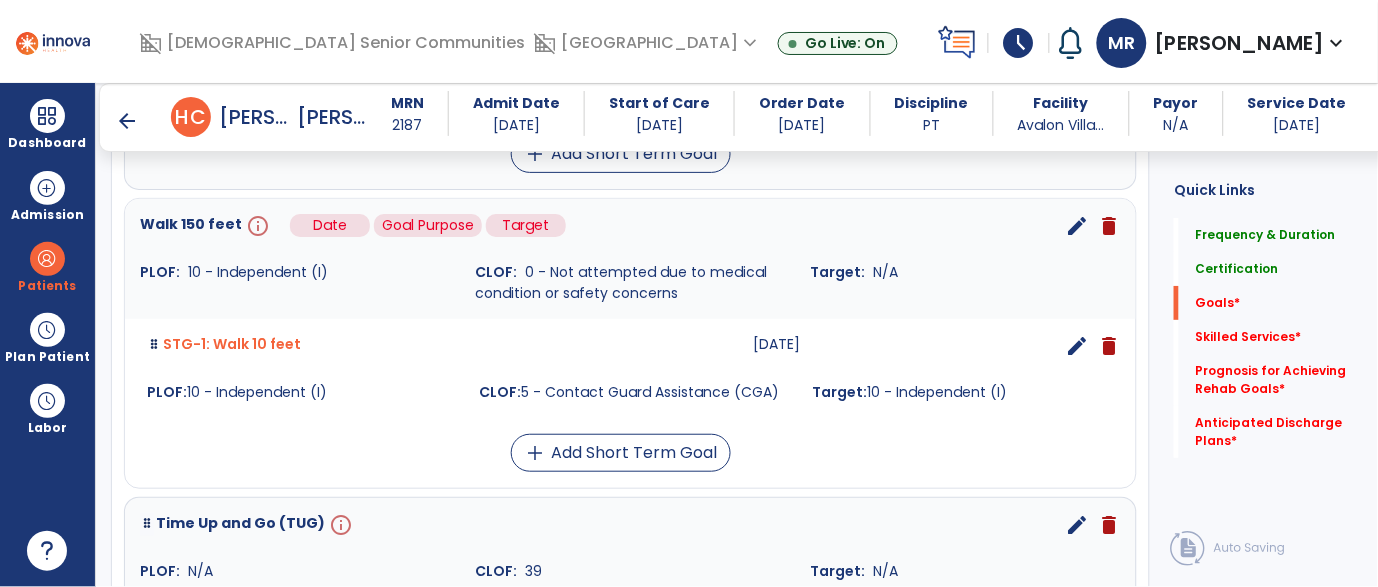 click on "info" at bounding box center [256, 226] 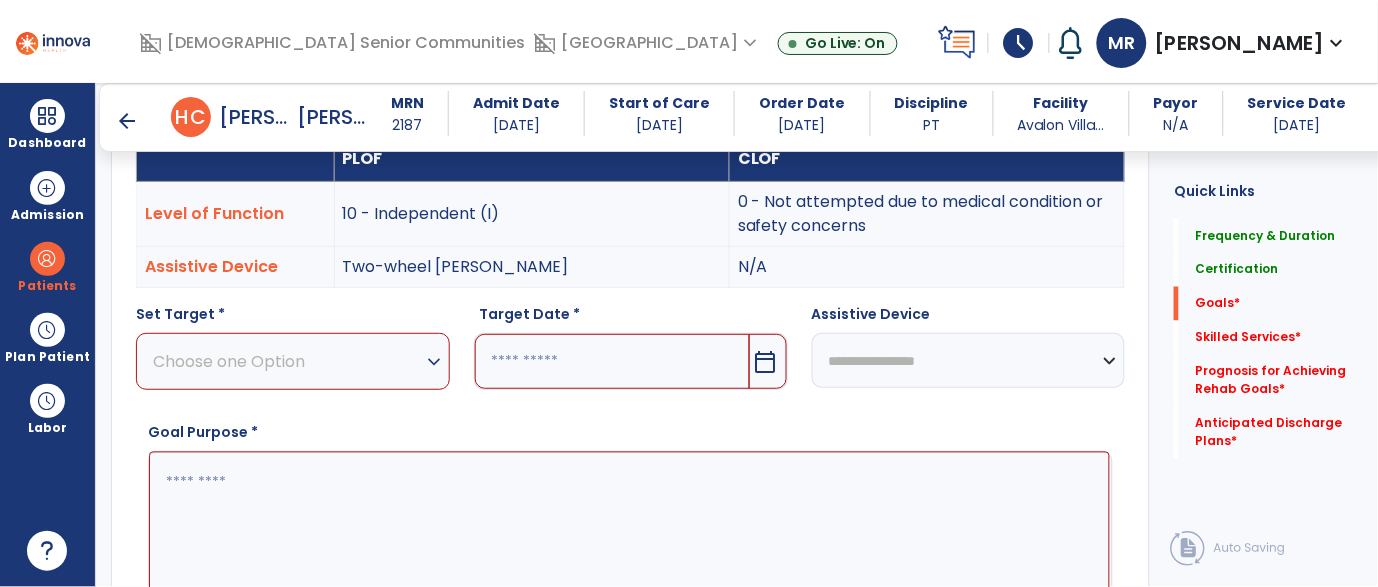 scroll, scrollTop: 532, scrollLeft: 0, axis: vertical 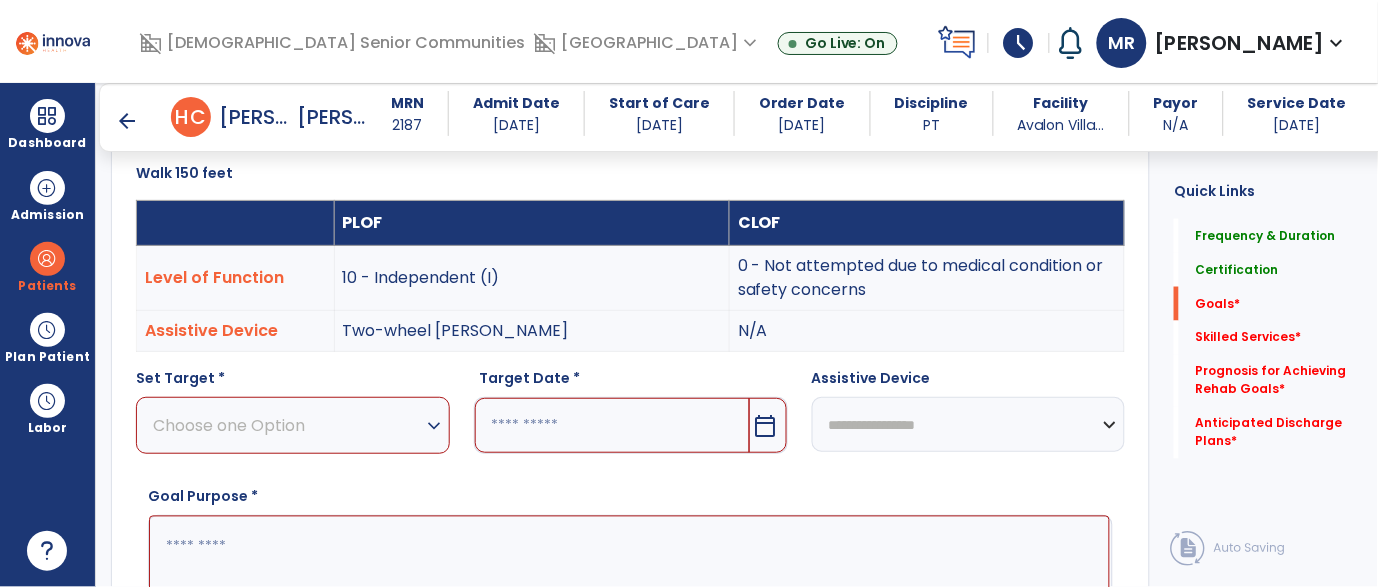 click on "expand_more" at bounding box center (435, 426) 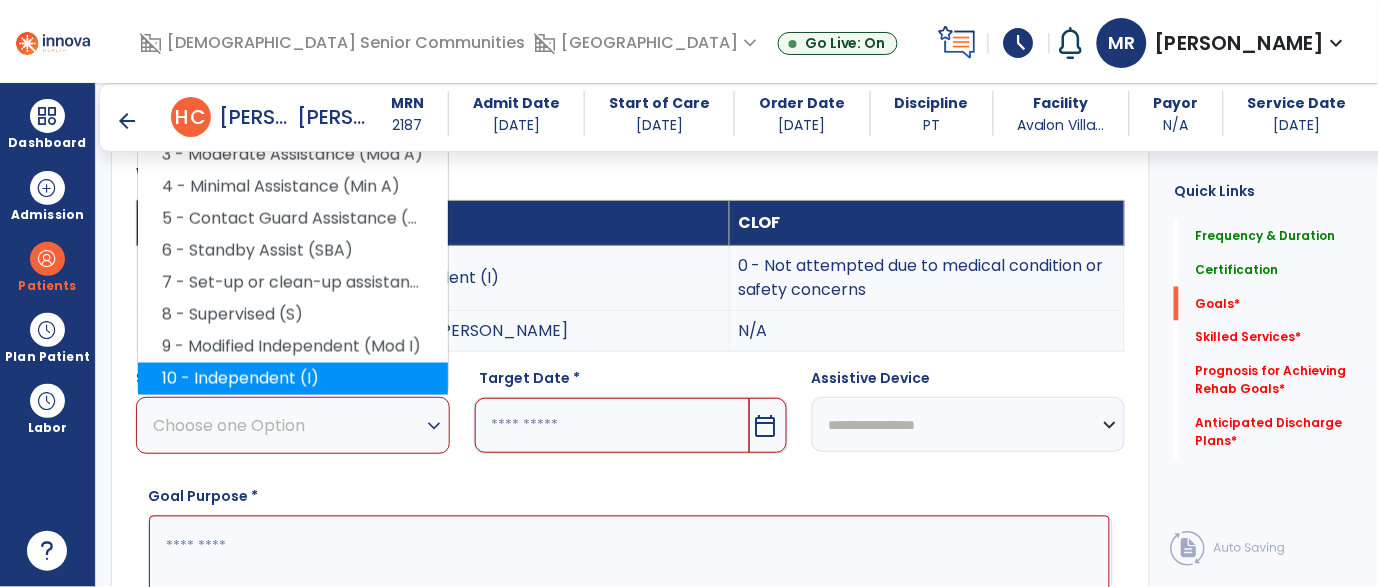 click on "10 - Independent (I)" at bounding box center (293, 379) 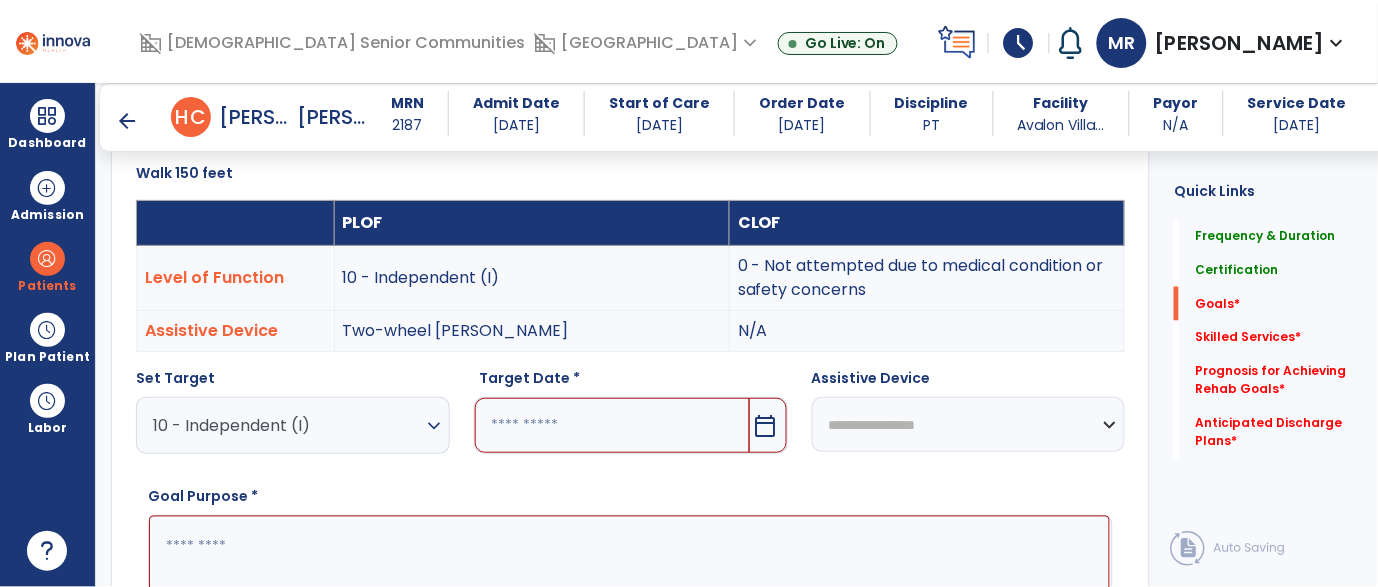 click on "calendar_today" at bounding box center (766, 426) 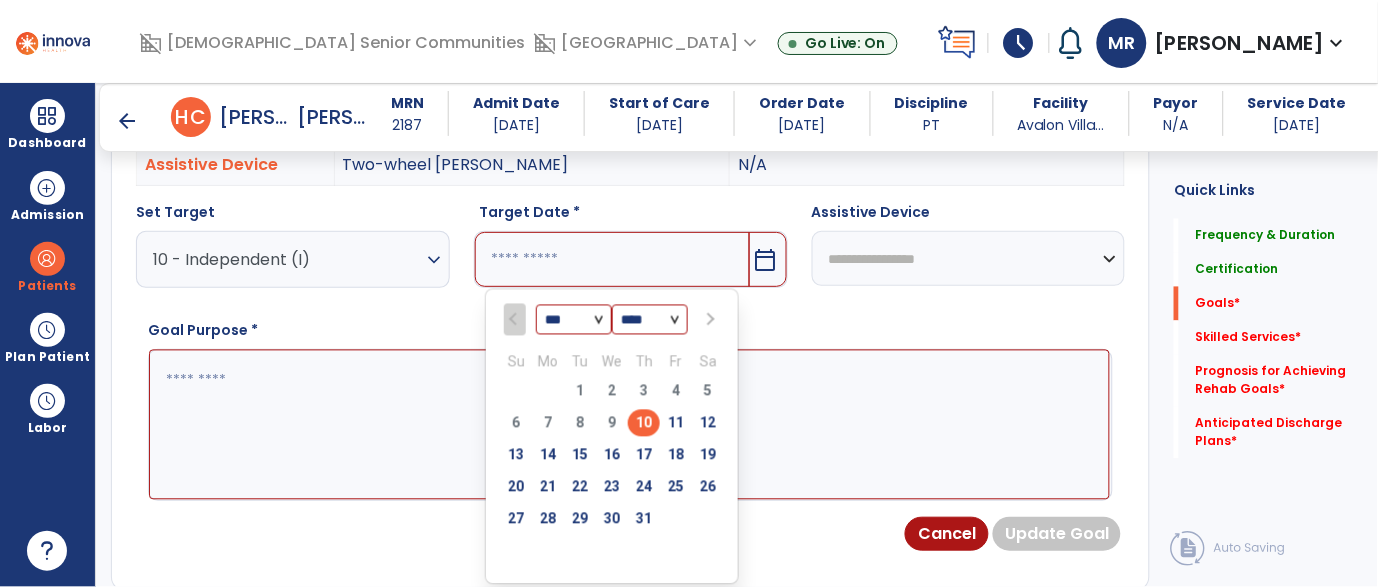 scroll, scrollTop: 752, scrollLeft: 0, axis: vertical 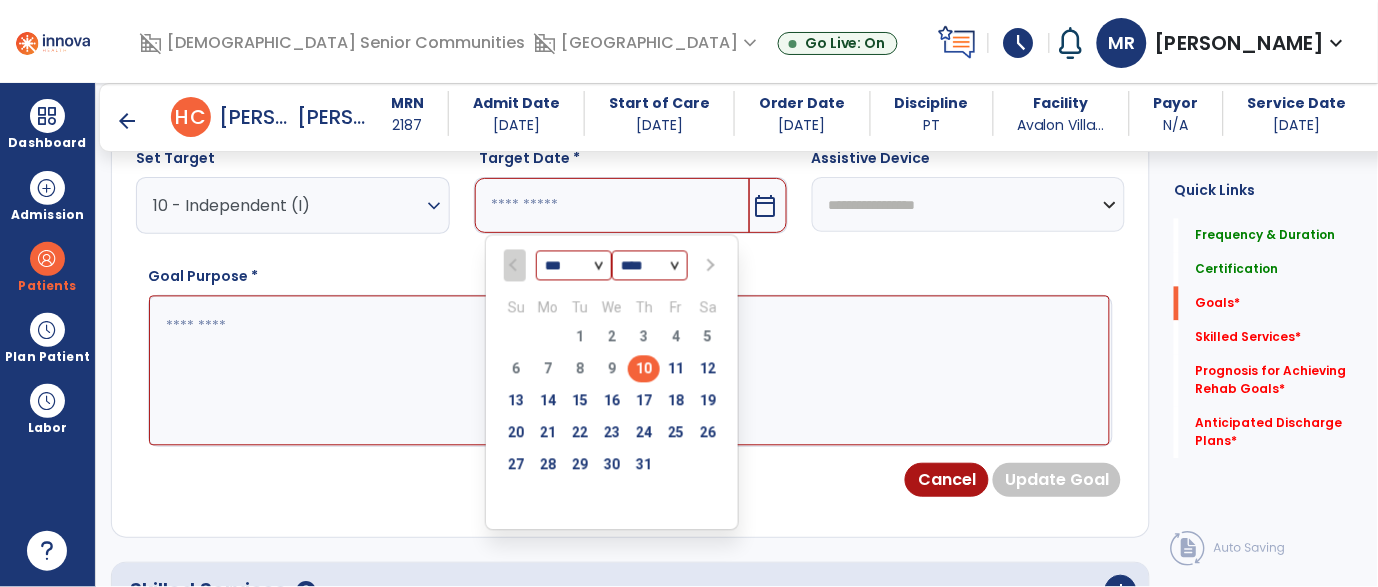 click at bounding box center [709, 266] 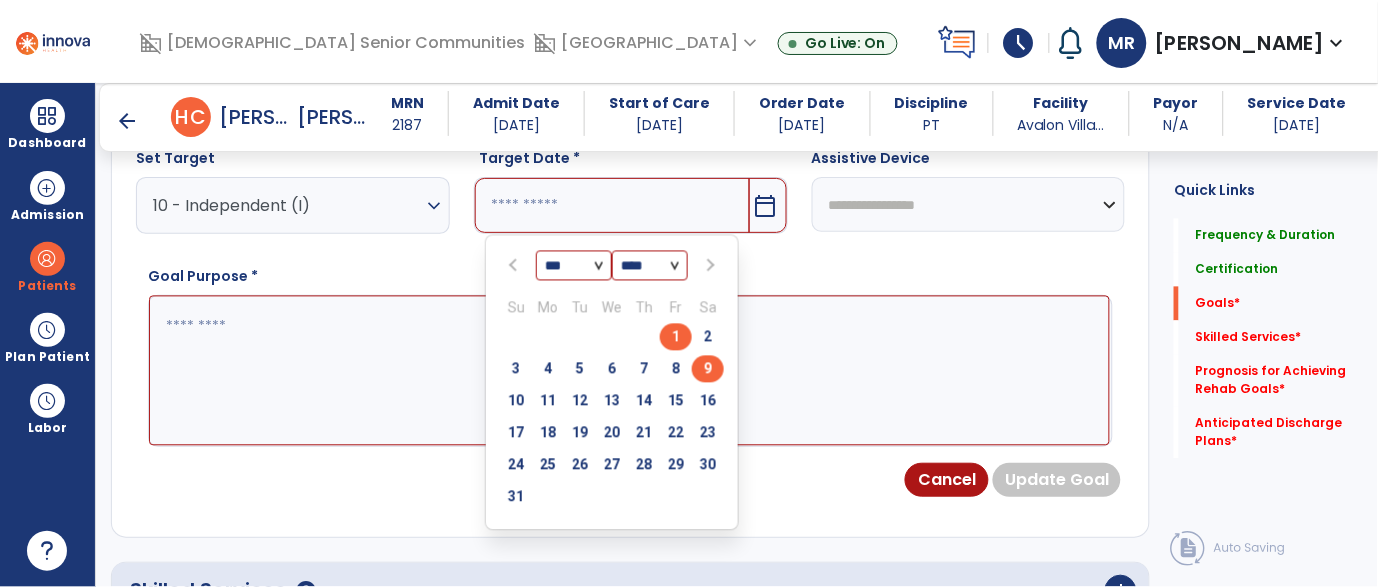 click on "9" at bounding box center (708, 369) 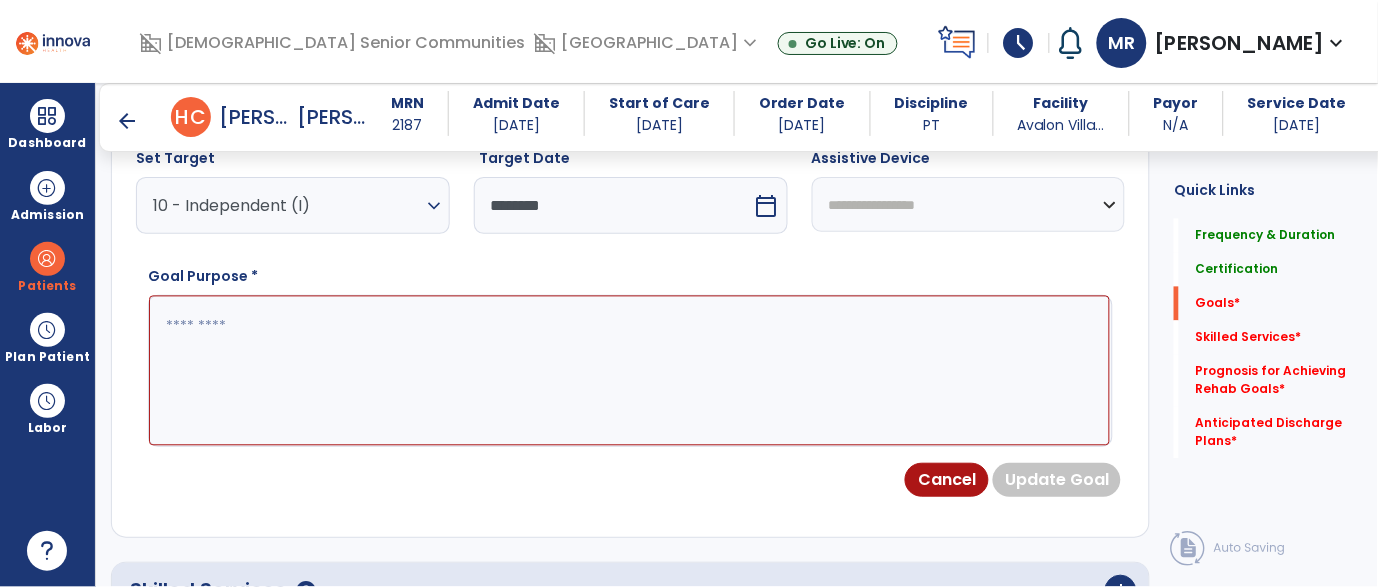 click on "**********" at bounding box center (969, 204) 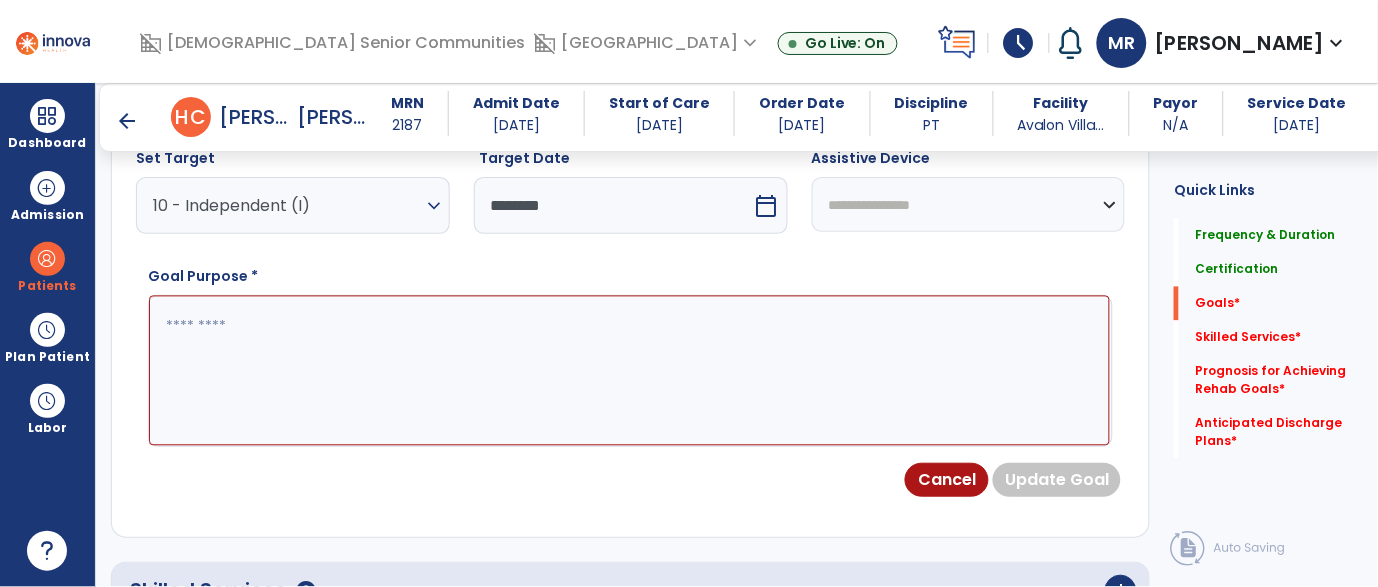 click on "**********" at bounding box center [969, 204] 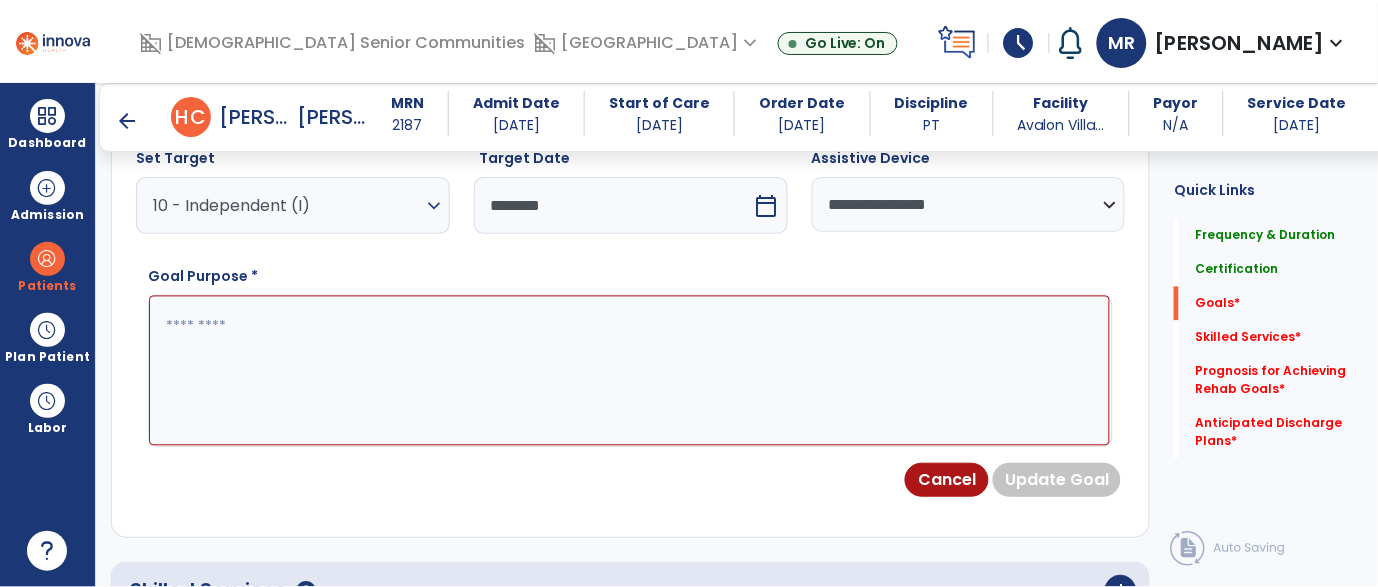 click at bounding box center (629, 371) 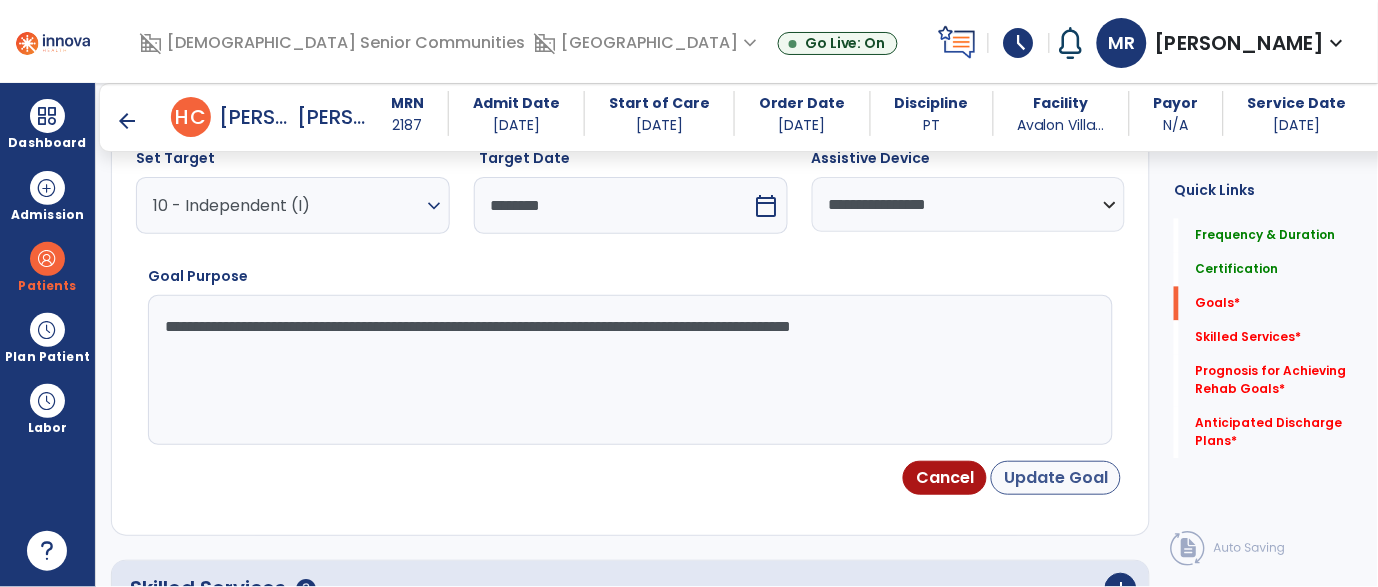 type on "**********" 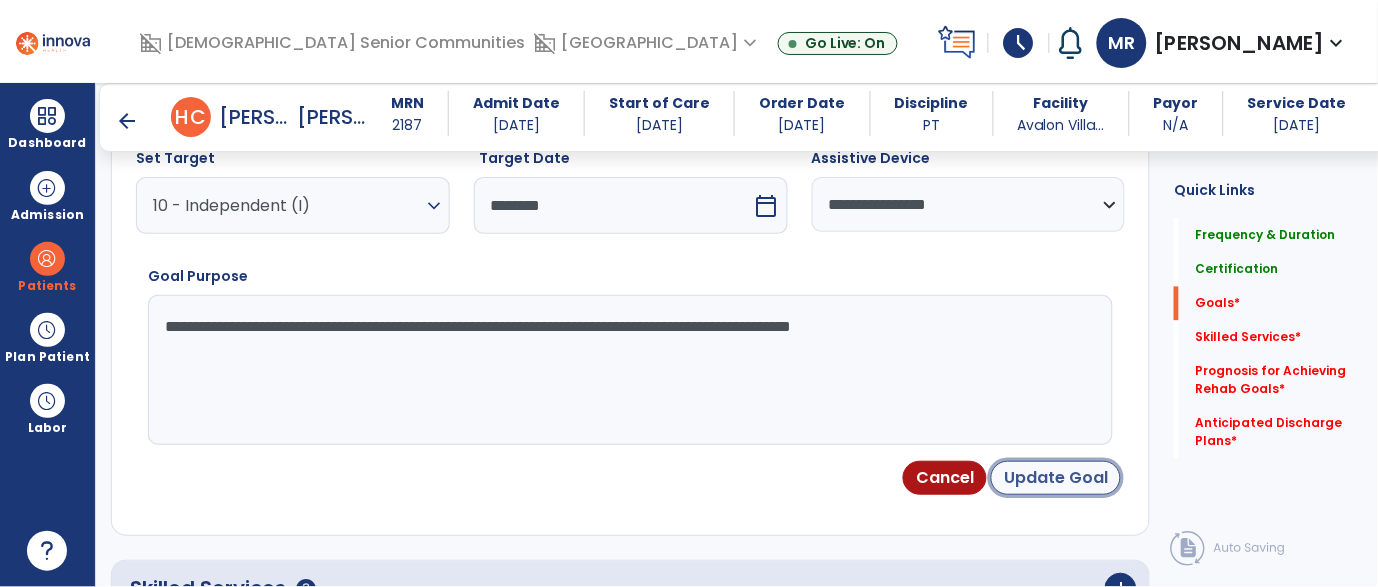 click on "Update Goal" at bounding box center [1056, 478] 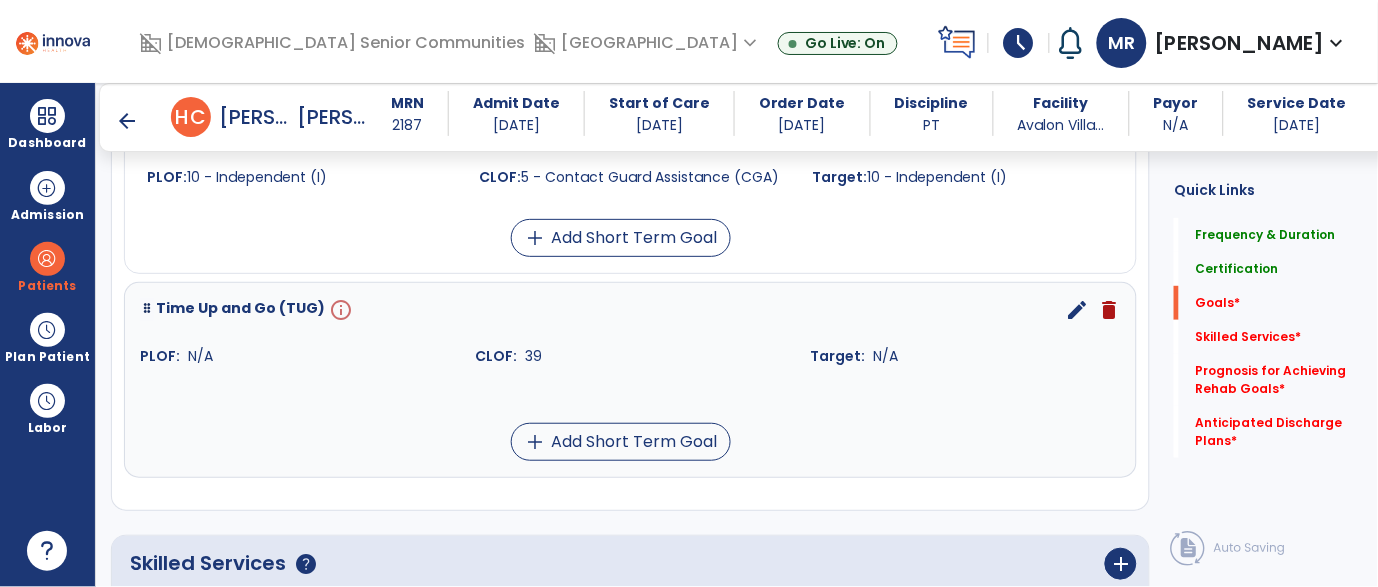 scroll, scrollTop: 1683, scrollLeft: 0, axis: vertical 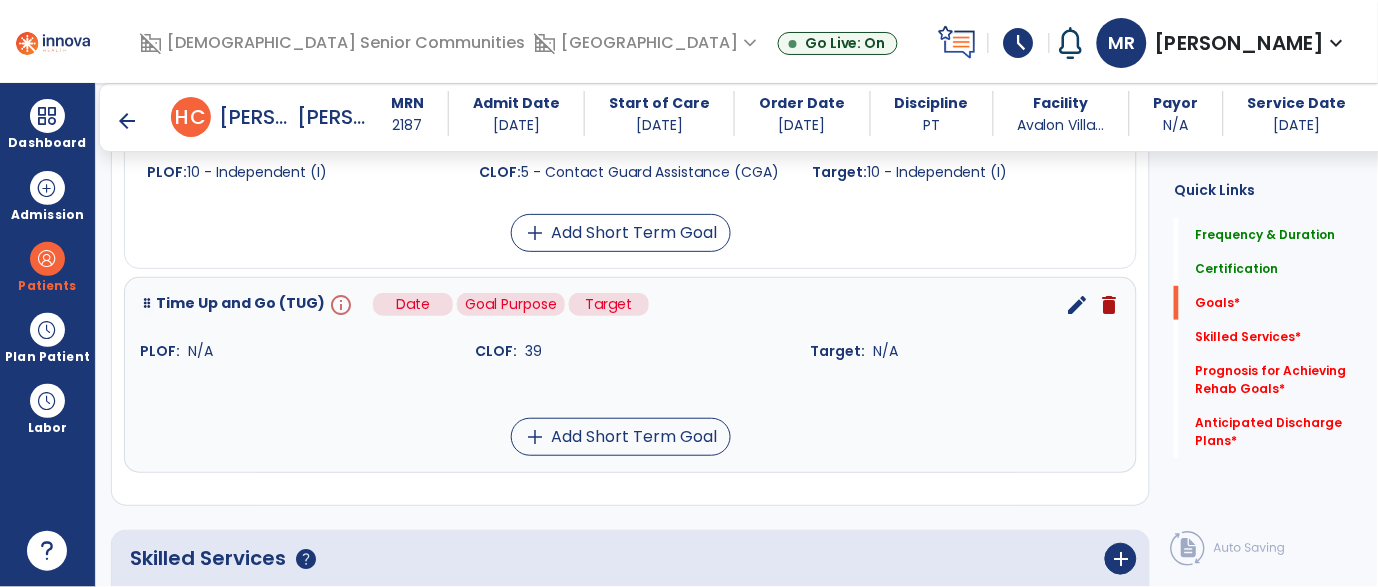 click on "info" at bounding box center [339, 305] 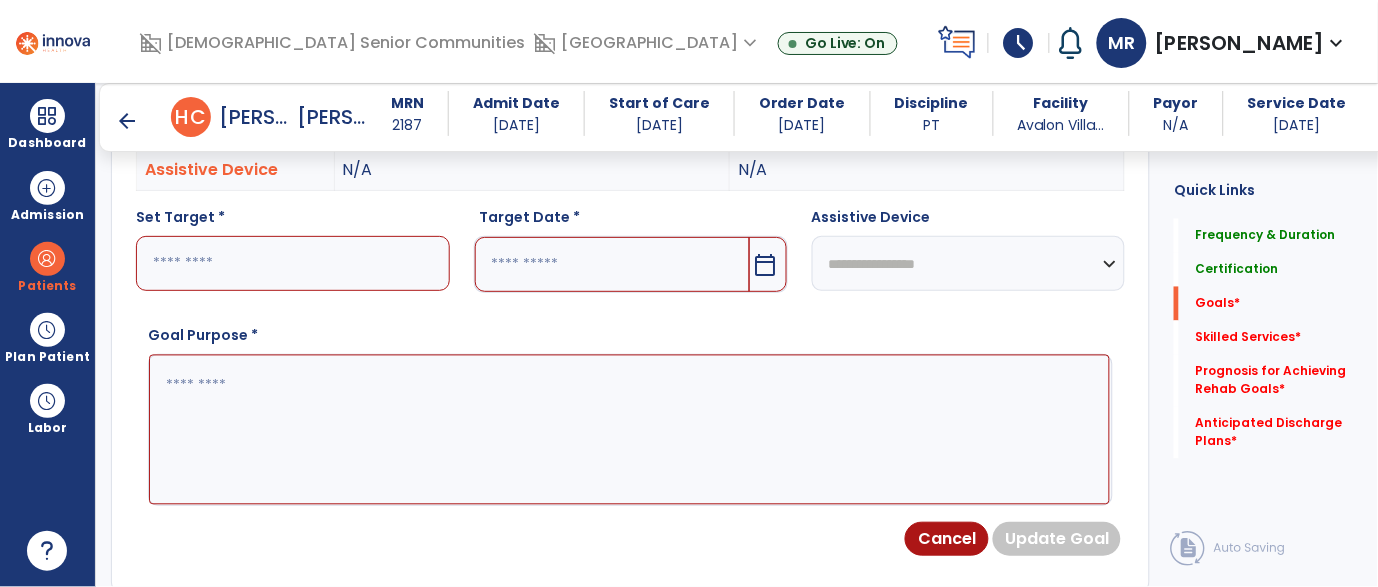 scroll, scrollTop: 532, scrollLeft: 0, axis: vertical 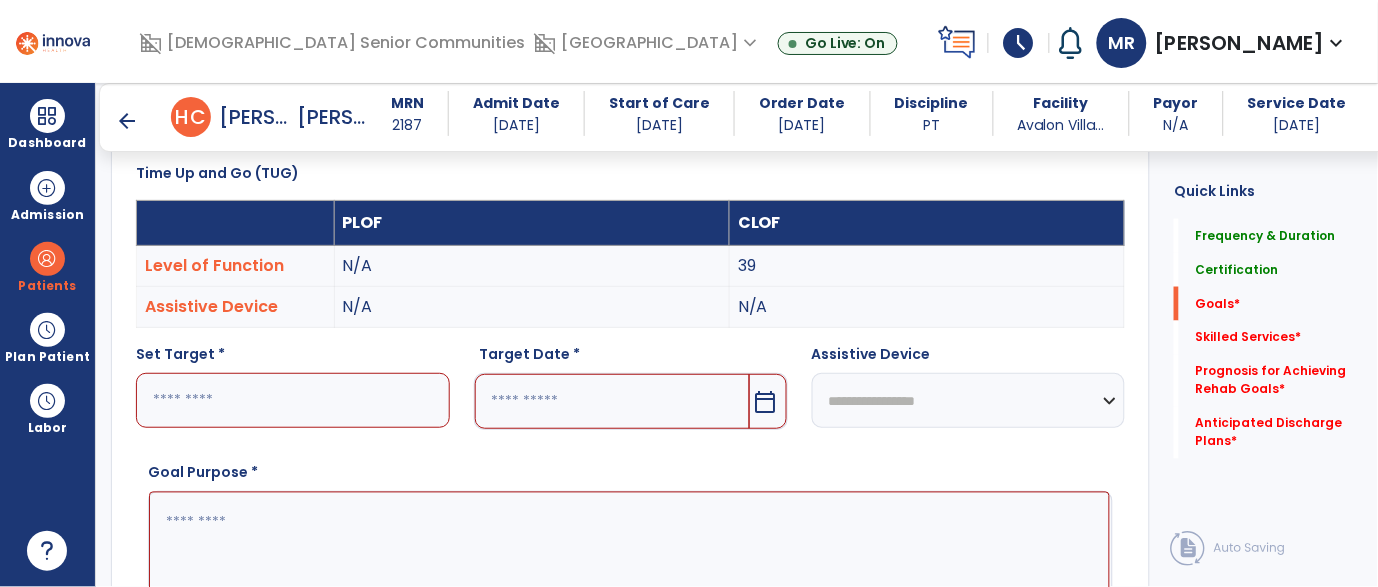 click at bounding box center (293, 400) 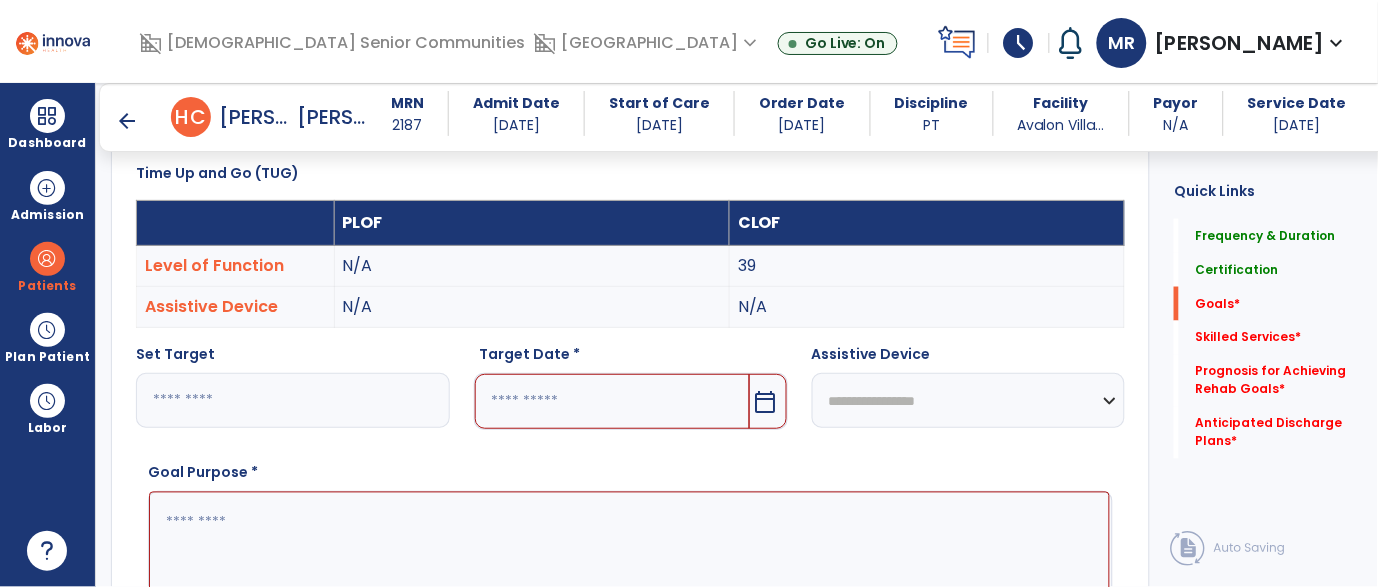 type on "**" 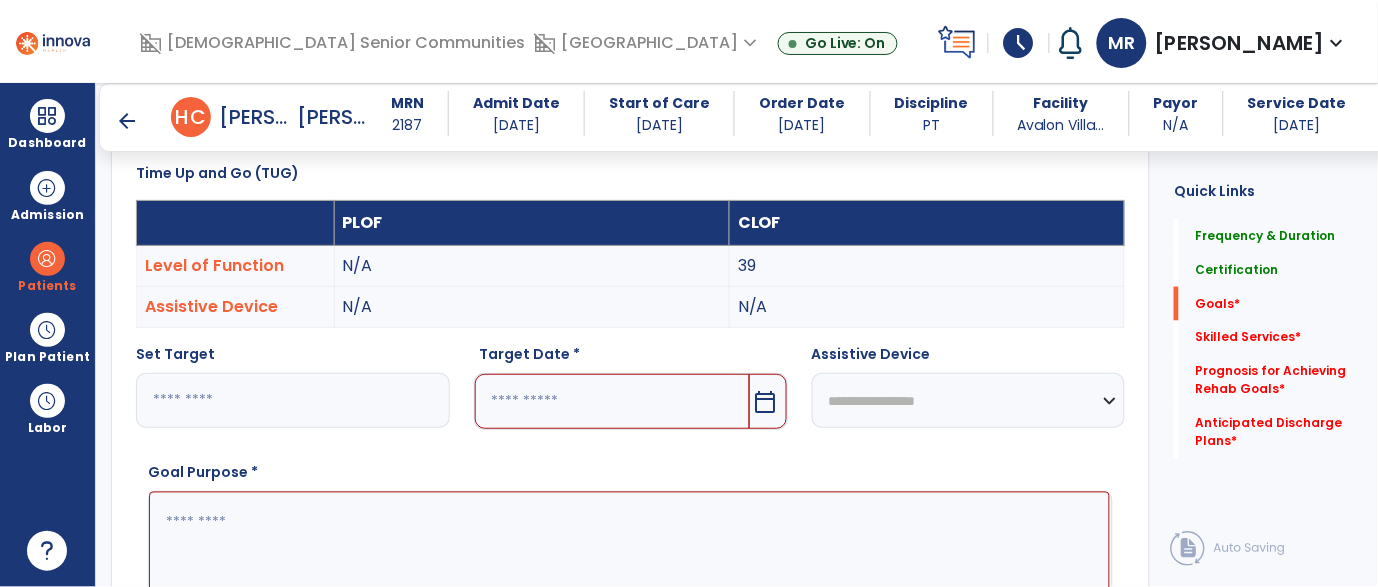 click on "calendar_today" at bounding box center [766, 402] 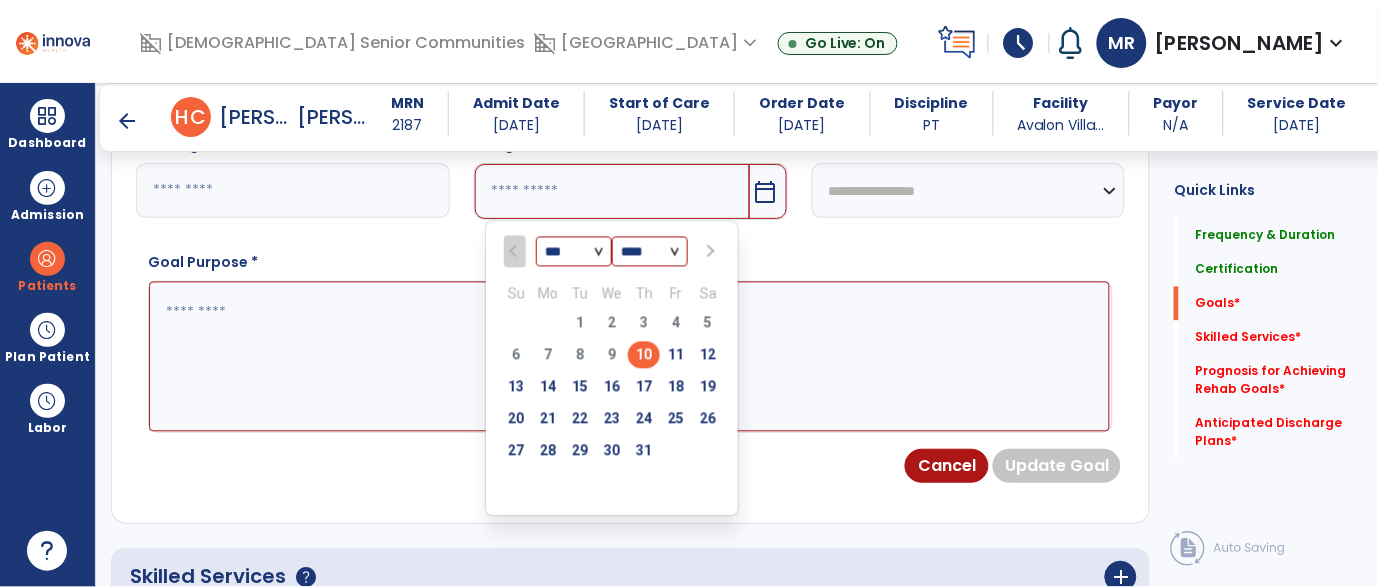 scroll, scrollTop: 743, scrollLeft: 0, axis: vertical 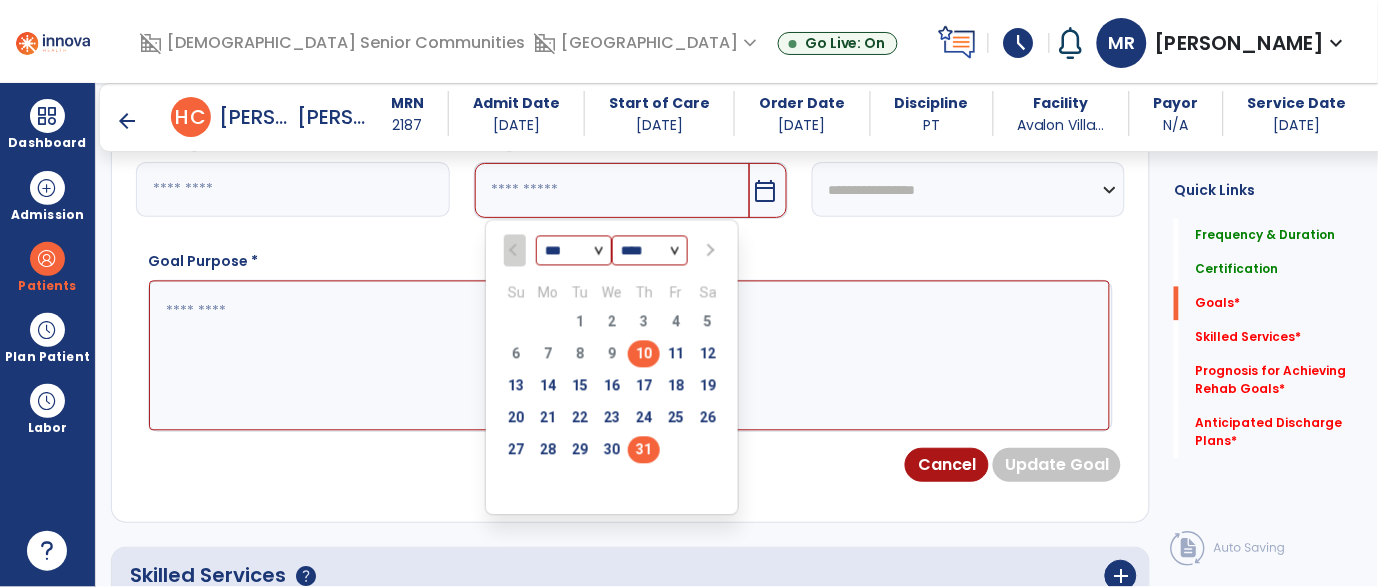 click on "31" at bounding box center (644, 450) 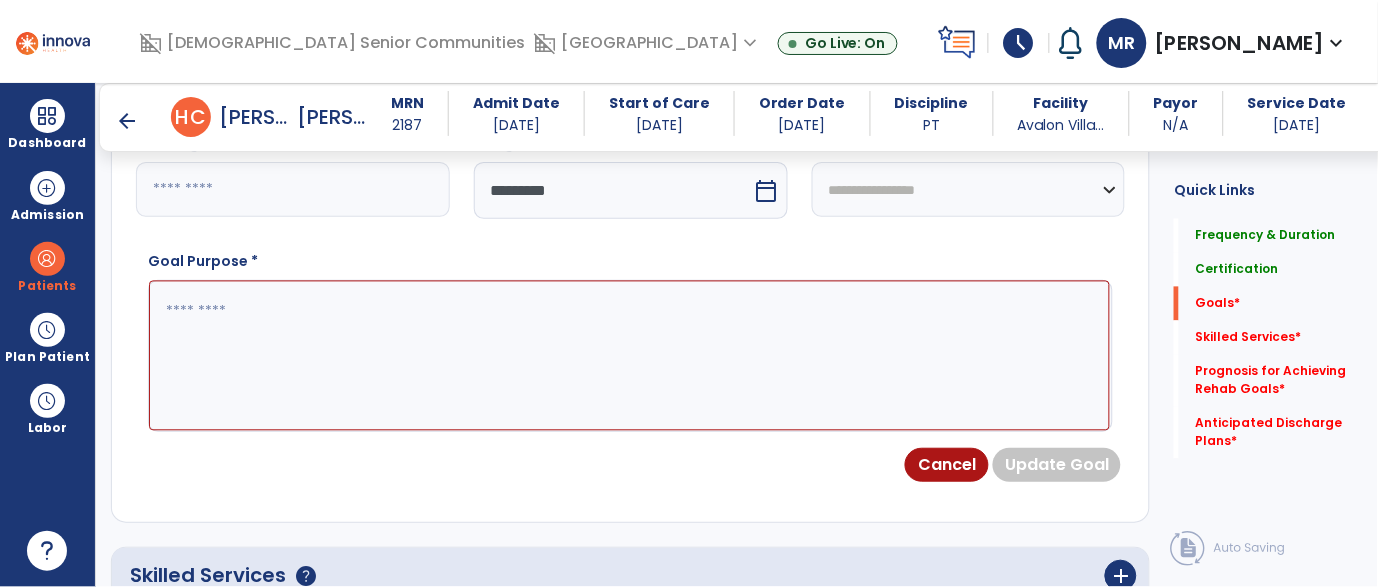 click on "**********" at bounding box center (969, 189) 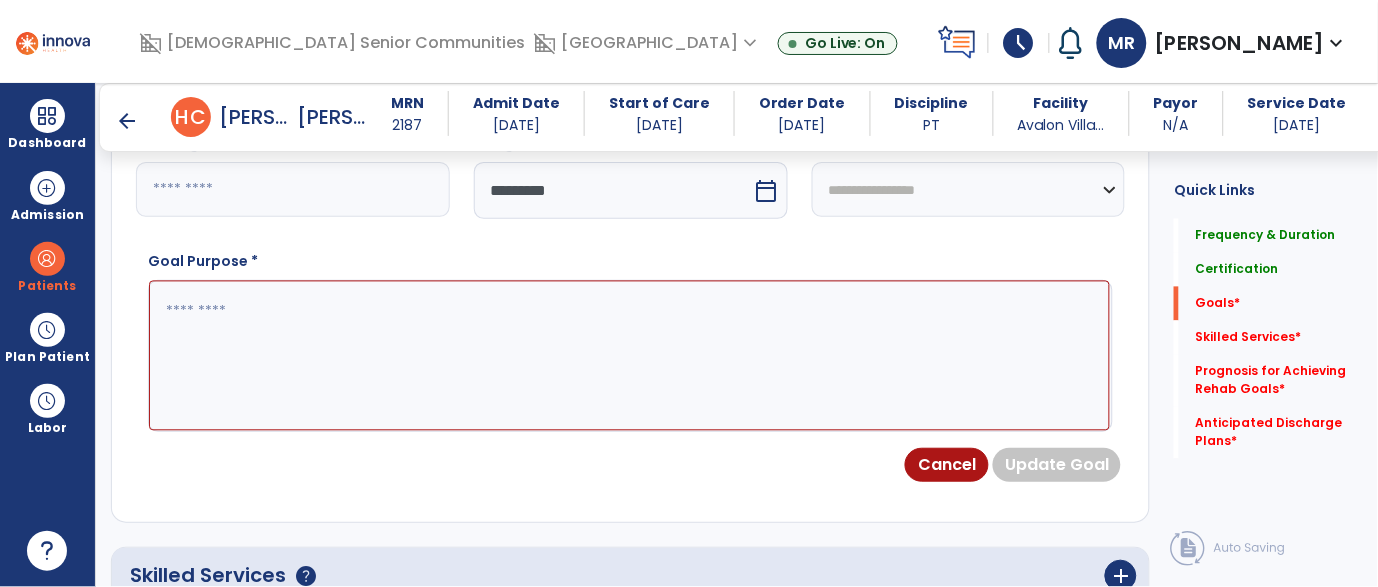 select on "**********" 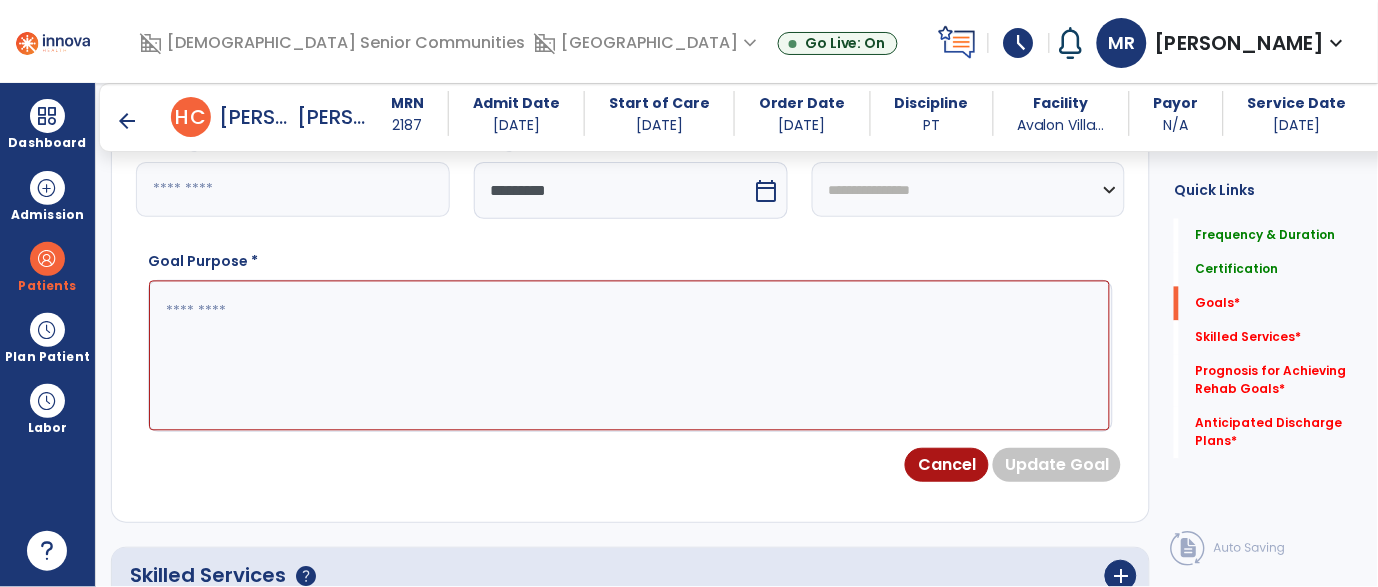 click on "**********" at bounding box center (969, 189) 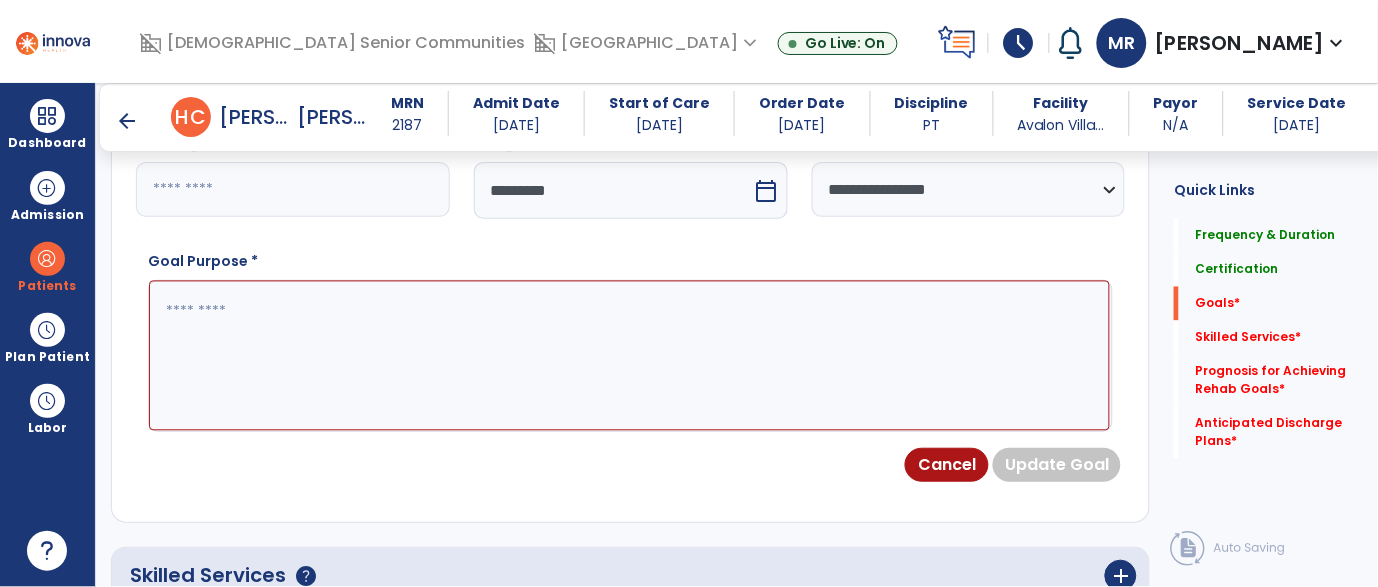 click at bounding box center [629, 356] 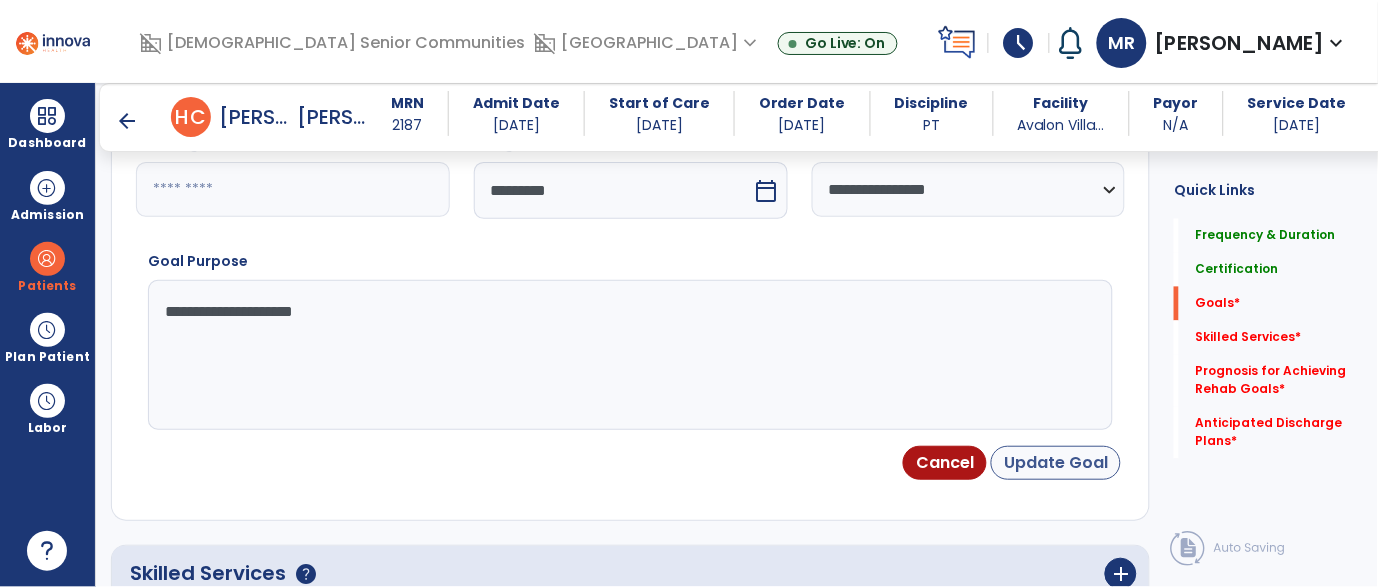 type on "**********" 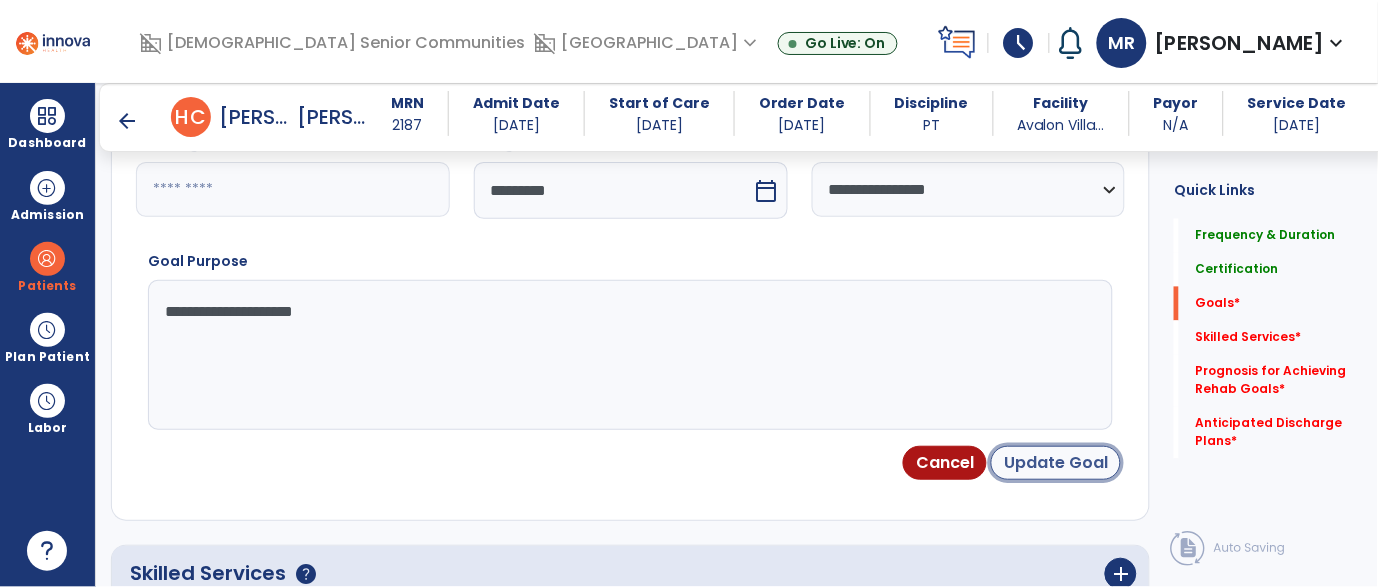 click on "Update Goal" at bounding box center (1056, 463) 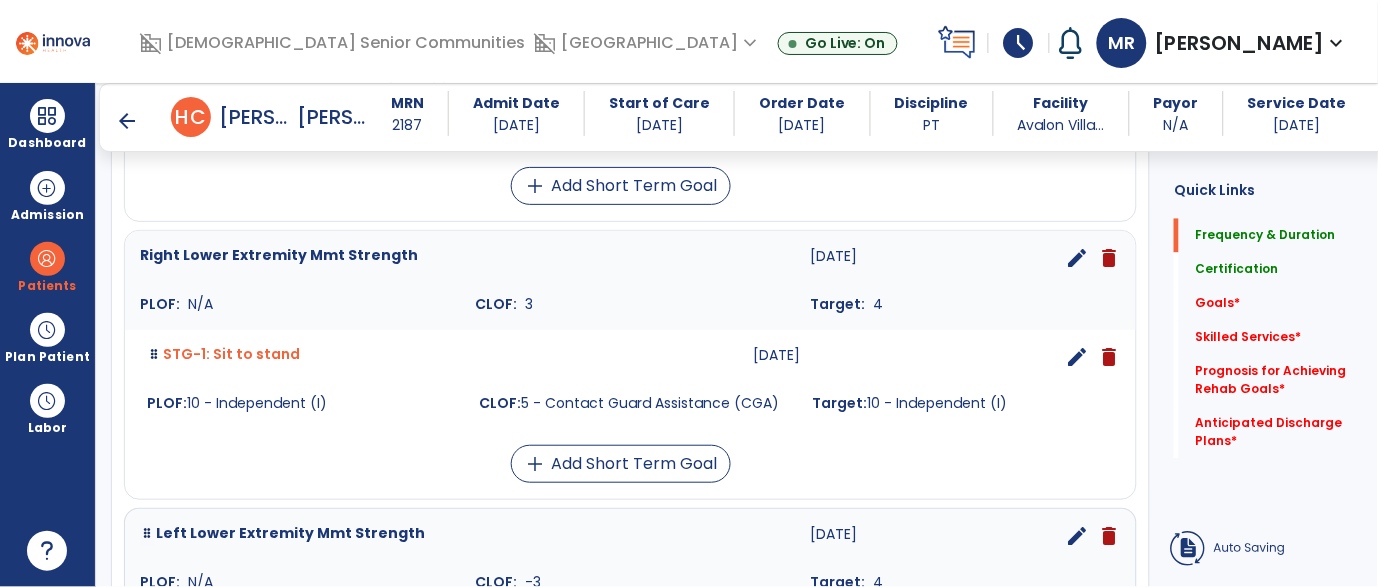 scroll, scrollTop: 154, scrollLeft: 0, axis: vertical 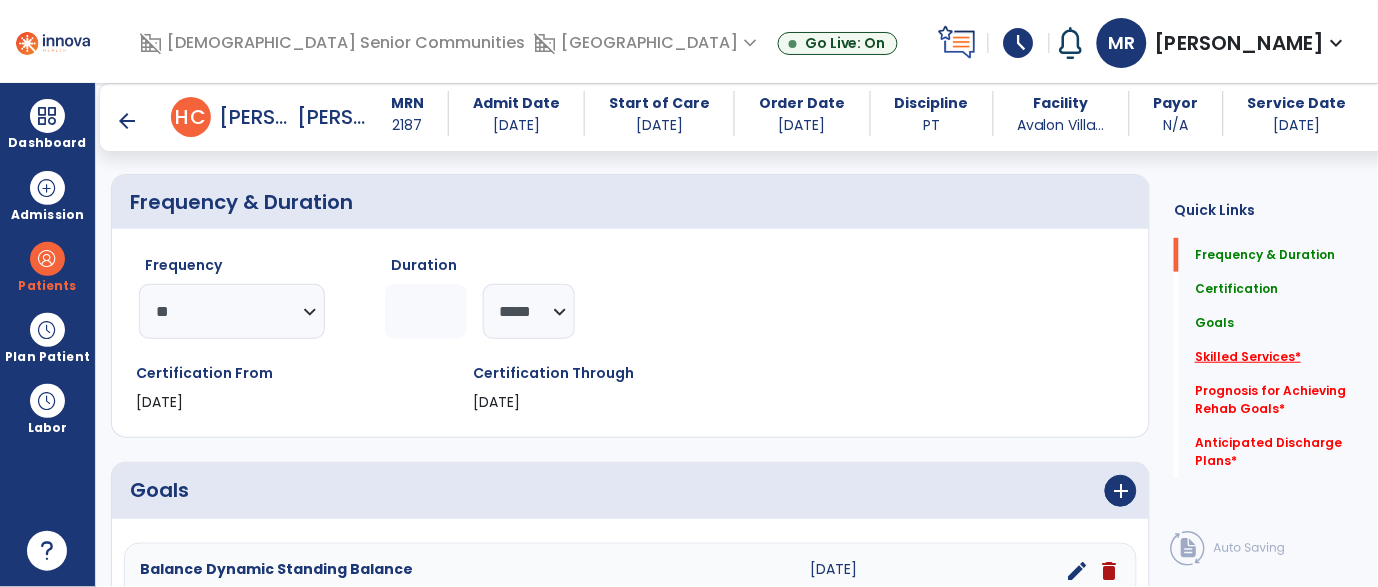 click on "Skilled Services   *" 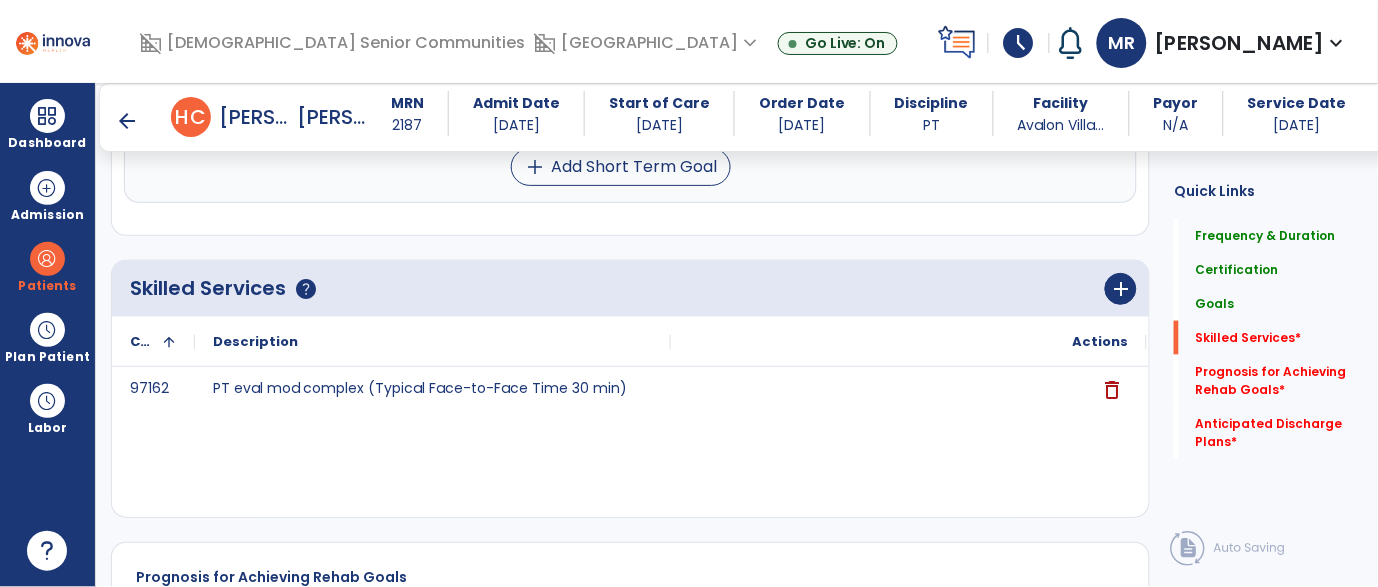 scroll, scrollTop: 2006, scrollLeft: 0, axis: vertical 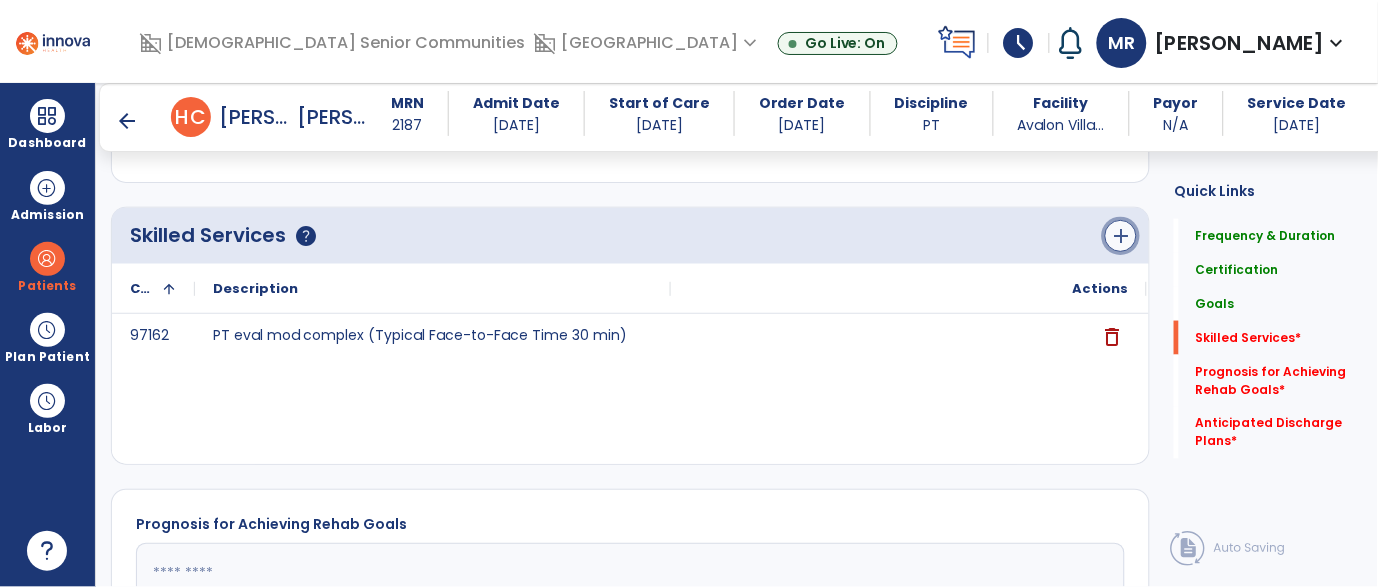 click on "add" 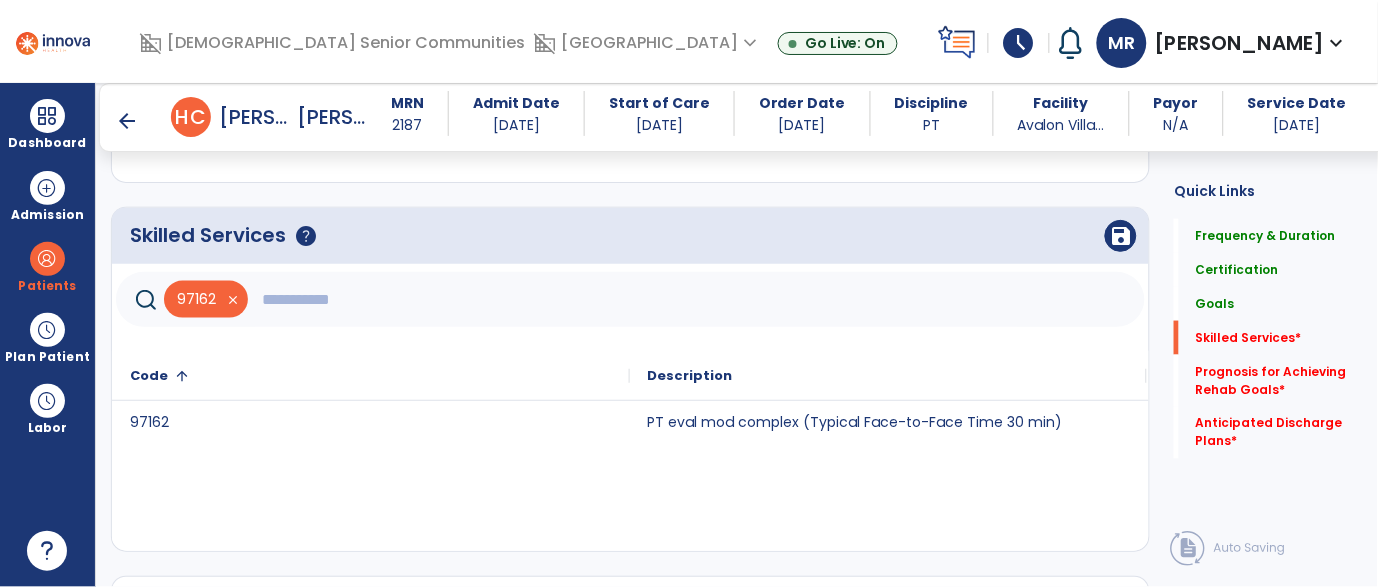 click 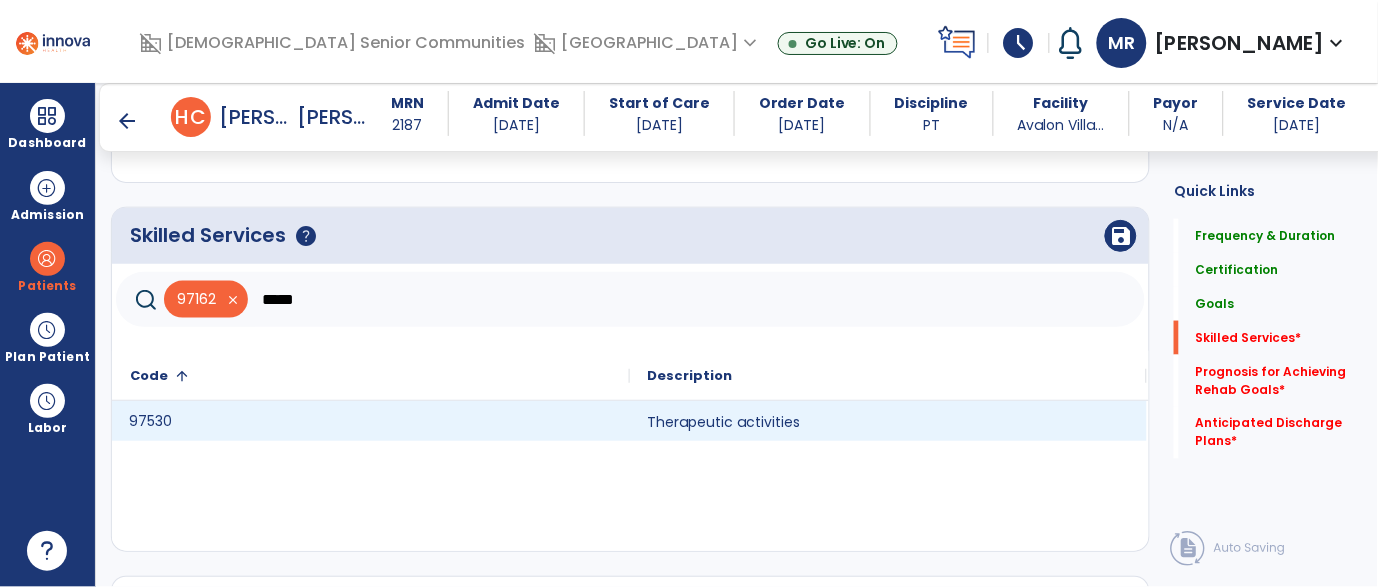 click on "97530" 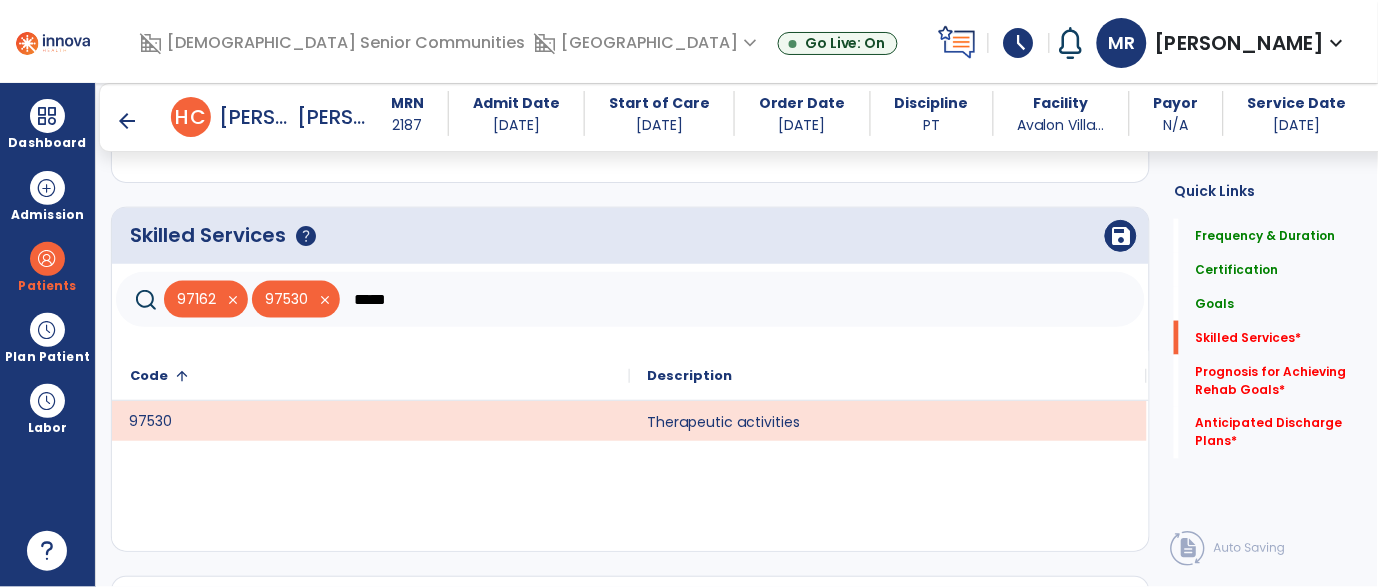 click on "*****" 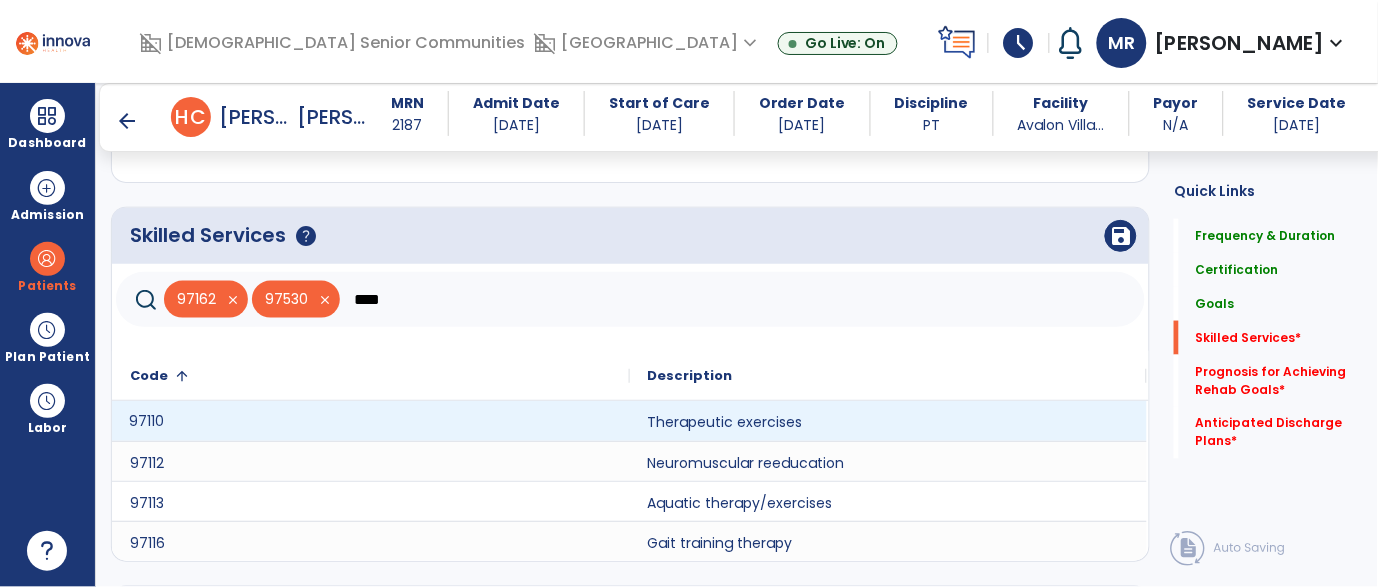 click on "97110" 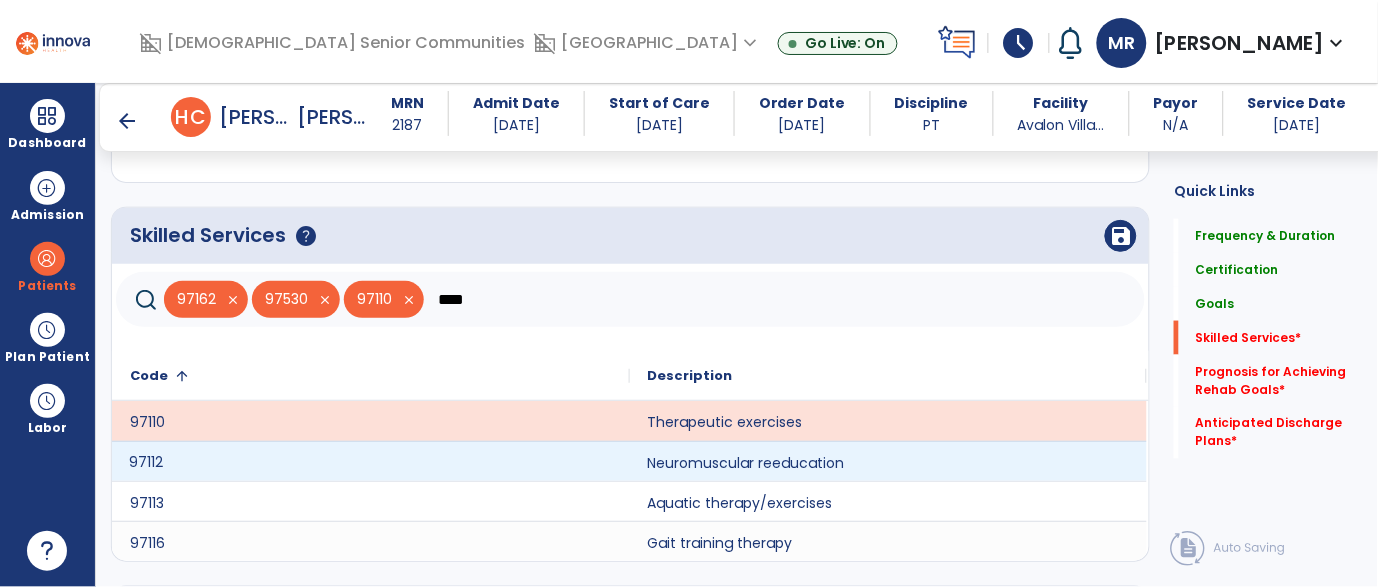 click on "97112" 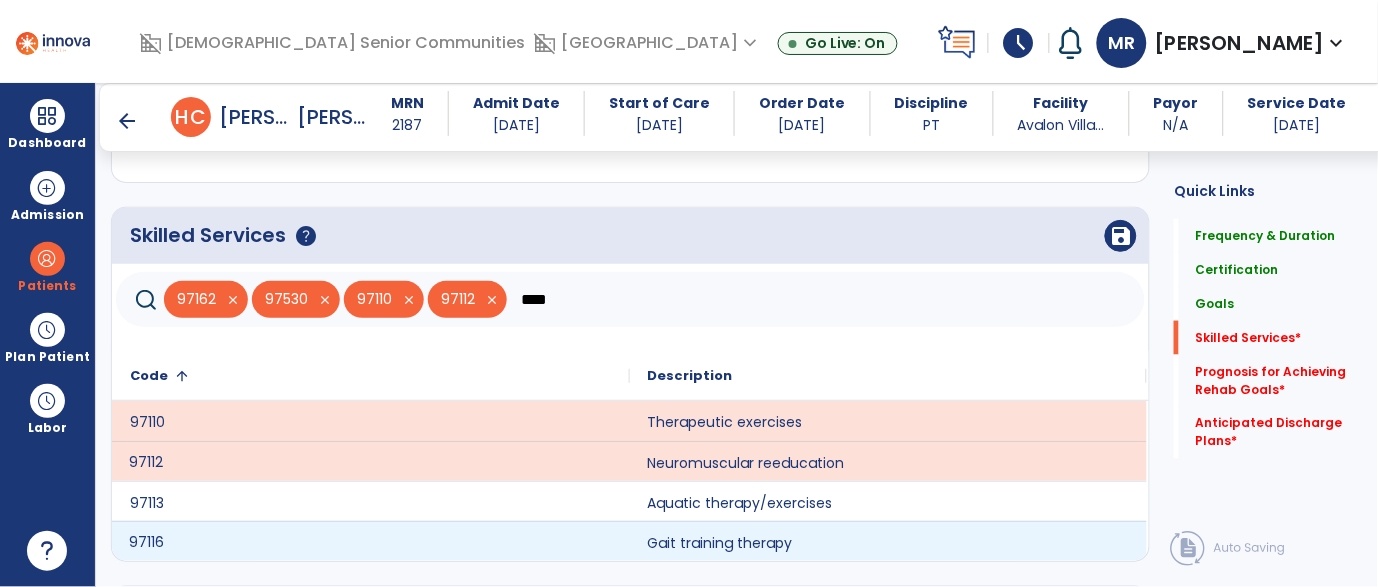 click on "97116" 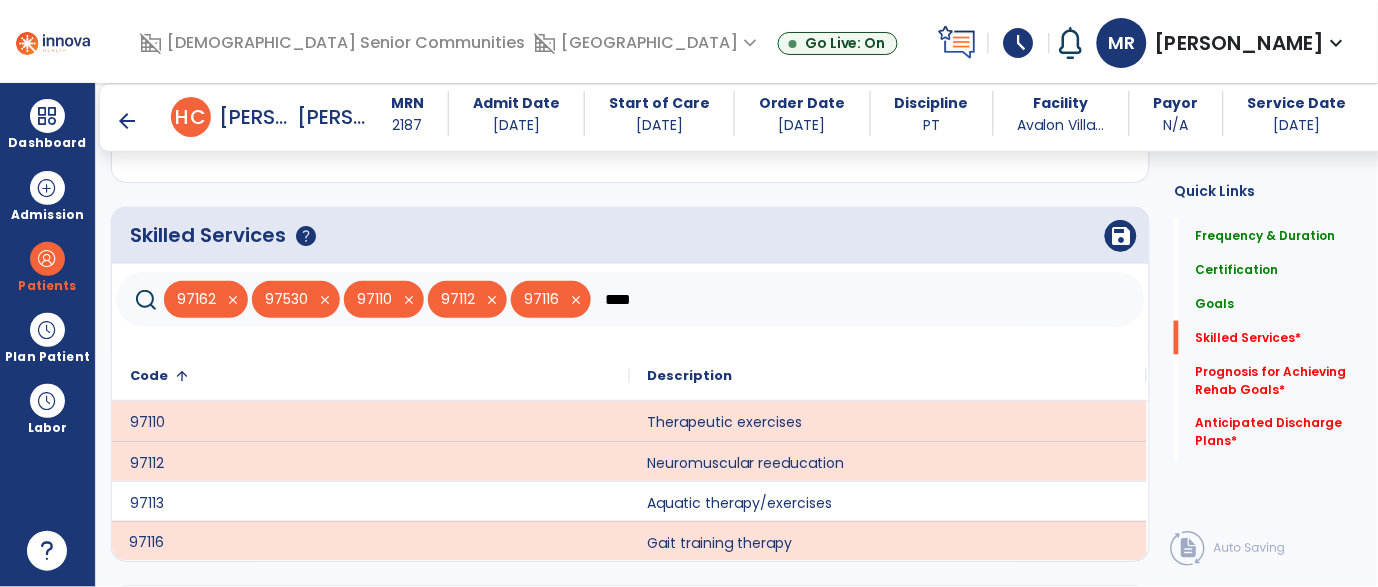 click on "****" 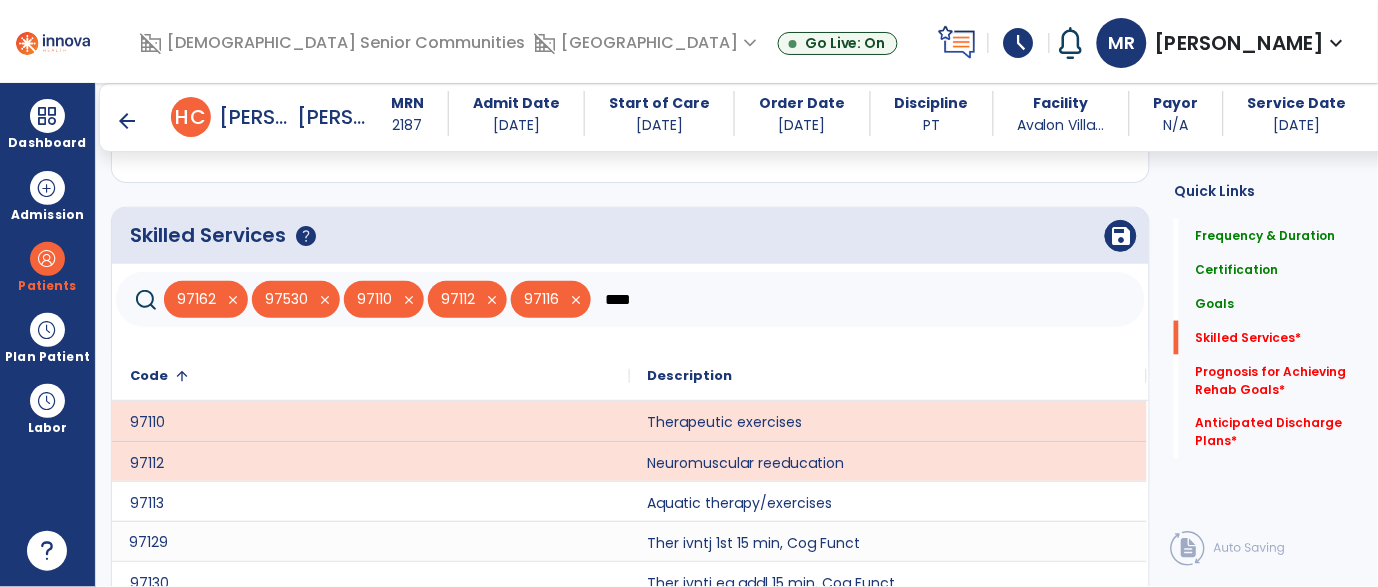 scroll, scrollTop: 2135, scrollLeft: 0, axis: vertical 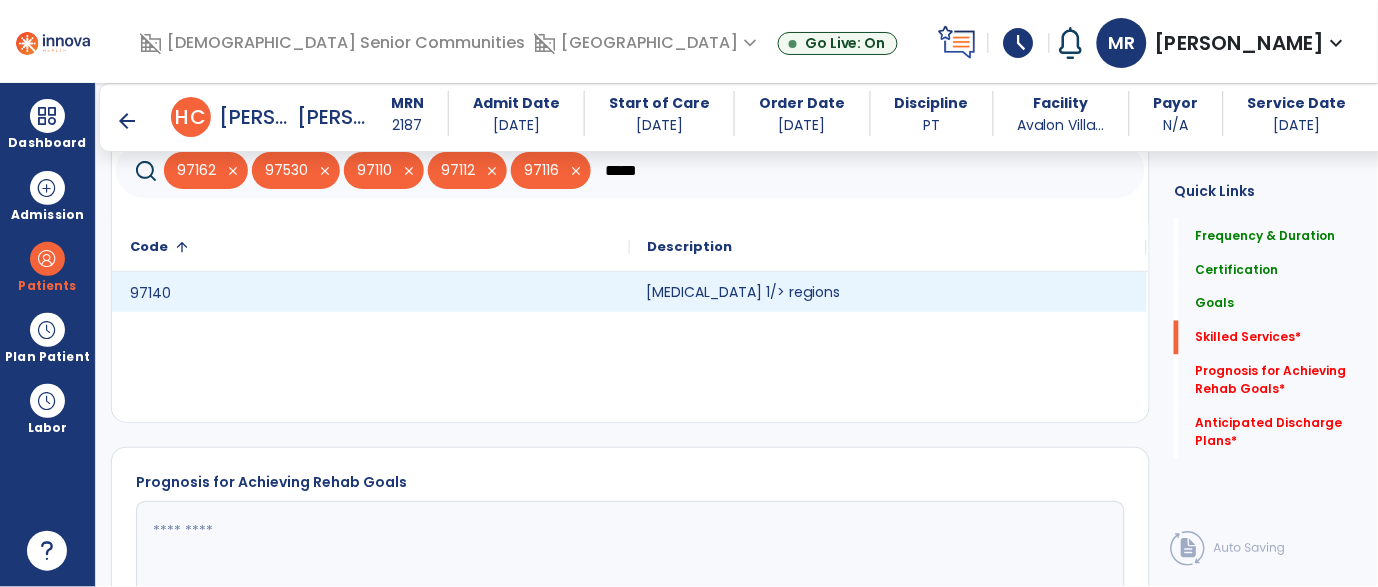click on "[MEDICAL_DATA] 1/> regions" 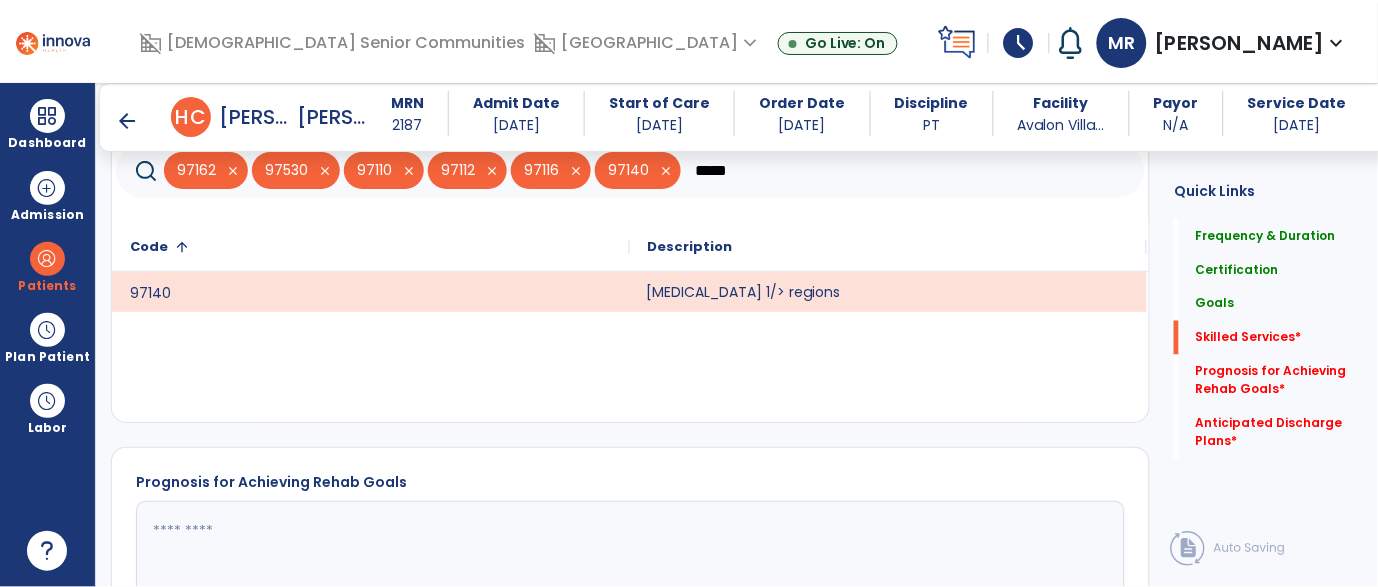 click on "*****" 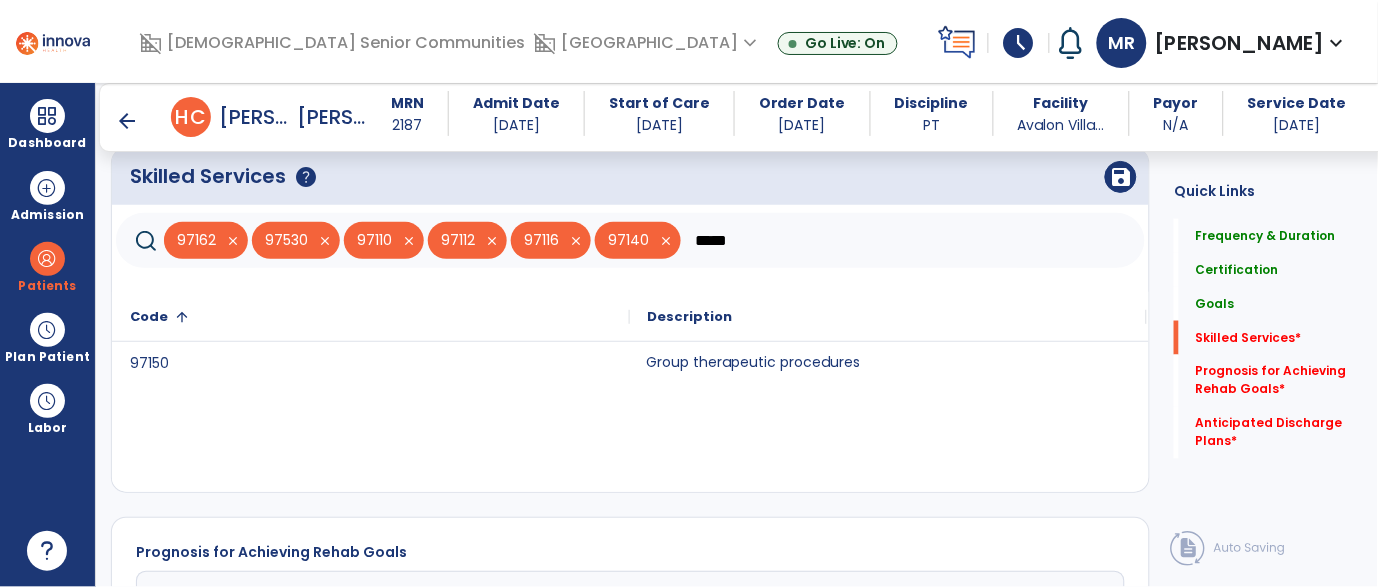 scroll, scrollTop: 2068, scrollLeft: 0, axis: vertical 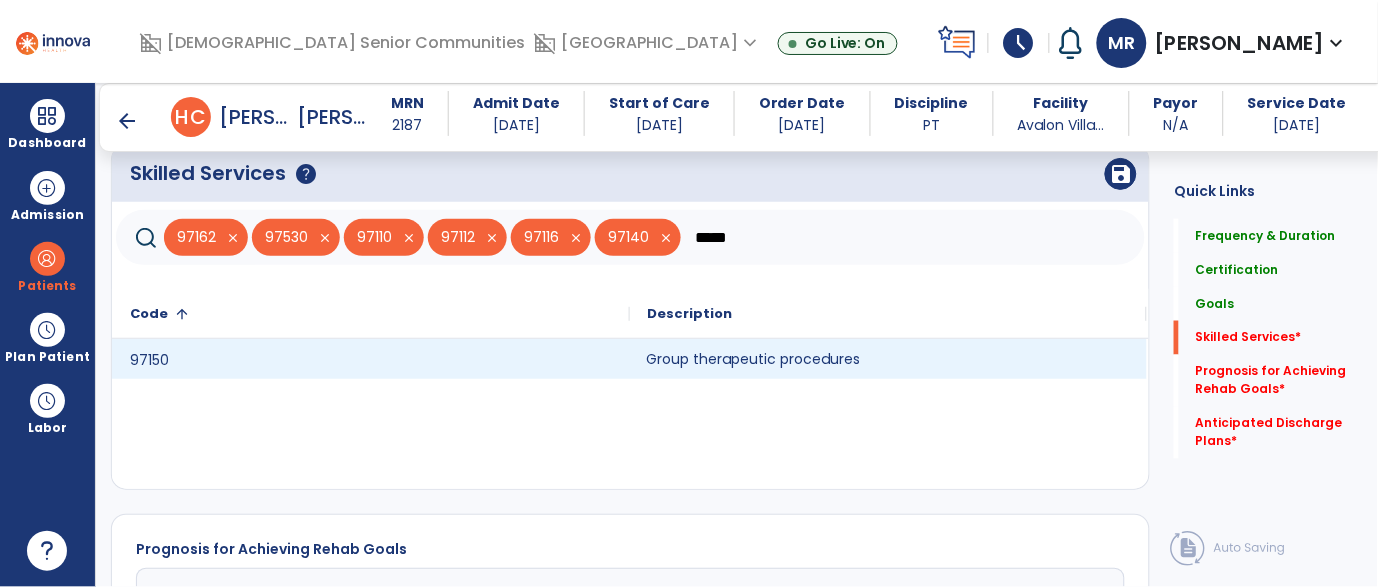 click on "Group therapeutic procedures" 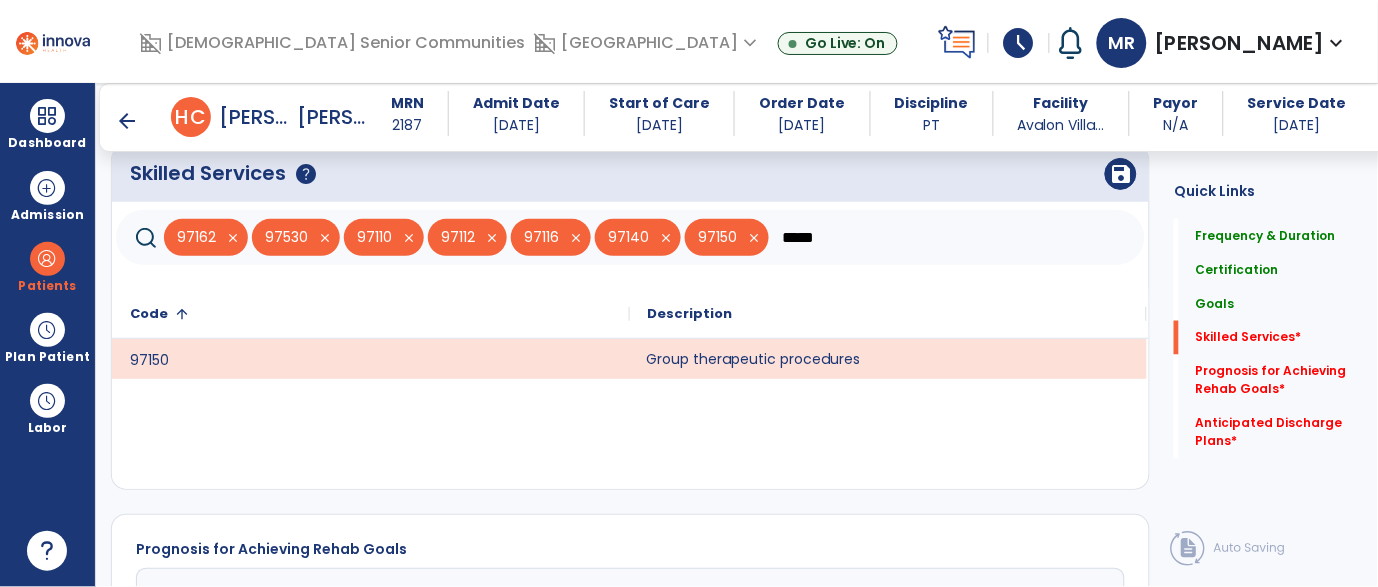 click on "*****" 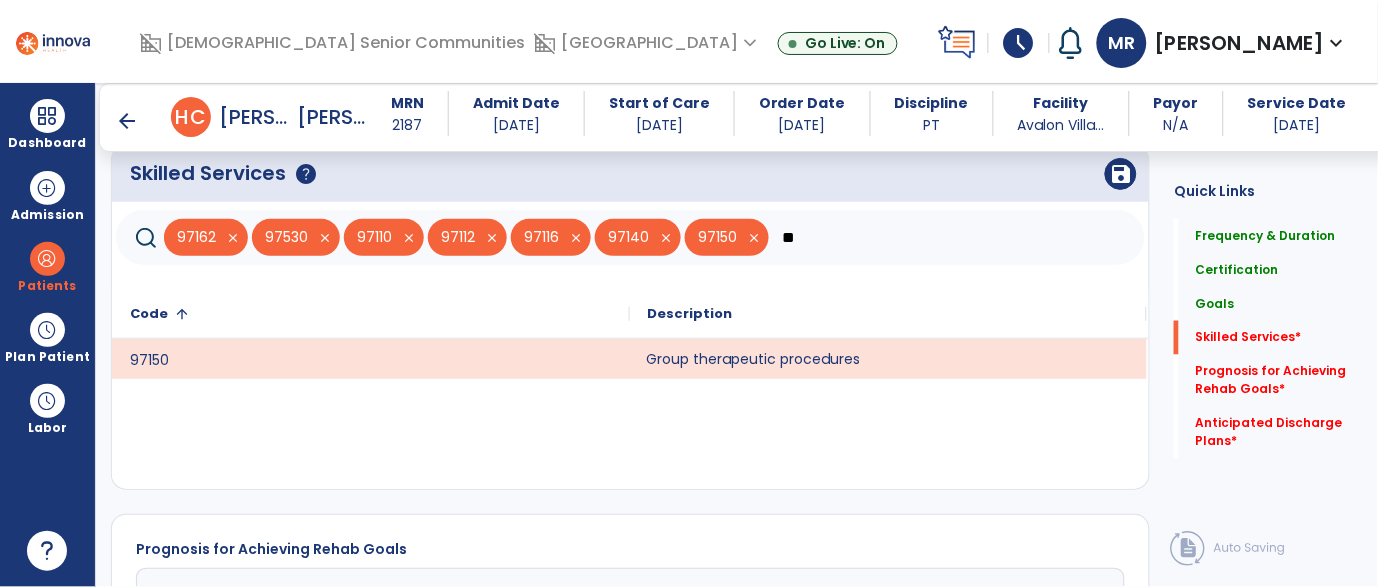 type on "*" 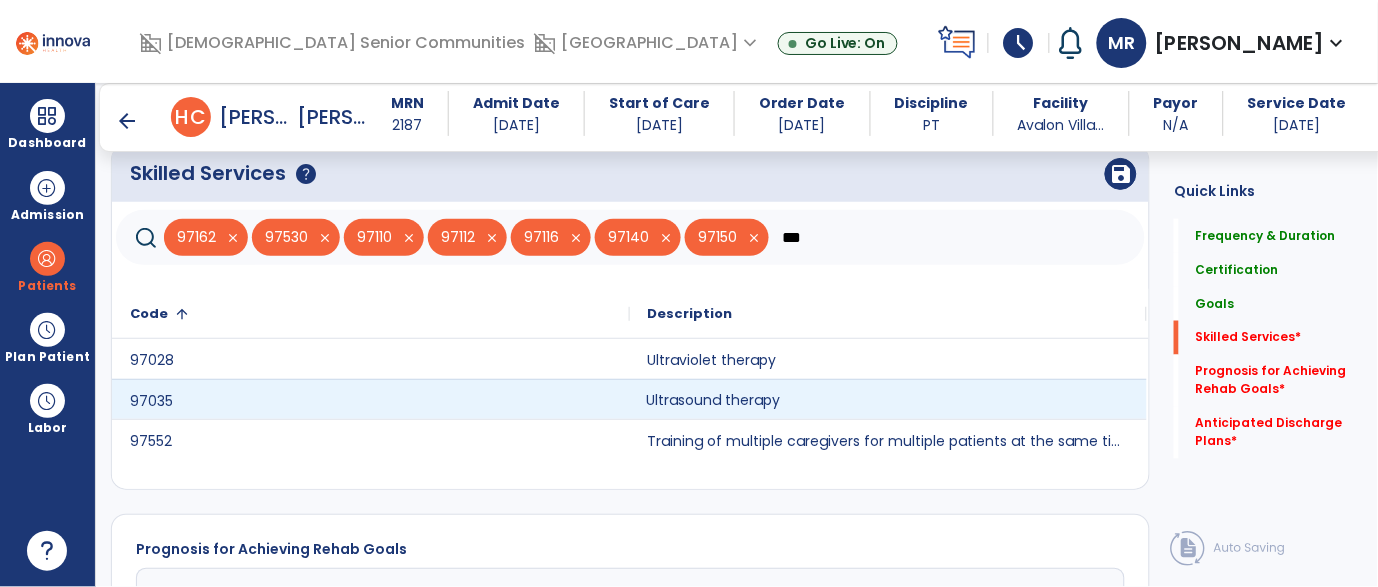 click on "Ultrasound therapy" 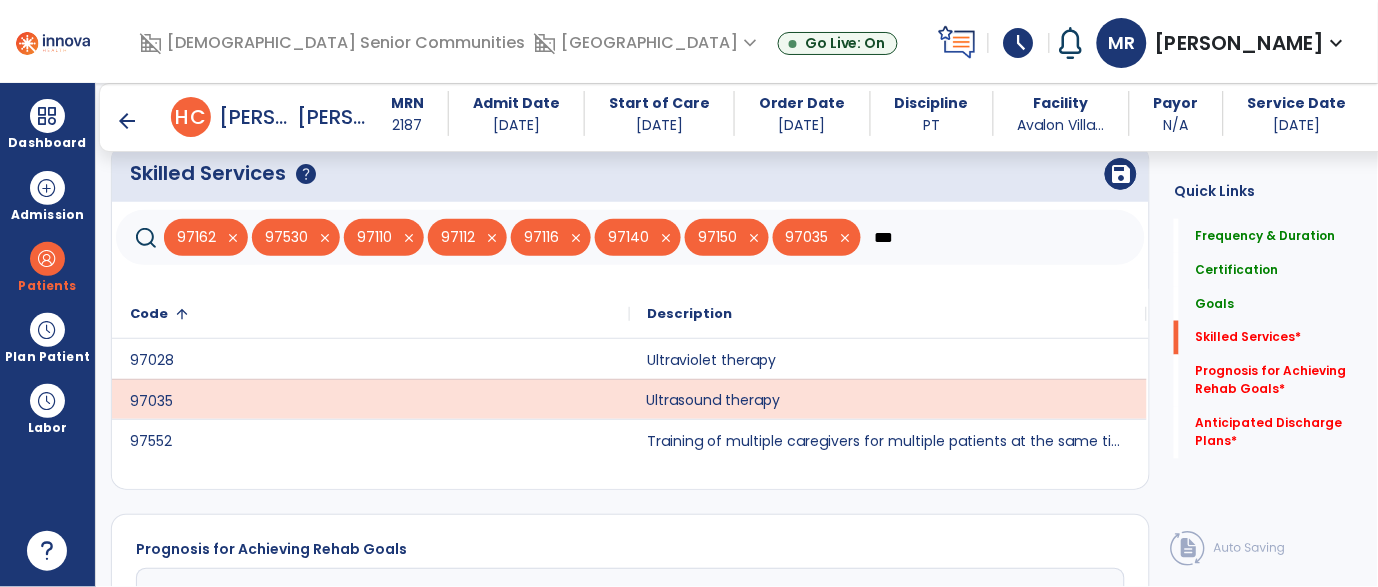 click on "***" 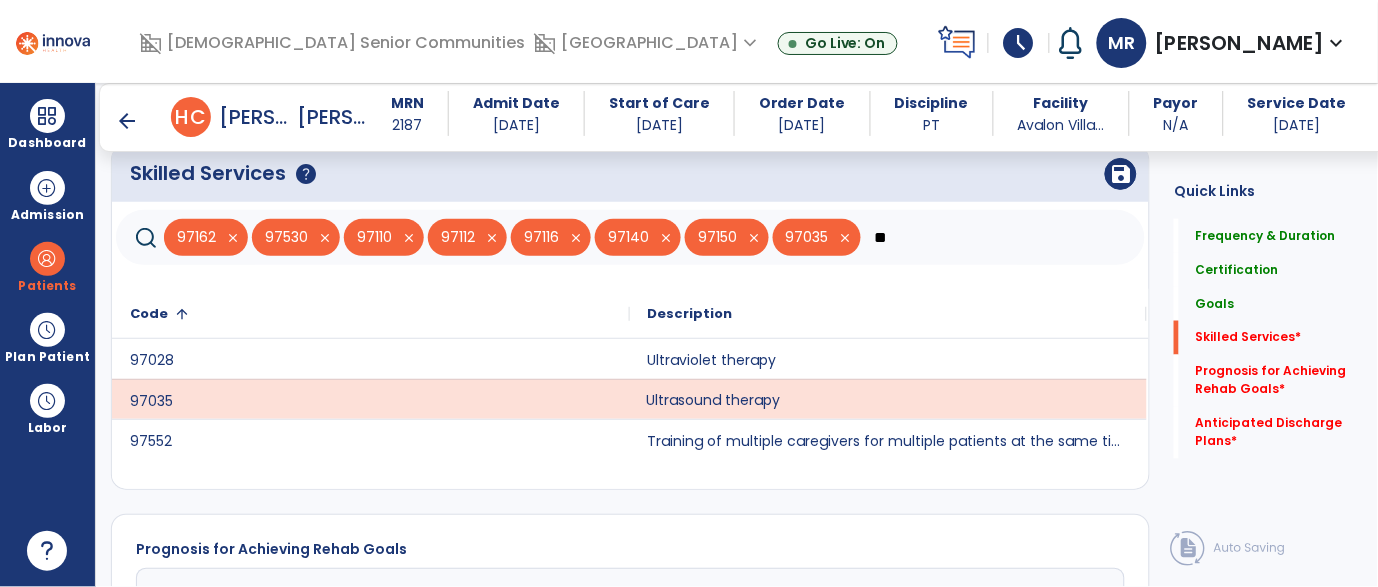 type on "*" 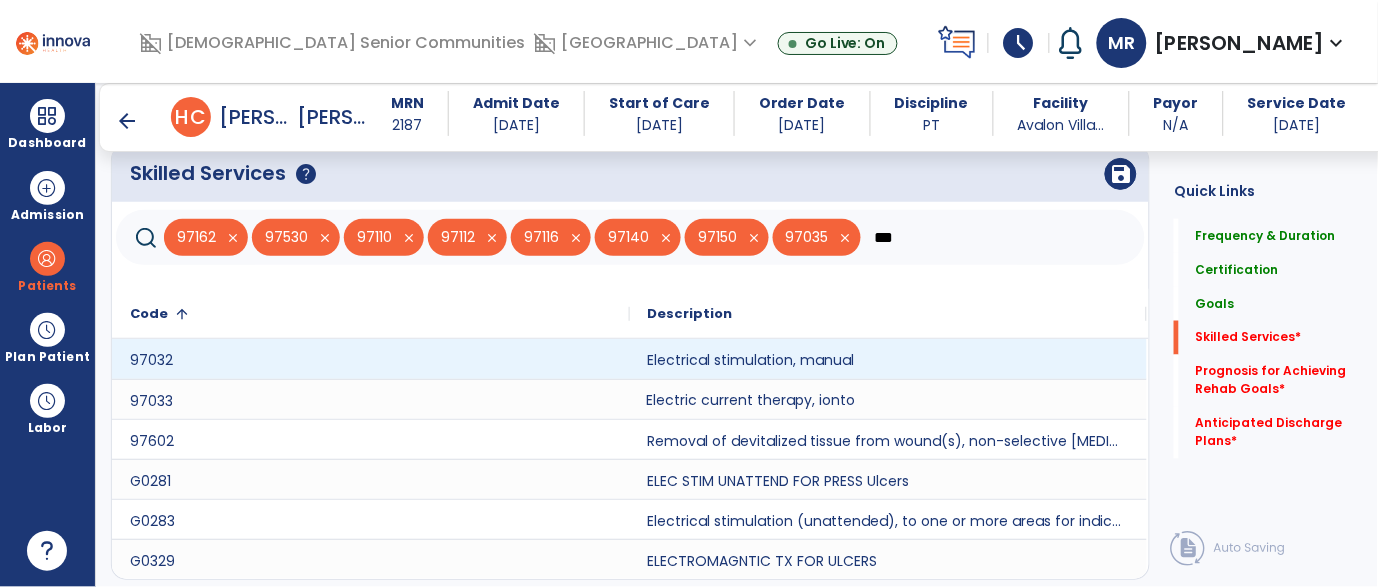 type on "***" 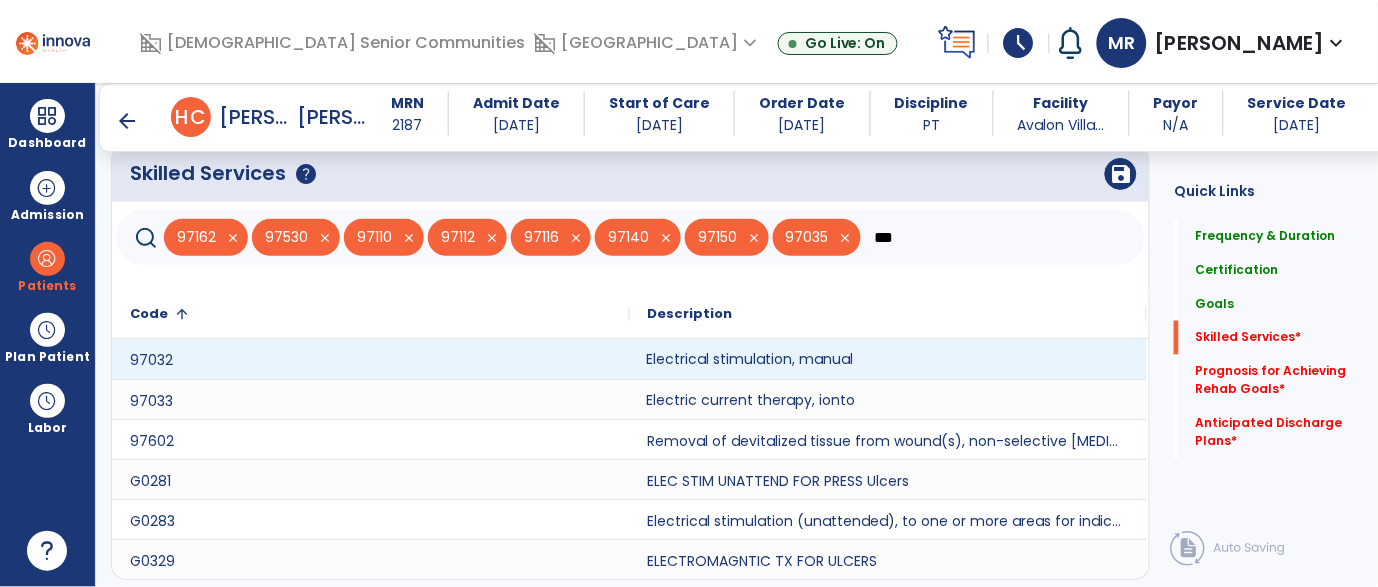 click on "Electrical stimulation, manual" 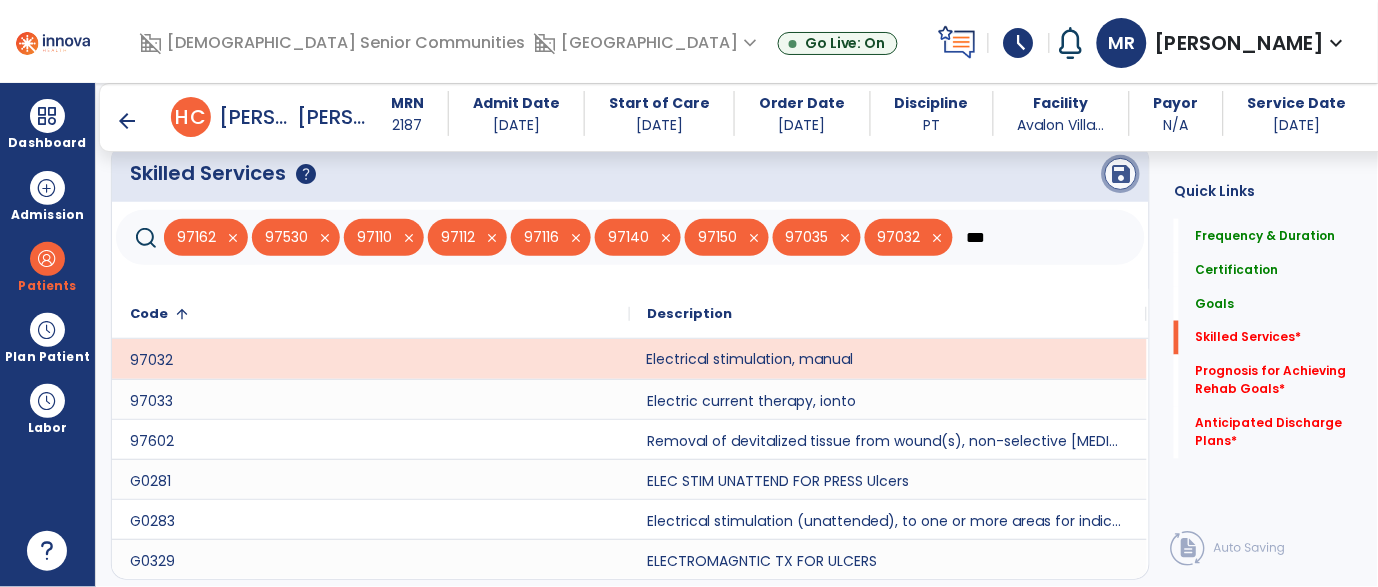 click on "save" 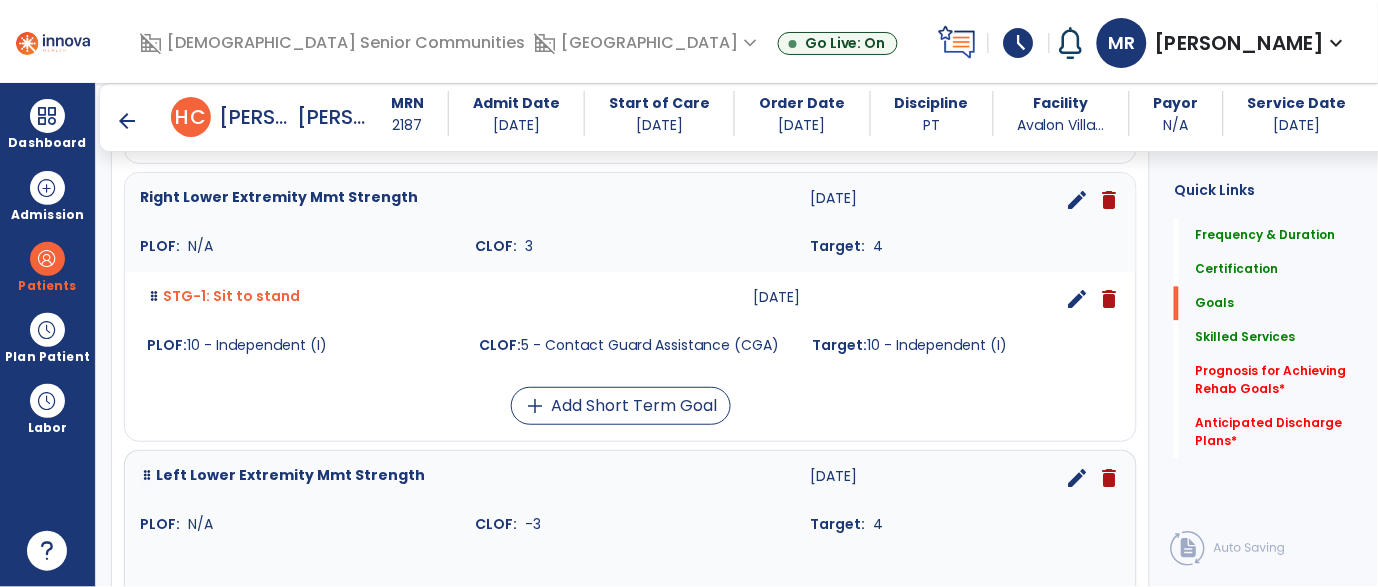 scroll, scrollTop: 805, scrollLeft: 0, axis: vertical 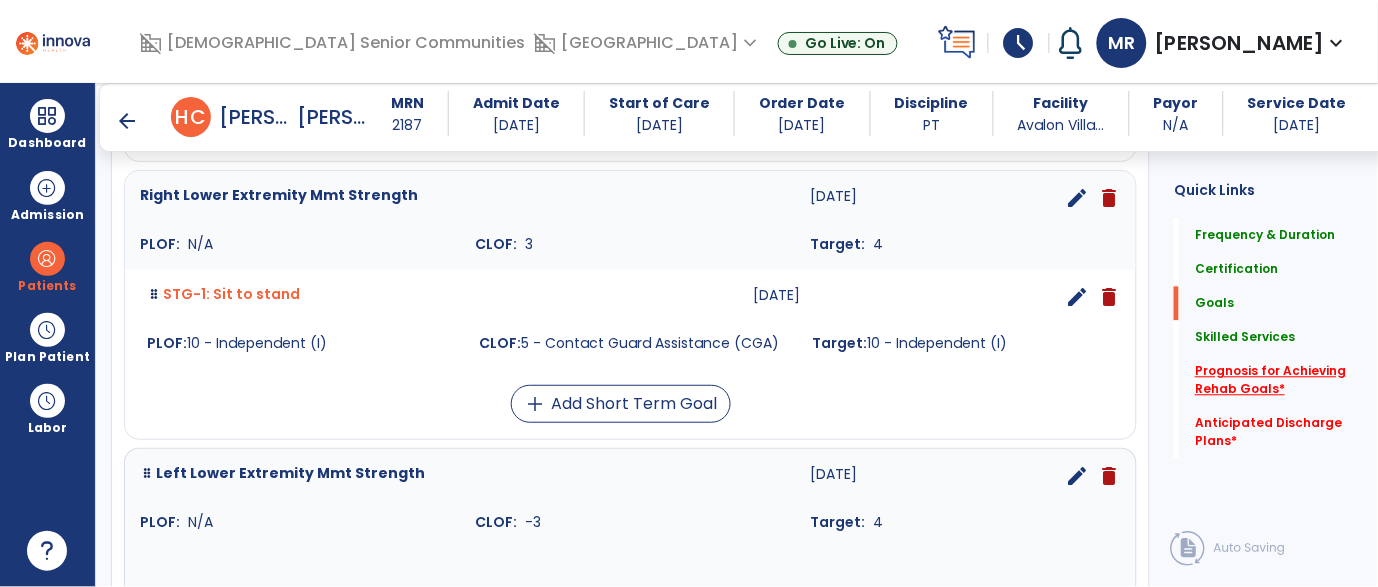 click on "Prognosis for Achieving Rehab Goals   *" 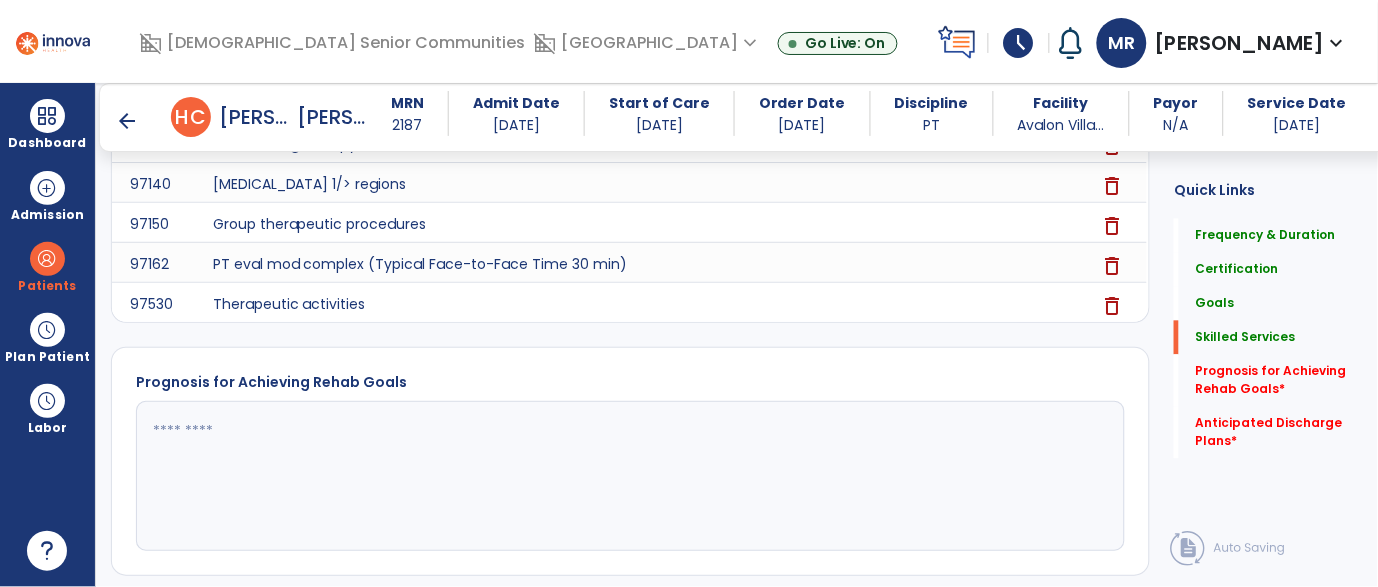 scroll, scrollTop: 2370, scrollLeft: 0, axis: vertical 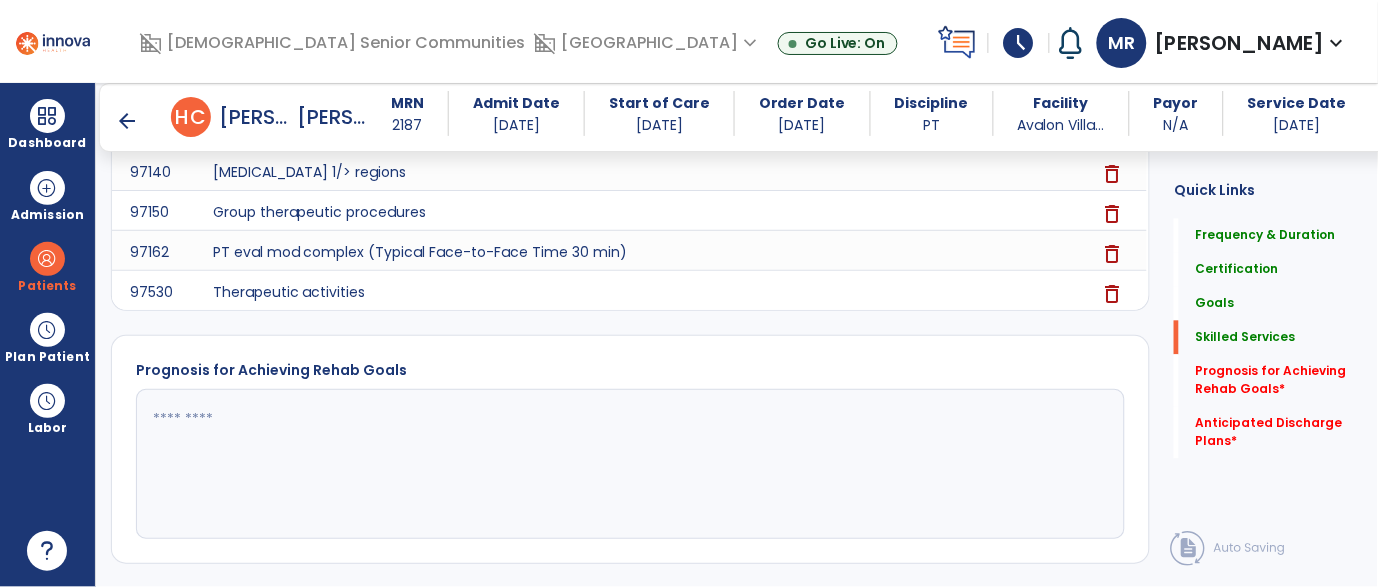click 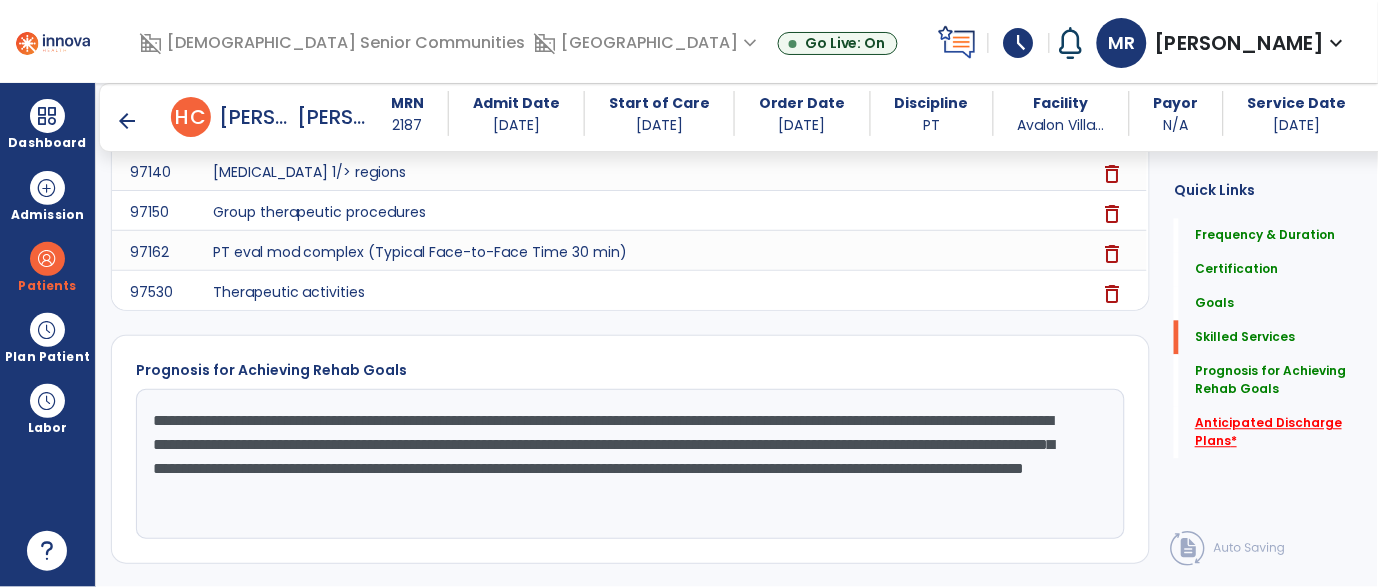 type on "**********" 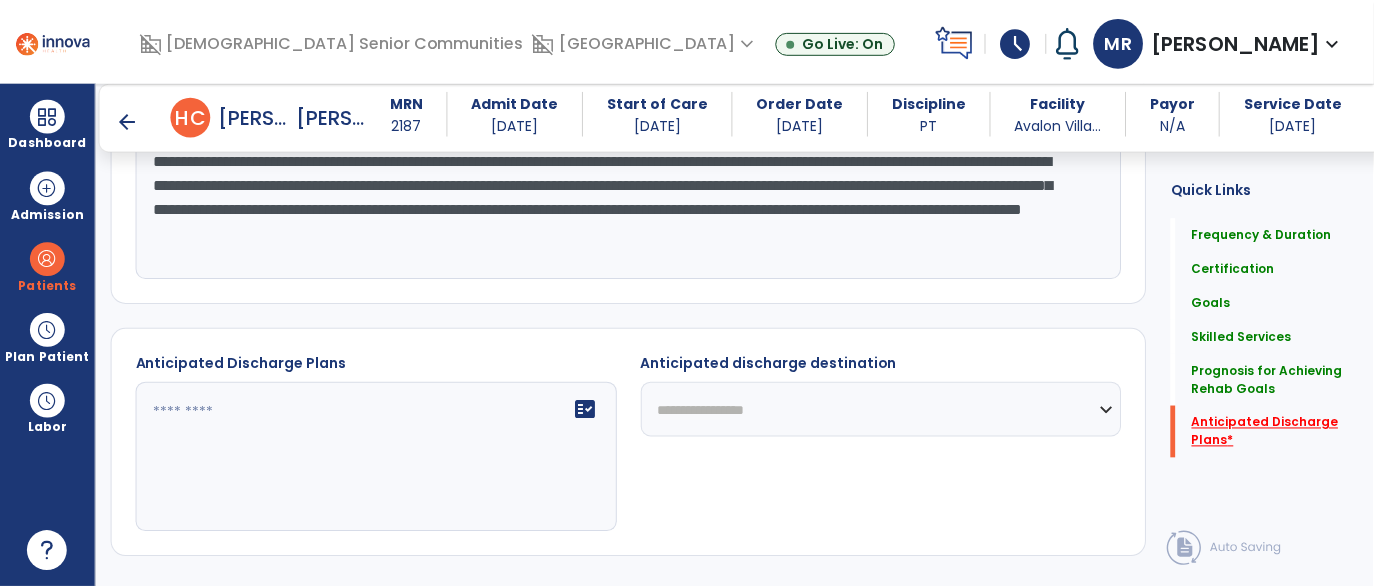 scroll, scrollTop: 2695, scrollLeft: 0, axis: vertical 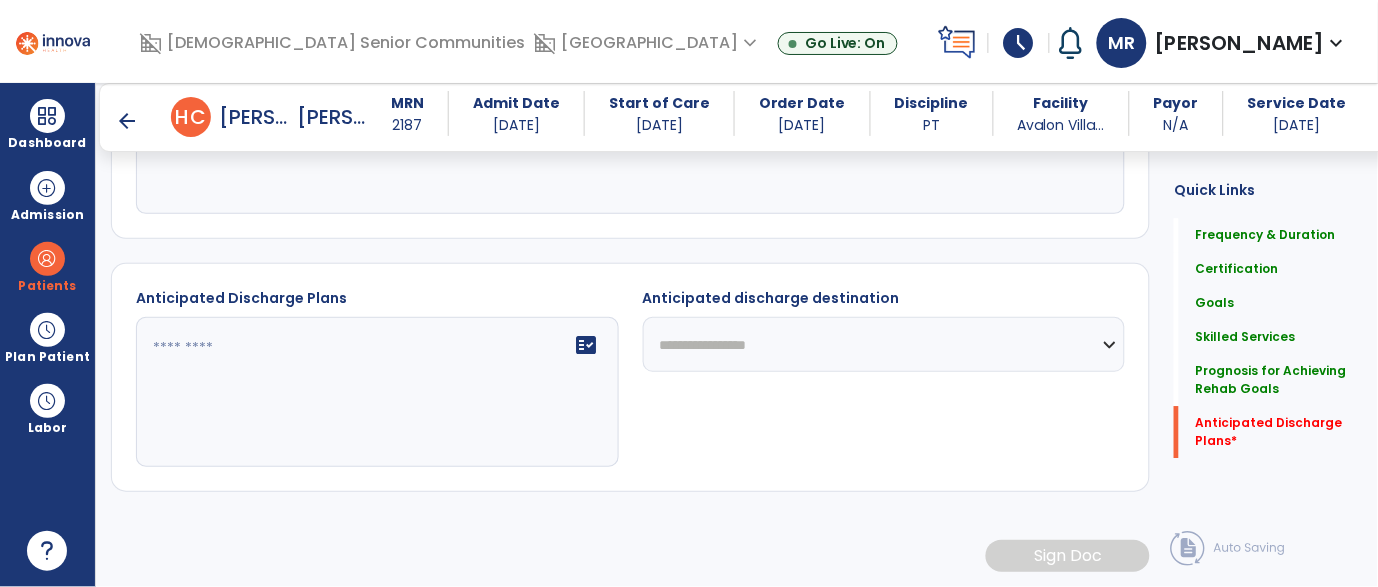 click on "fact_check" 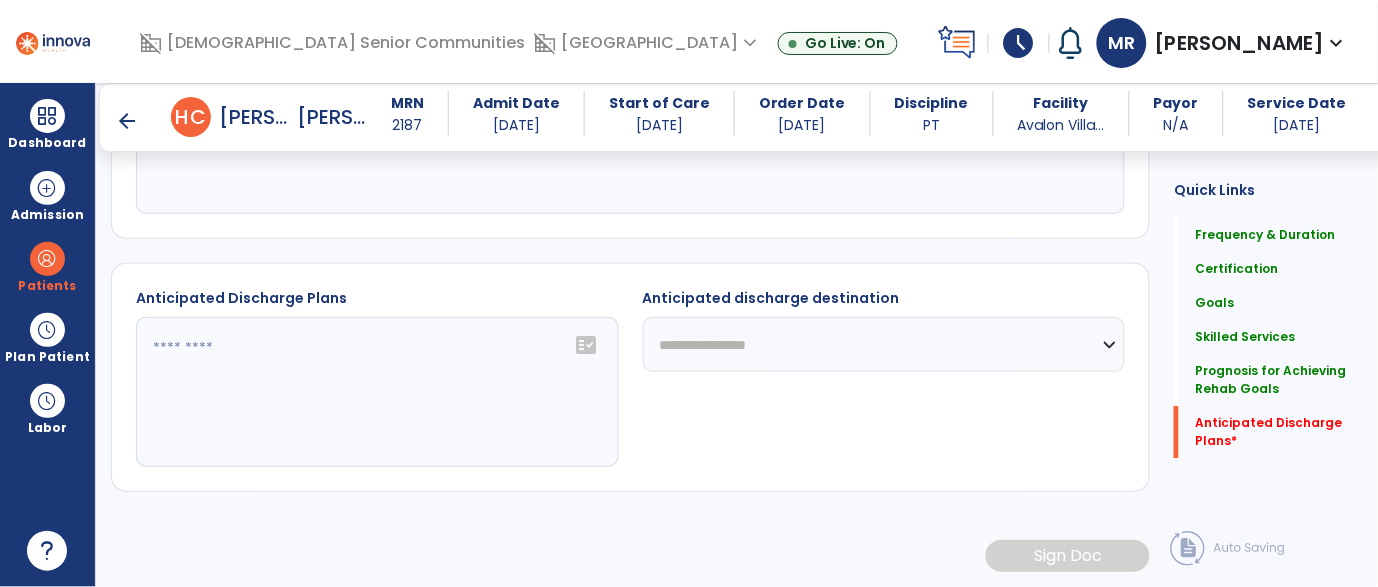 click 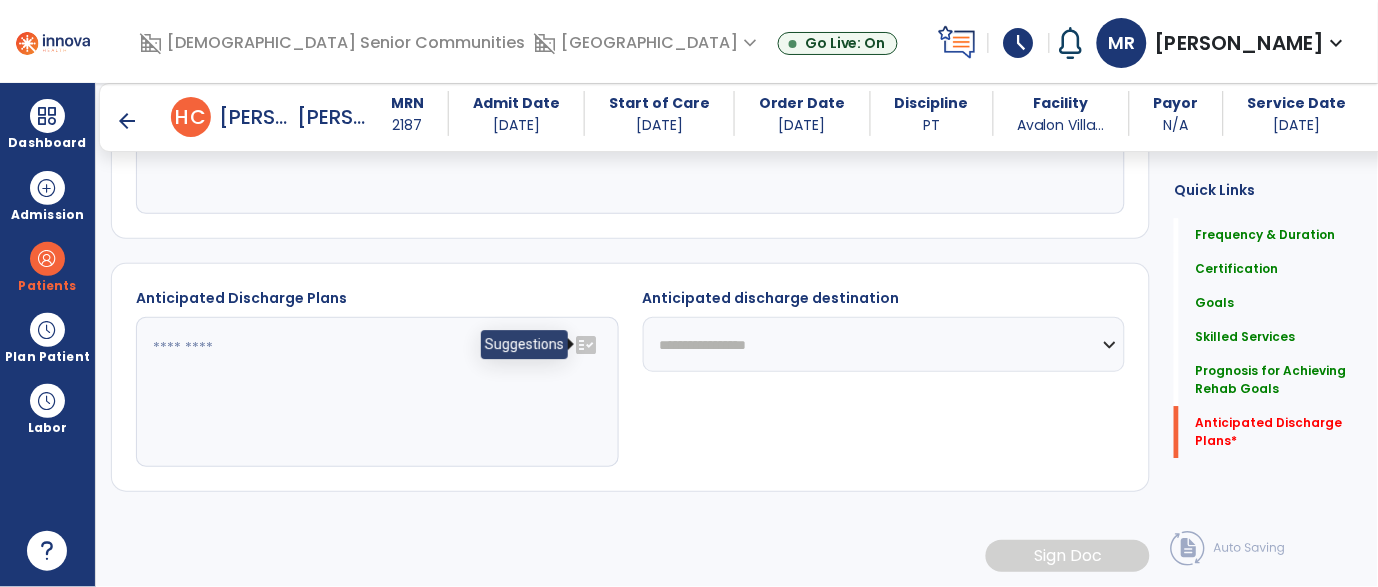 click on "fact_check" 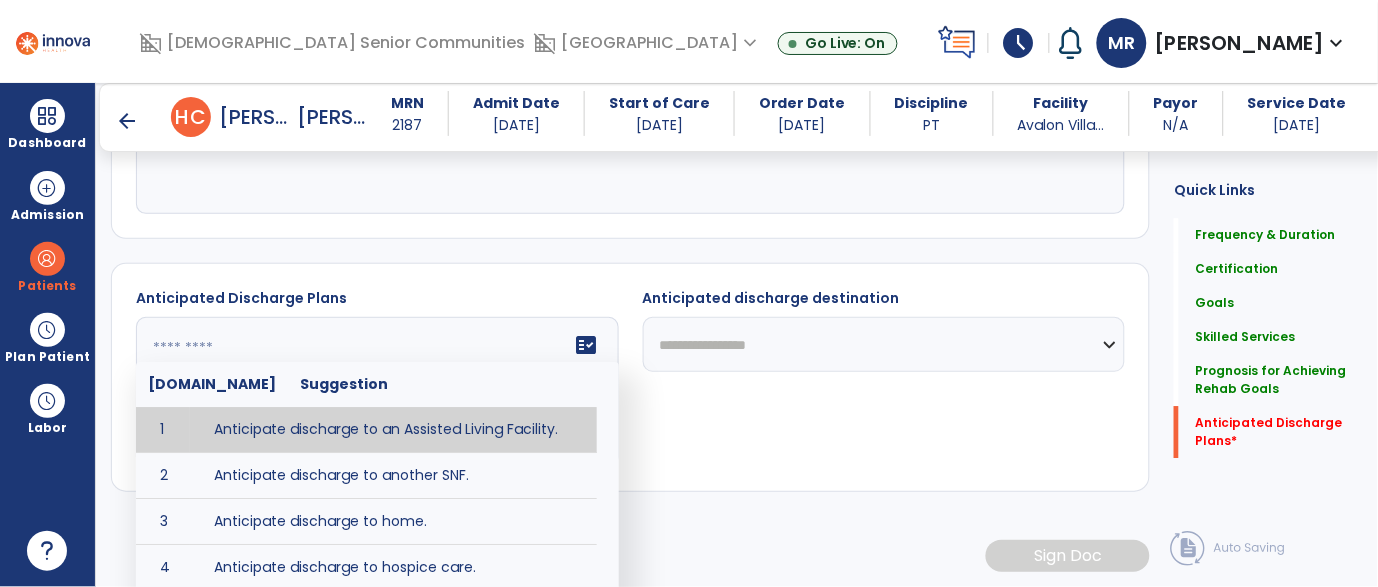 click on "fact_check" 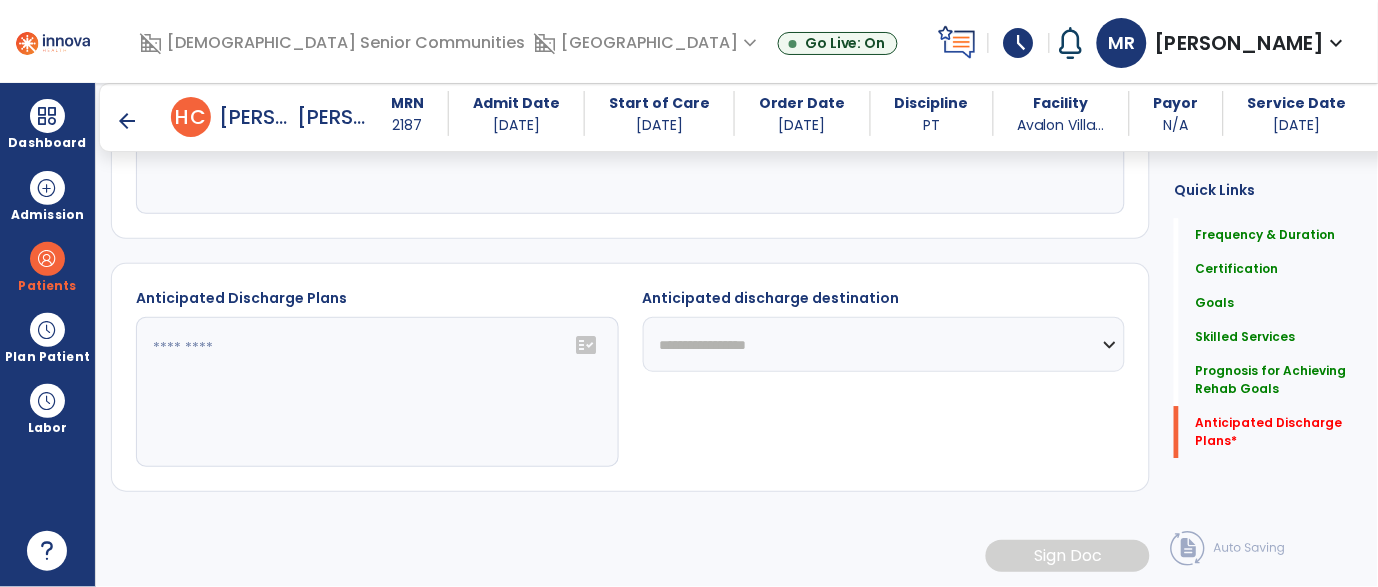 click on "fact_check" 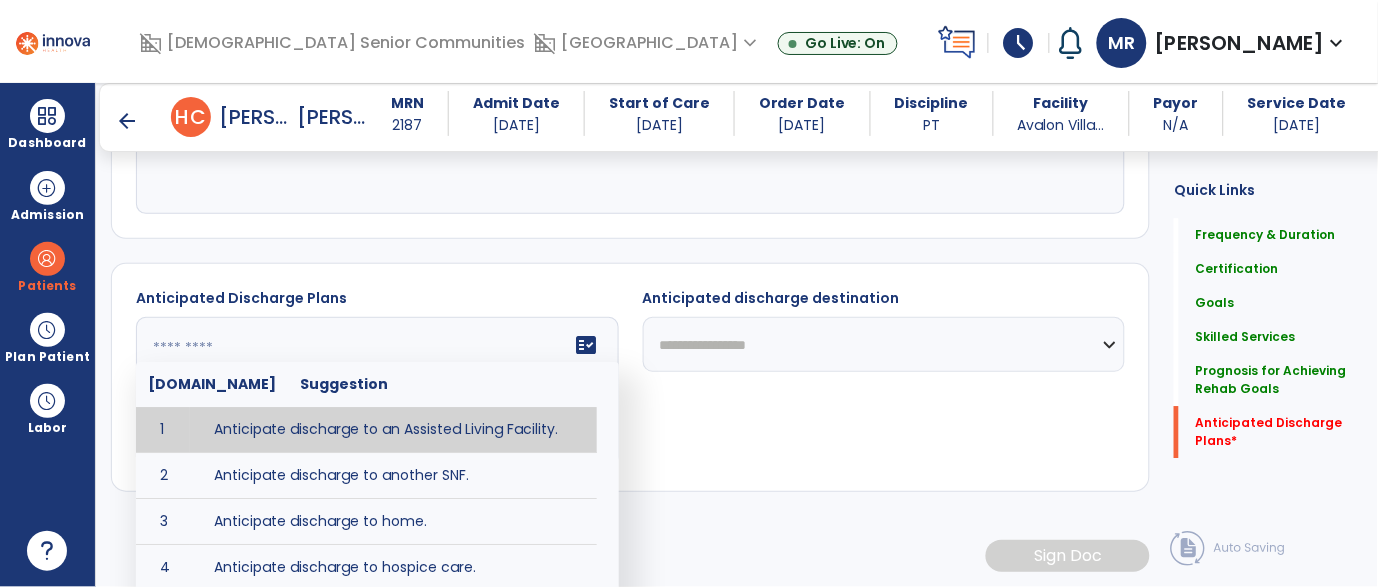 click on "fact_check" 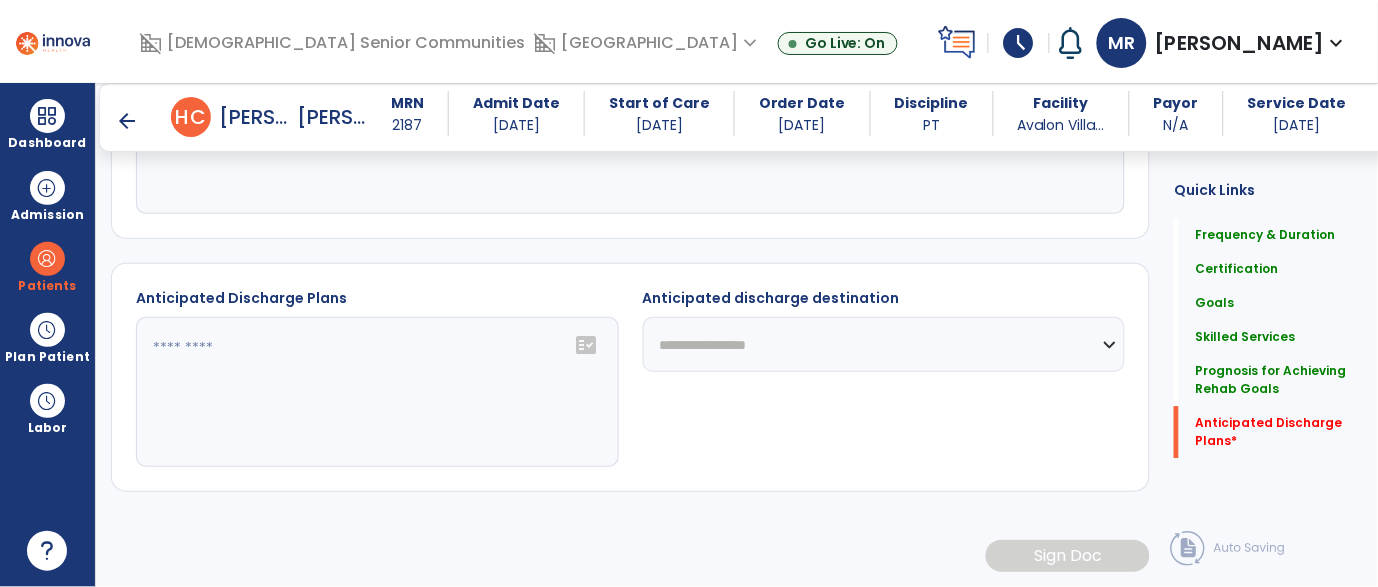 click on "fact_check" 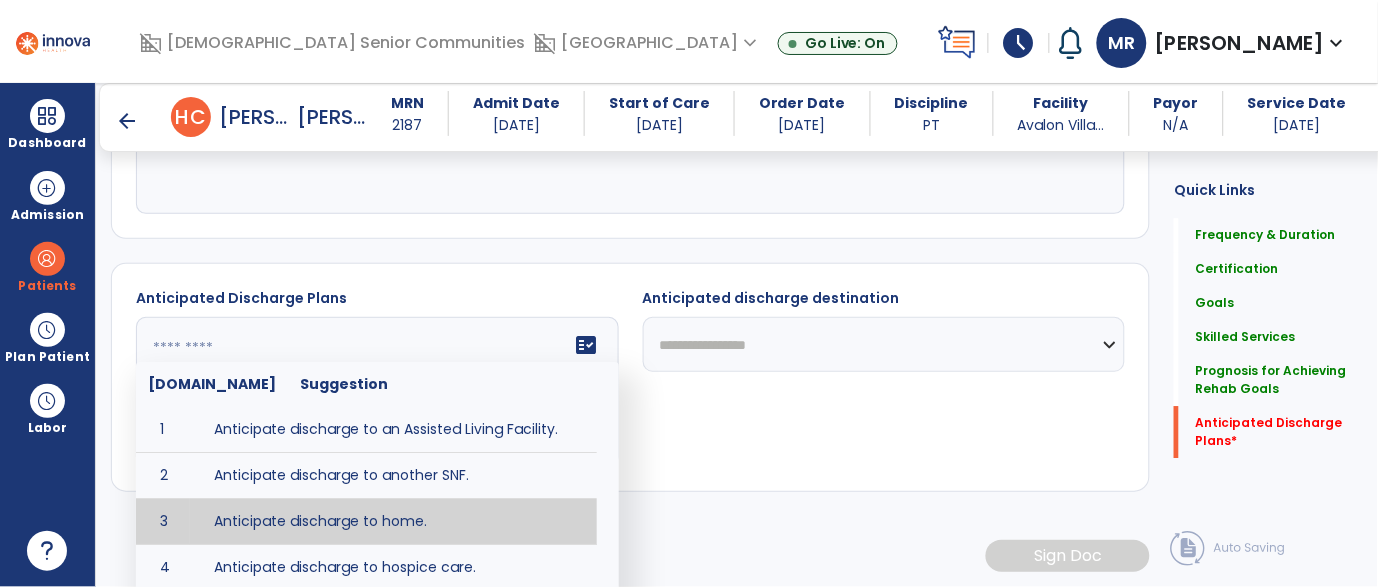type on "**********" 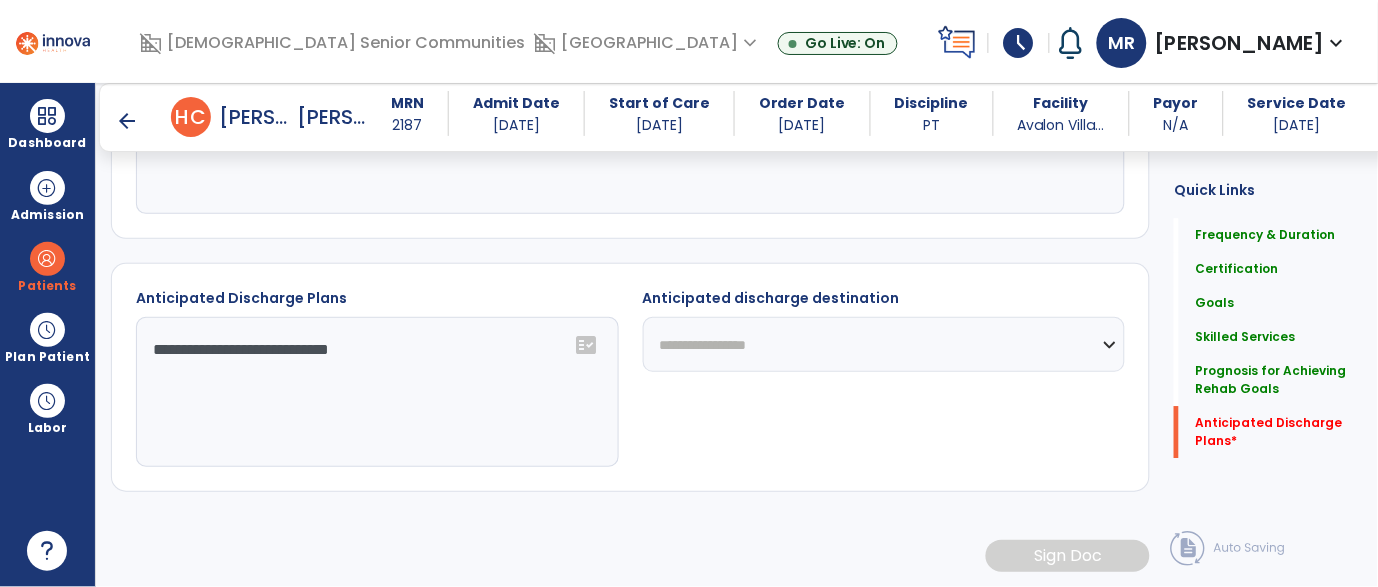 click on "**********" 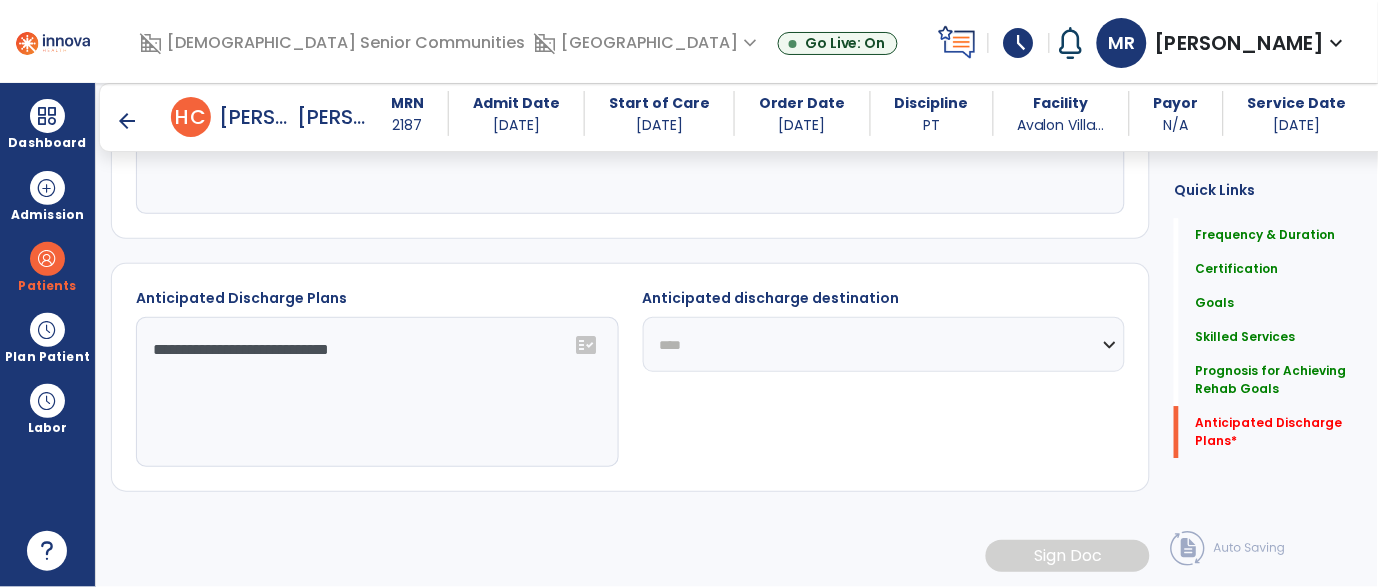 click on "**********" 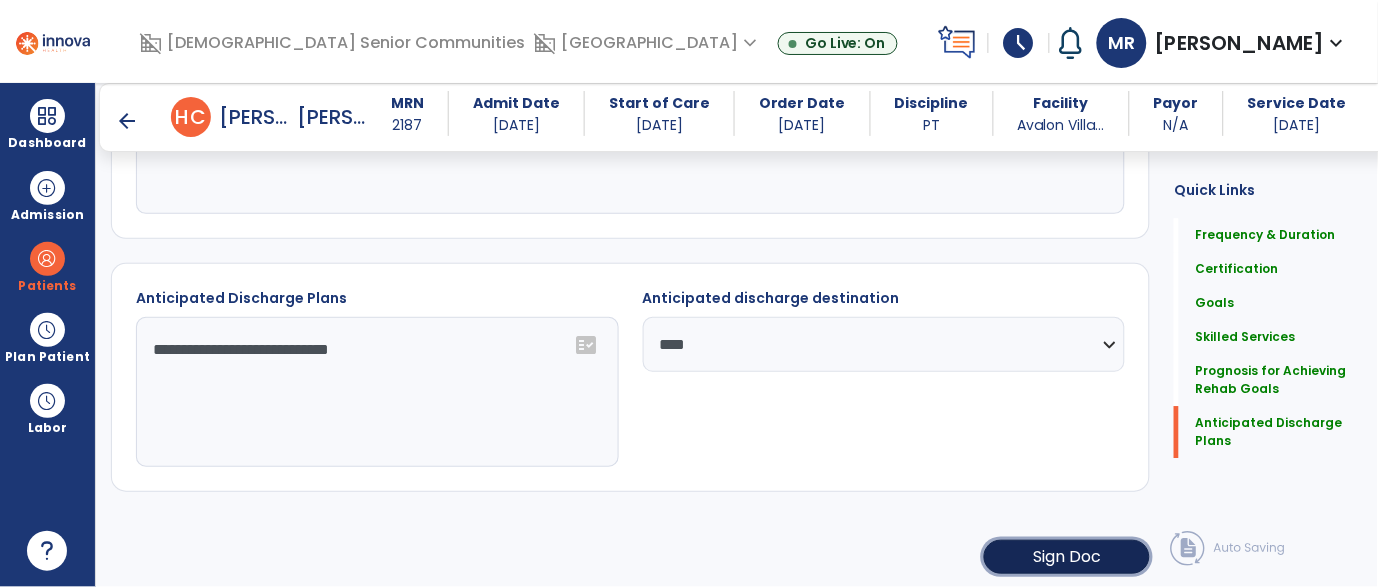click on "Sign Doc" 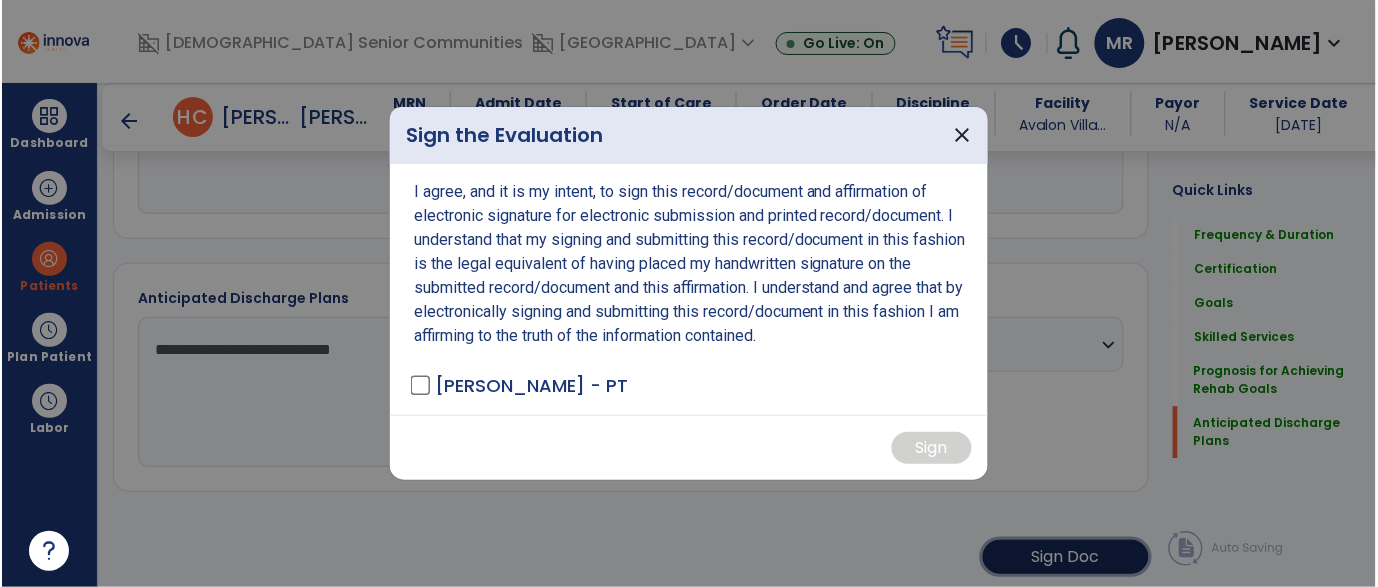 scroll, scrollTop: 2695, scrollLeft: 0, axis: vertical 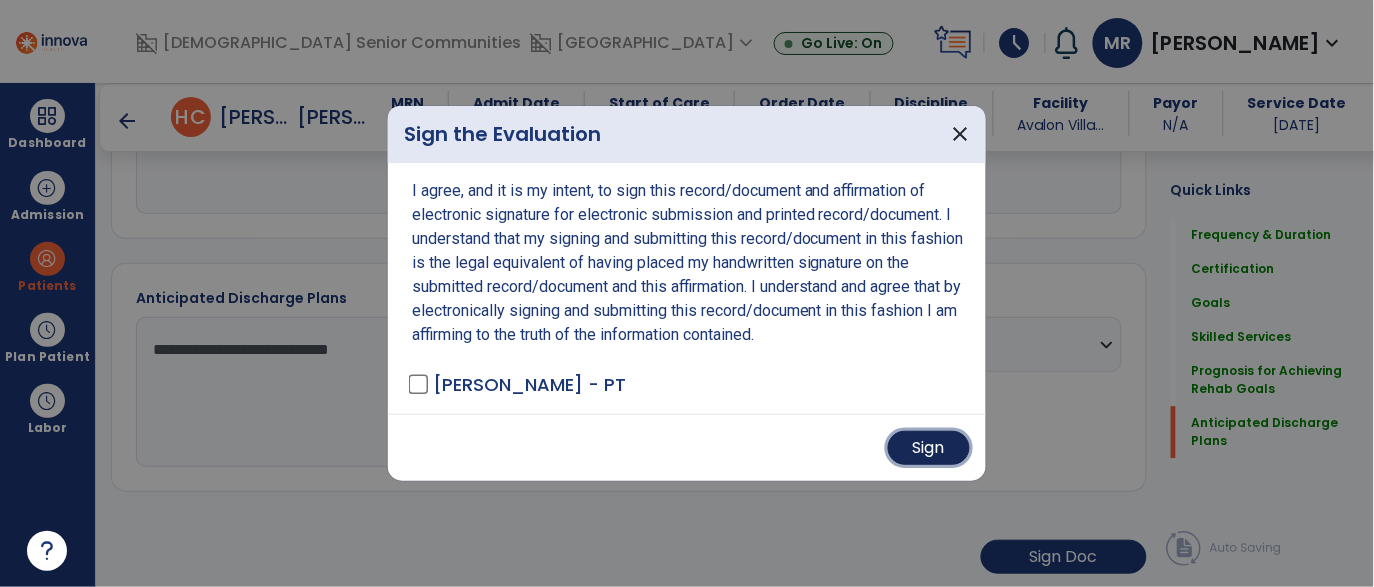 click on "Sign" at bounding box center (929, 448) 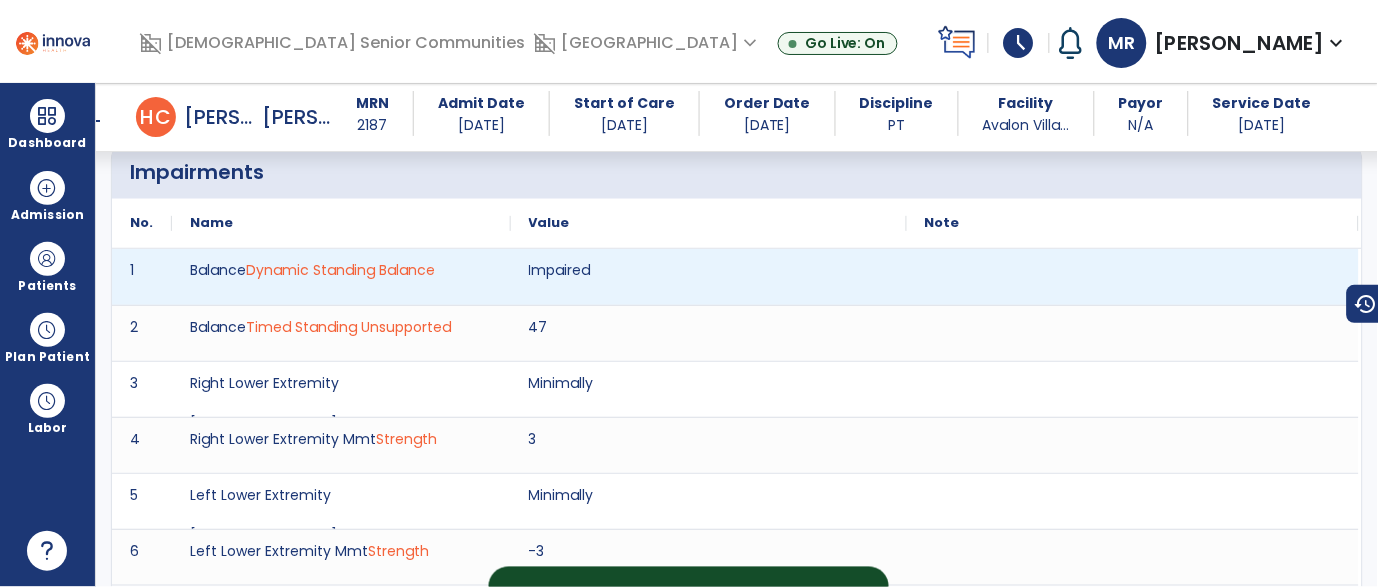 scroll, scrollTop: 2389, scrollLeft: 0, axis: vertical 